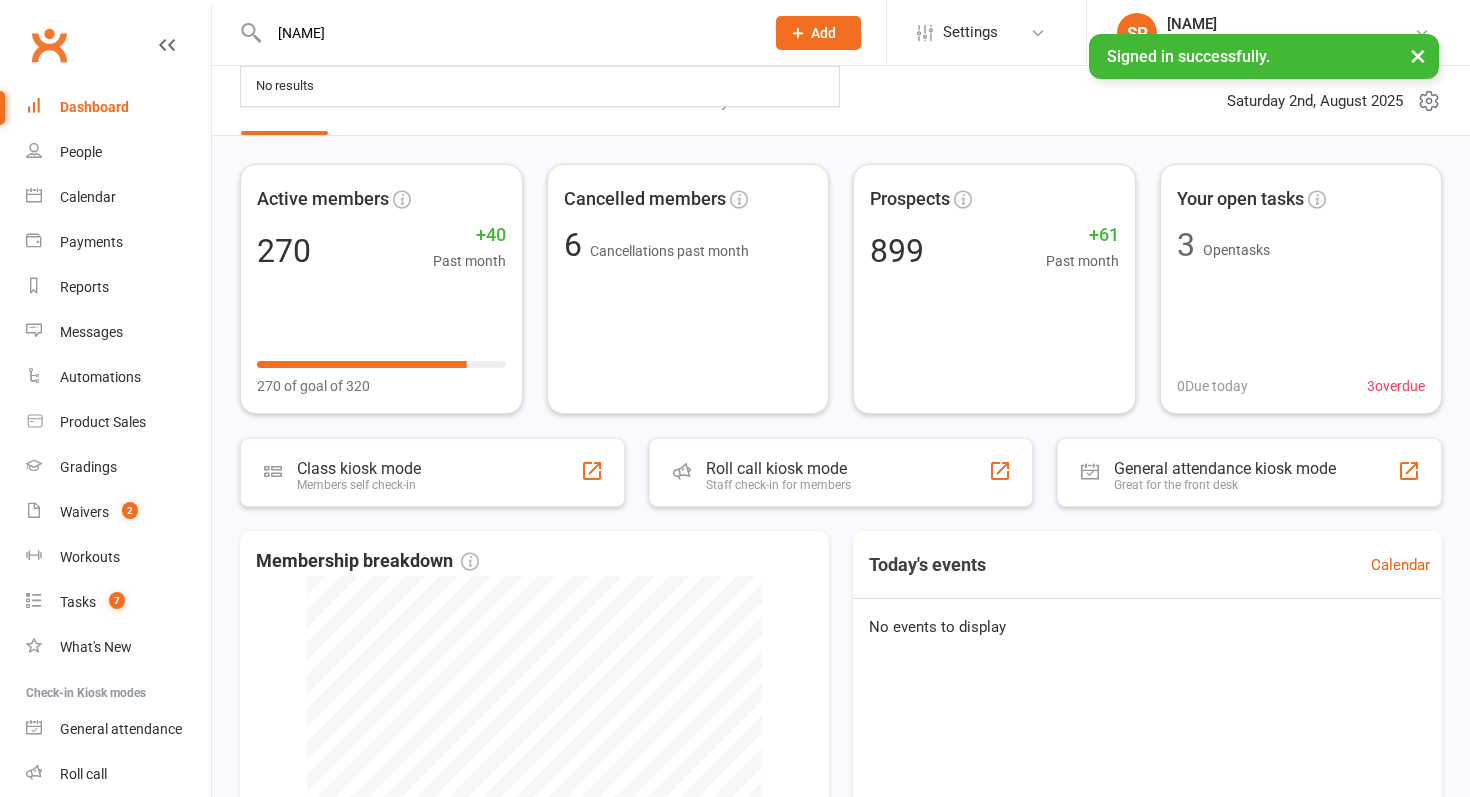 scroll, scrollTop: 0, scrollLeft: 0, axis: both 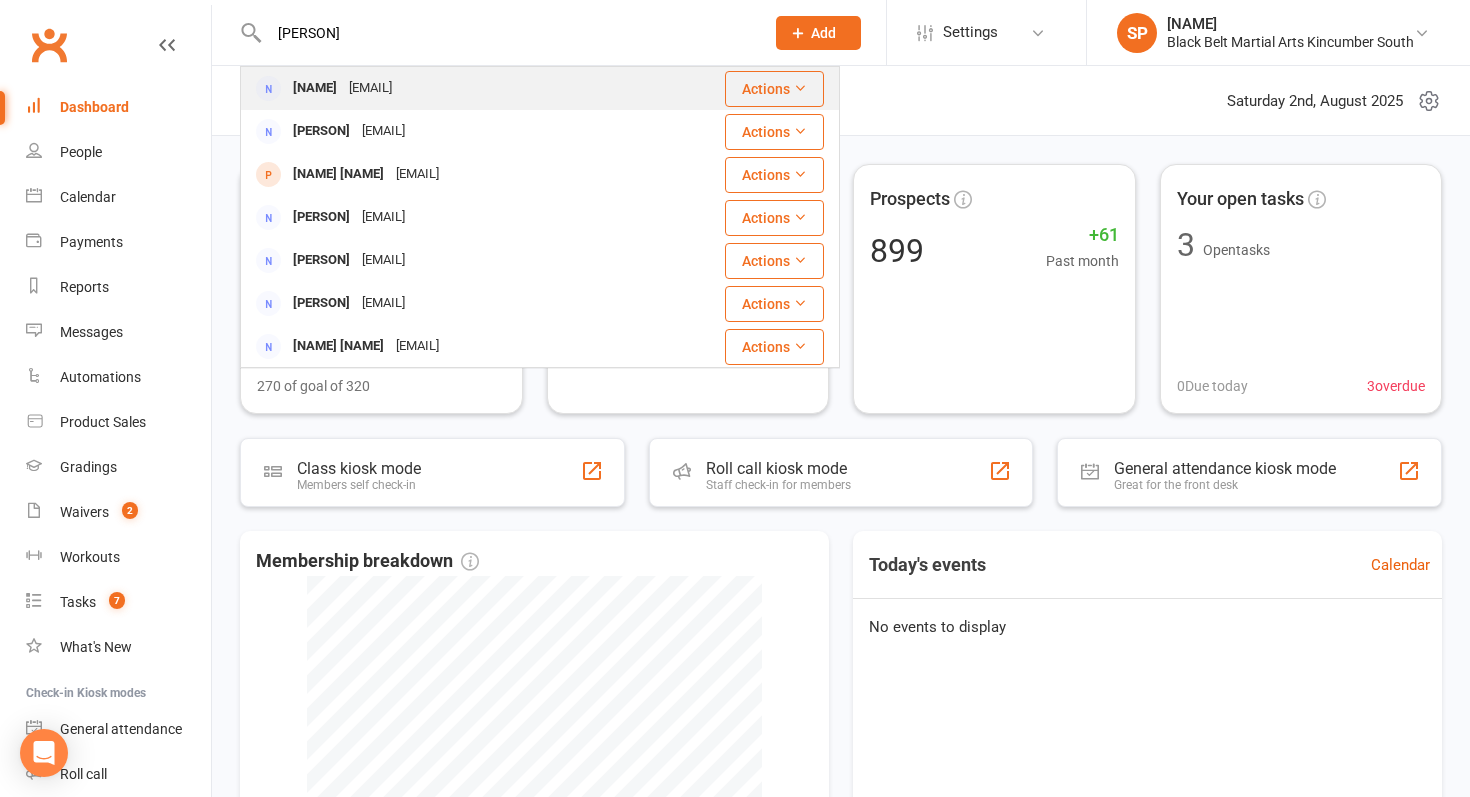 type on "[PERSON]" 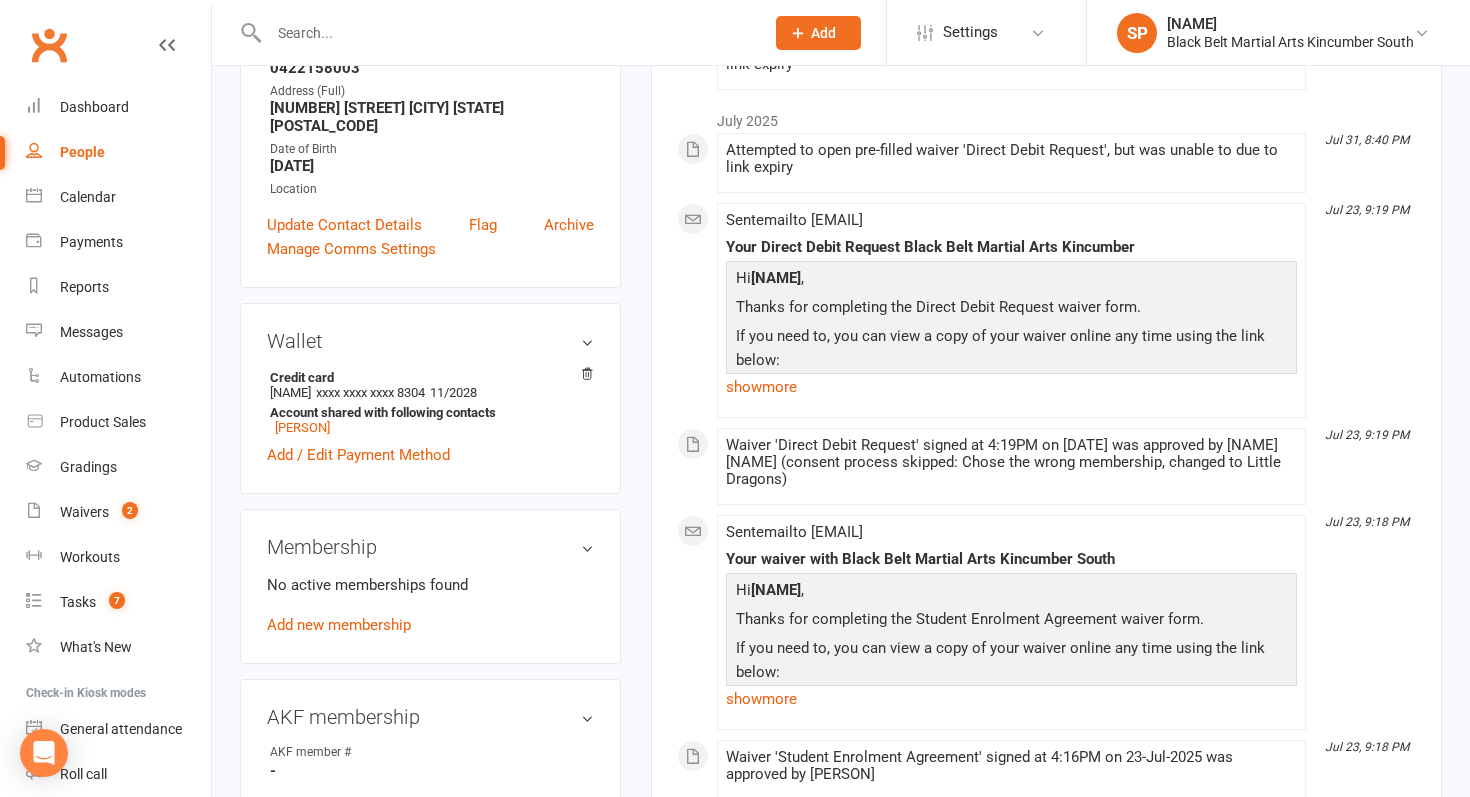 scroll, scrollTop: 0, scrollLeft: 0, axis: both 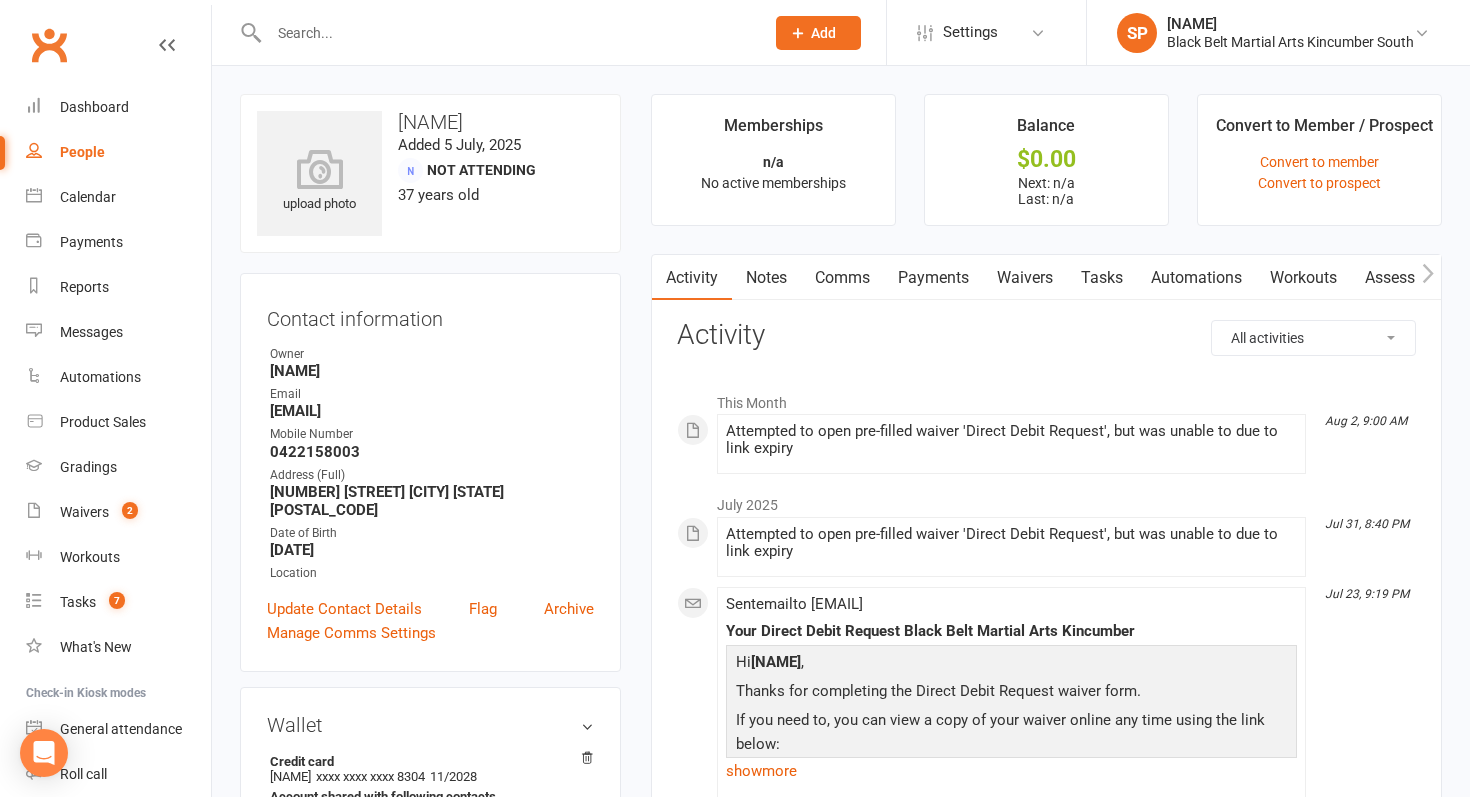 click on "Waivers" at bounding box center [1025, 278] 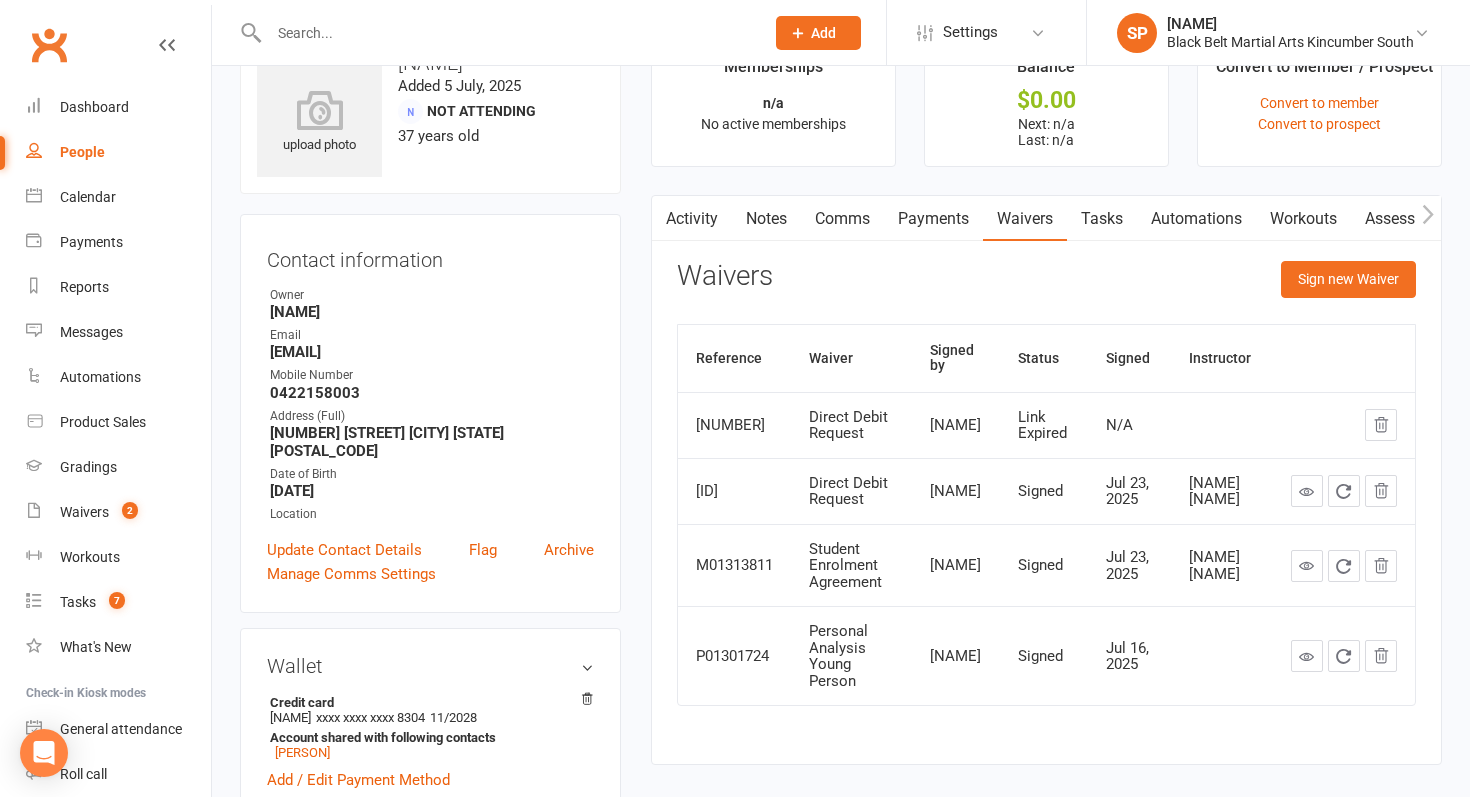 scroll, scrollTop: 65, scrollLeft: 0, axis: vertical 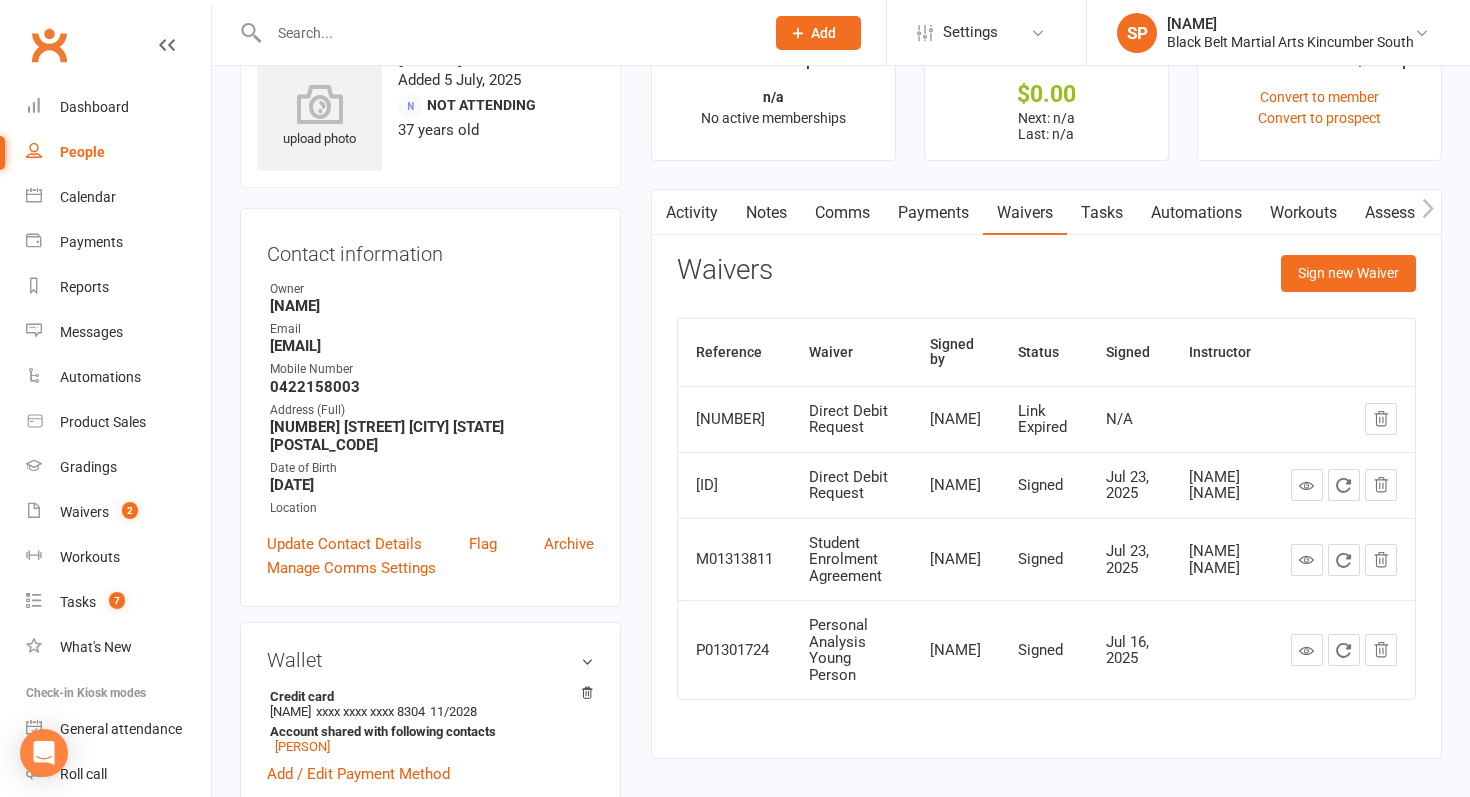 click on "Payments" at bounding box center [933, 213] 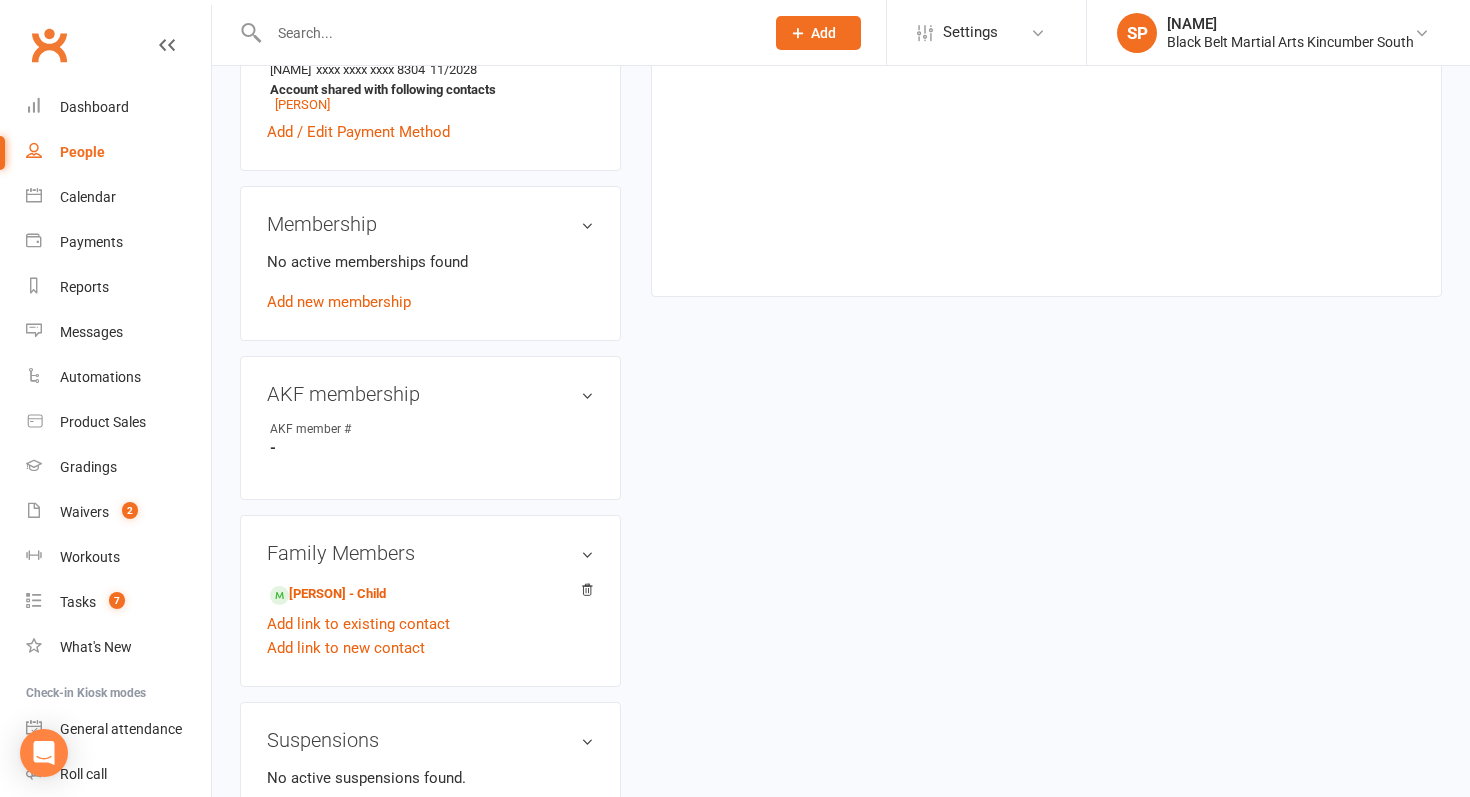 scroll, scrollTop: 767, scrollLeft: 0, axis: vertical 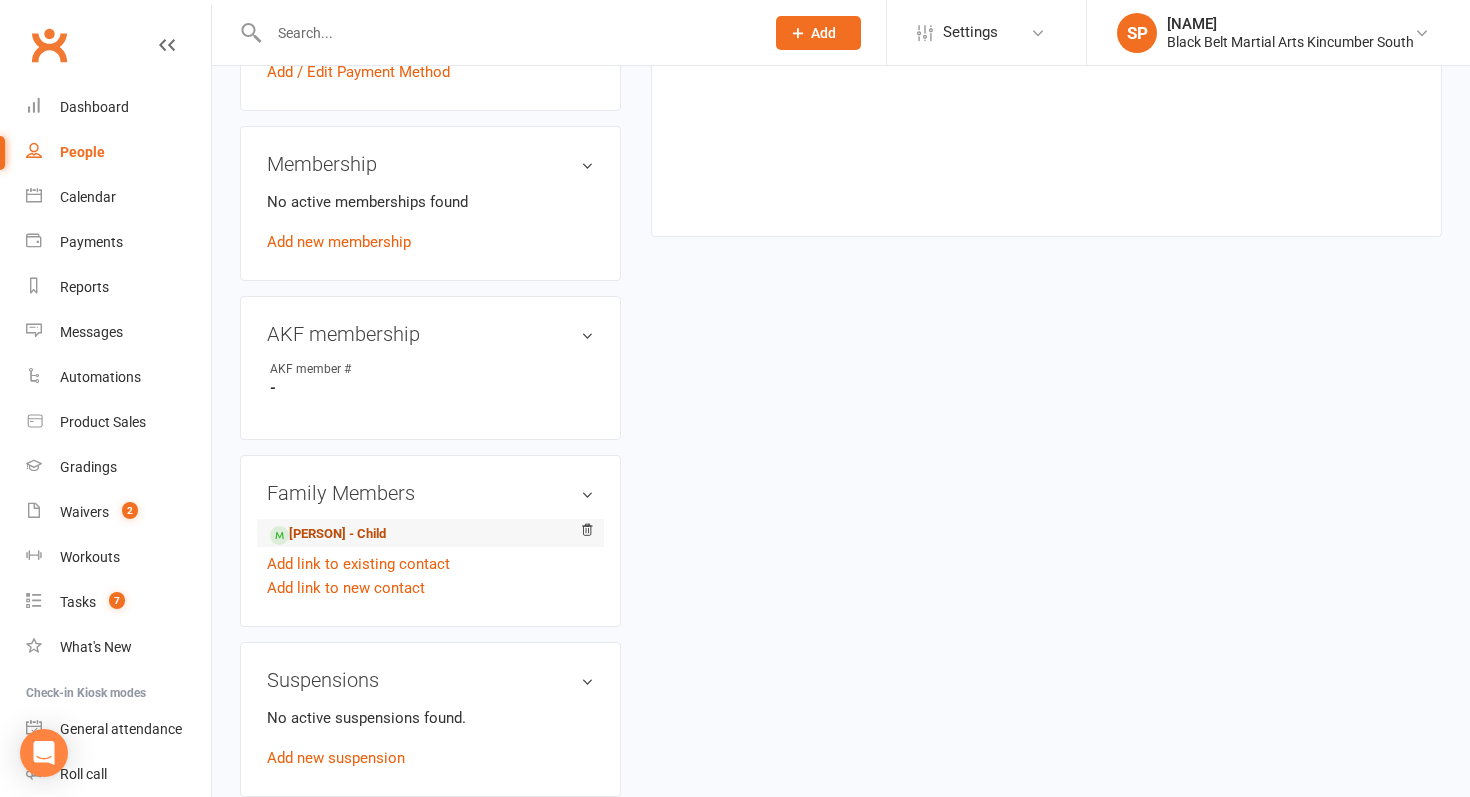 click on "[PERSON] - Child" at bounding box center [328, 534] 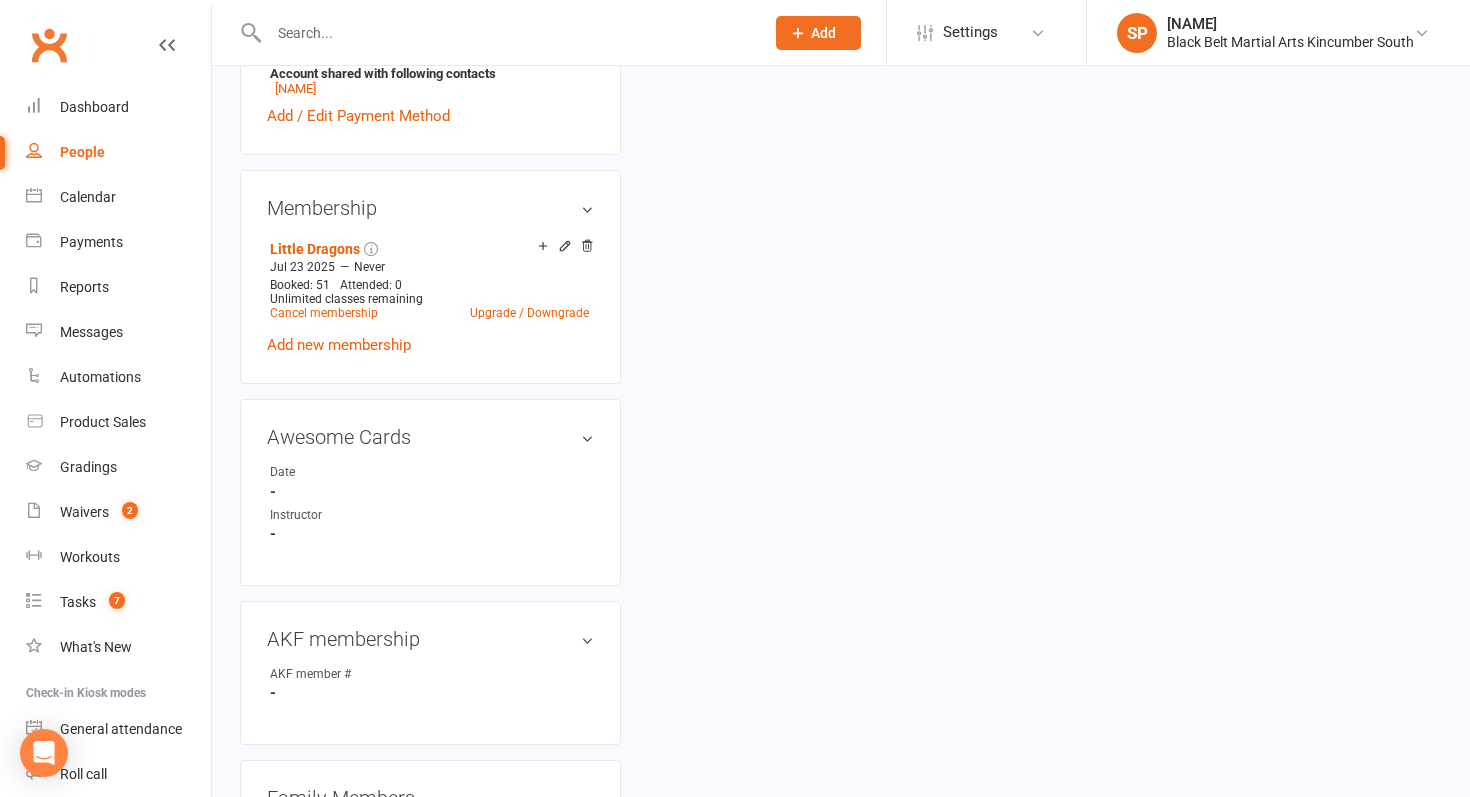scroll, scrollTop: 0, scrollLeft: 0, axis: both 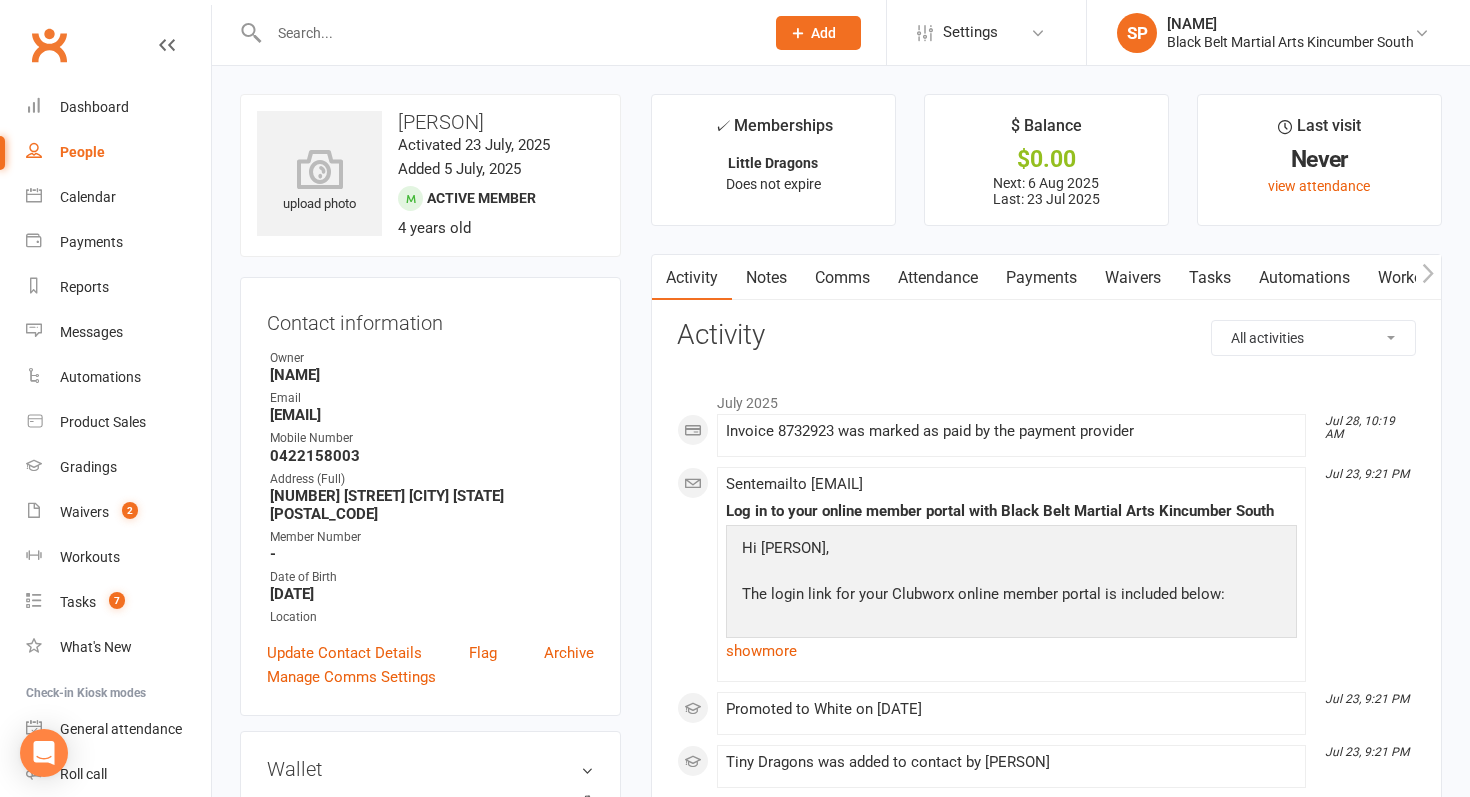 click on "Payments" at bounding box center [1041, 278] 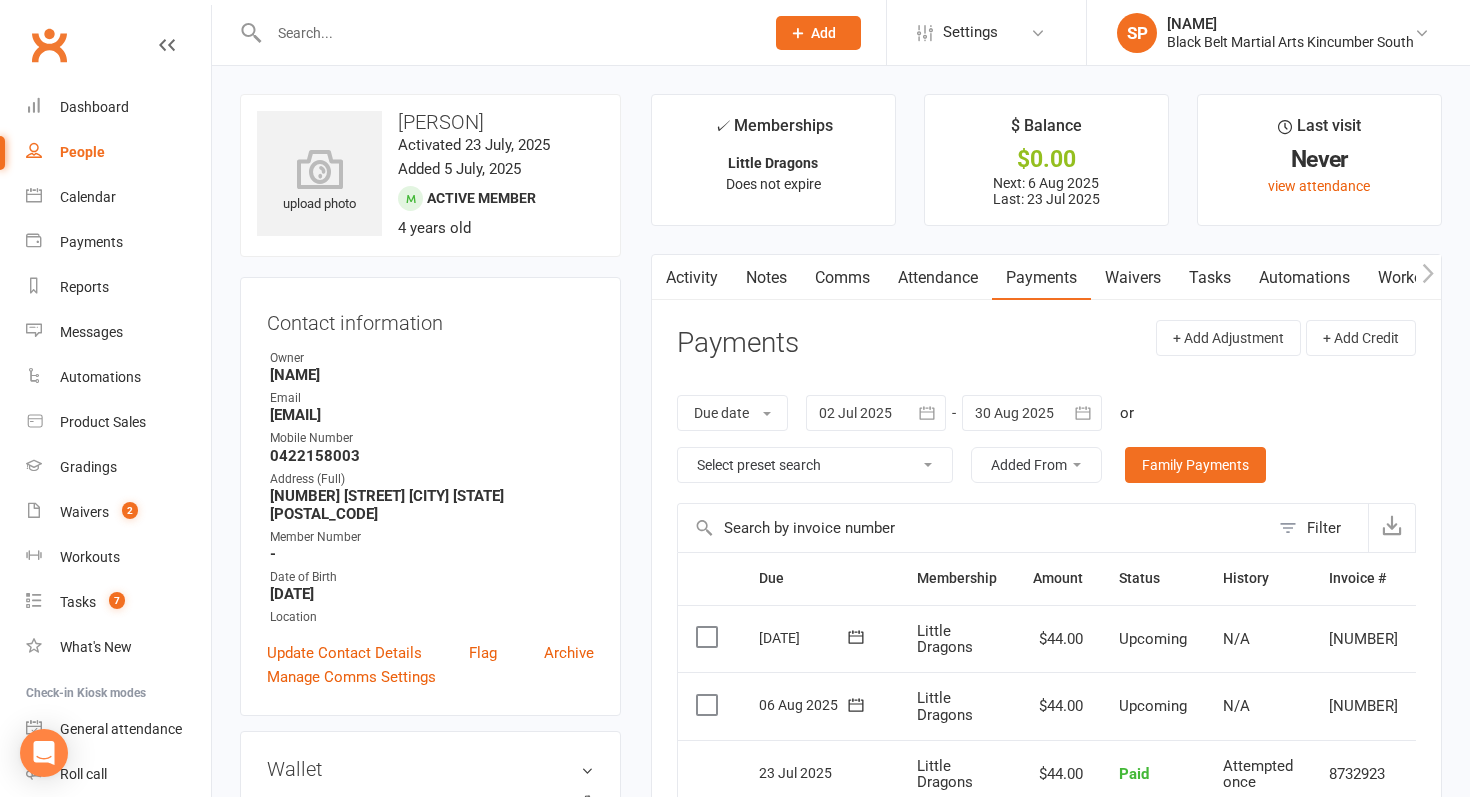 click on "✓ Memberships Little Dragons Does not expire $ Balance $0.00 Next: [DATE] Last: [DATE] Last visit Never view attendance
Activity Notes Comms Attendance Payments Waivers Tasks Automations Workouts Gradings / Promotions Assessments Credit balance
Payments + Add Adjustment + Add Credit Due date  Due date Date paid Date failed Date settled [DATE]
[MONTH] [YEAR]
Sun Mon Tue Wed Thu Fri Sat
27
29
30
01
02
03
04
05
28
06
07
08
09
10
11
12
29
13
14
15
16
17
18
19
30 20 21" at bounding box center [1046, 635] 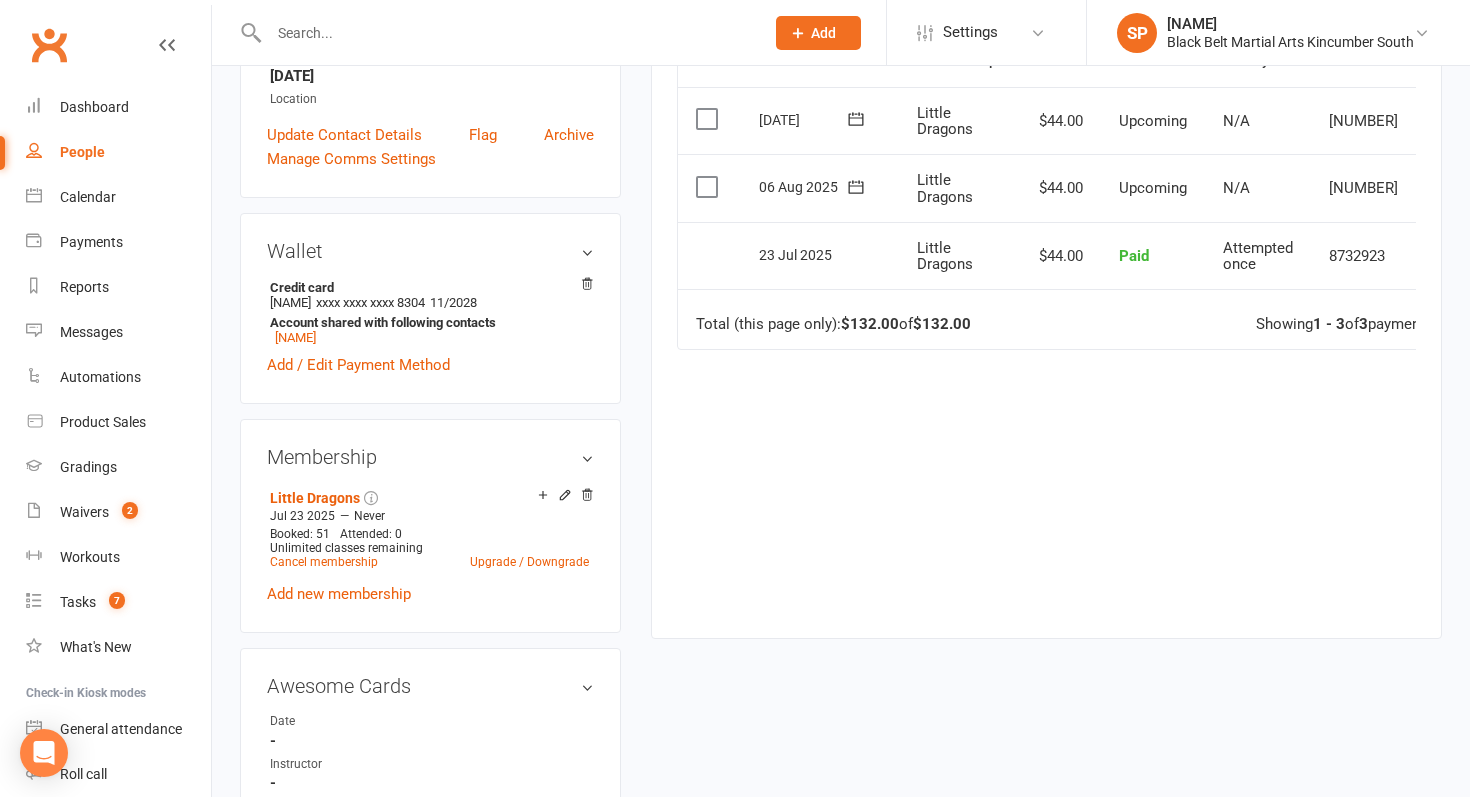 scroll, scrollTop: 0, scrollLeft: 0, axis: both 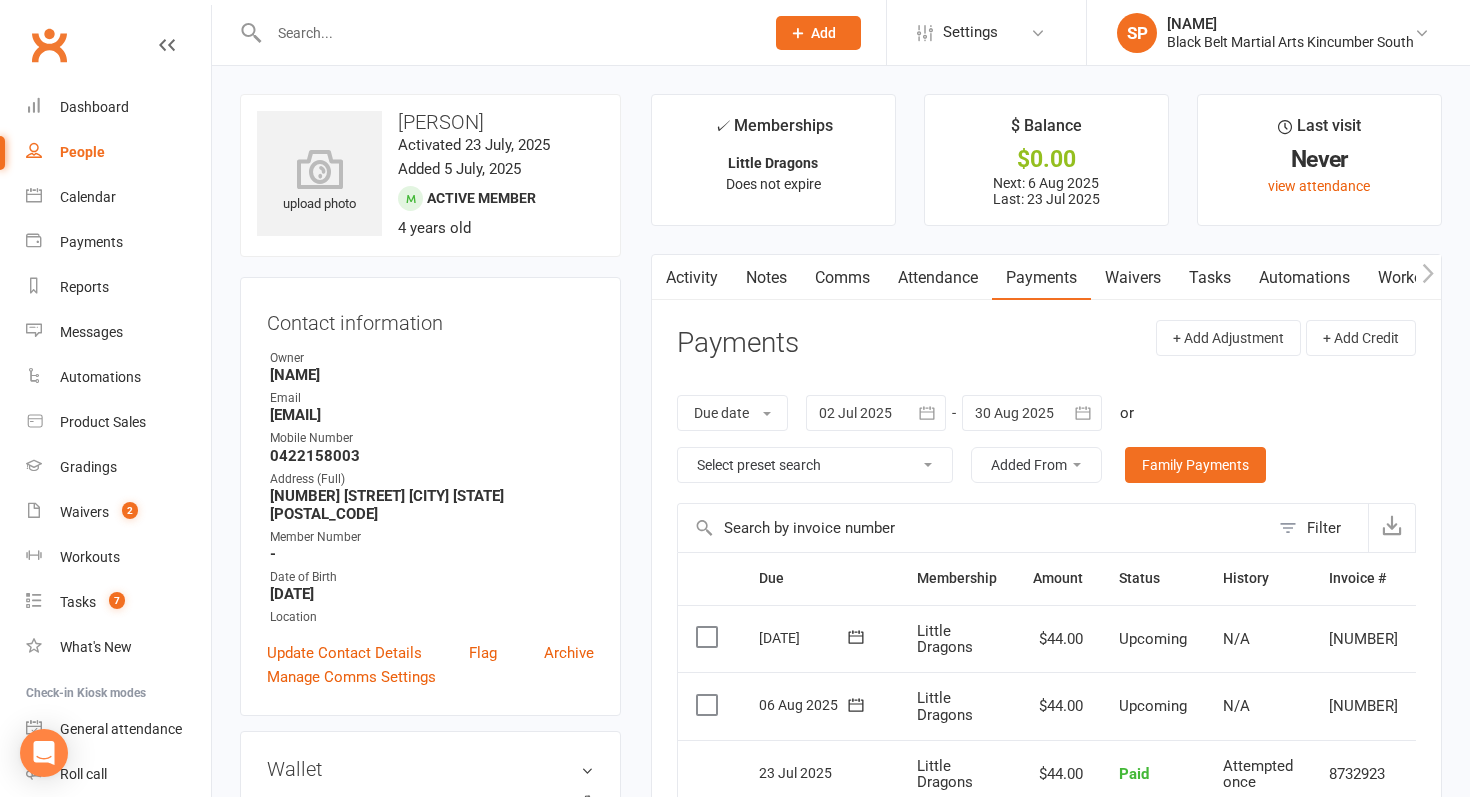 click on "Activity" at bounding box center (692, 278) 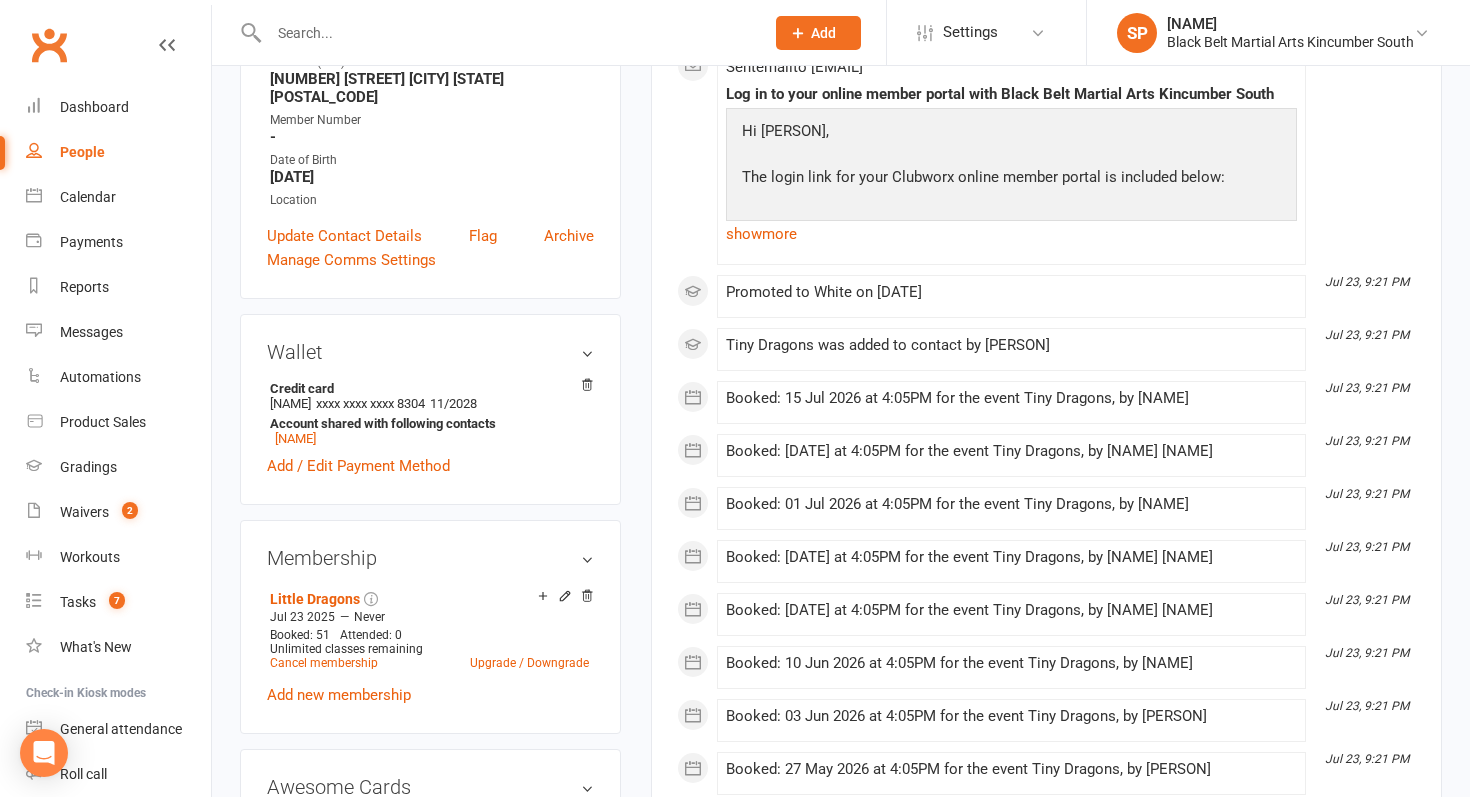 scroll, scrollTop: 419, scrollLeft: 0, axis: vertical 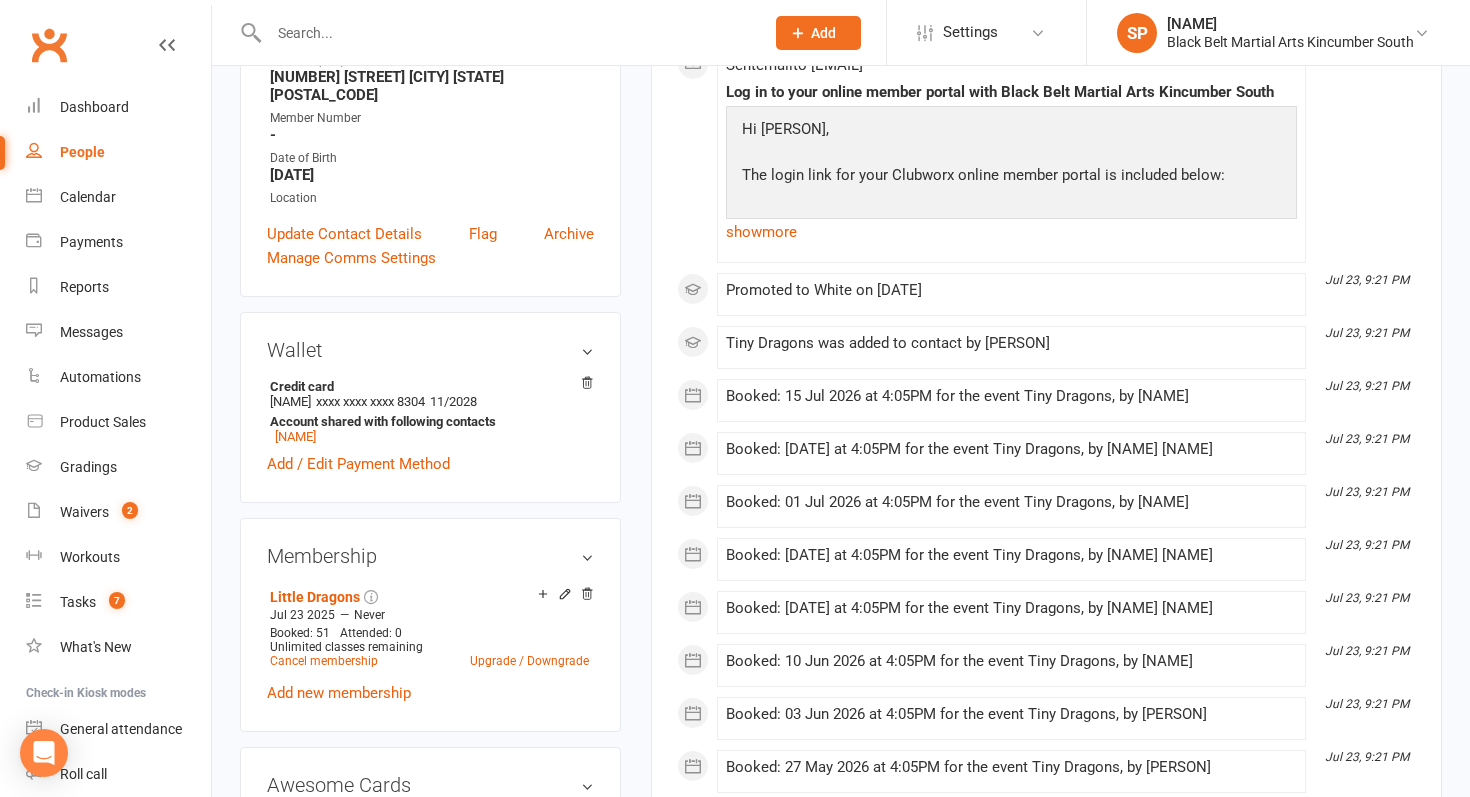 click at bounding box center [506, 33] 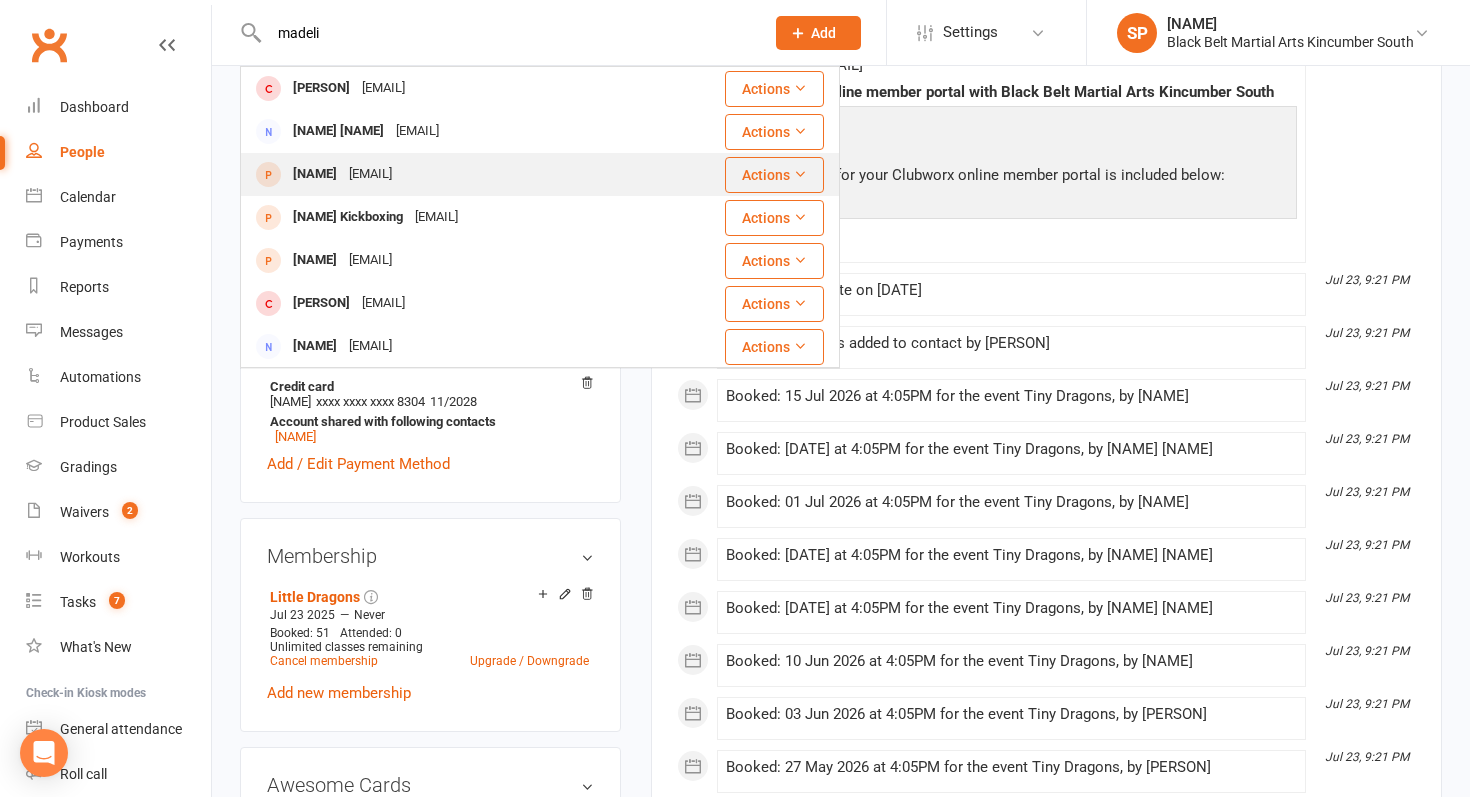 type on "madeli" 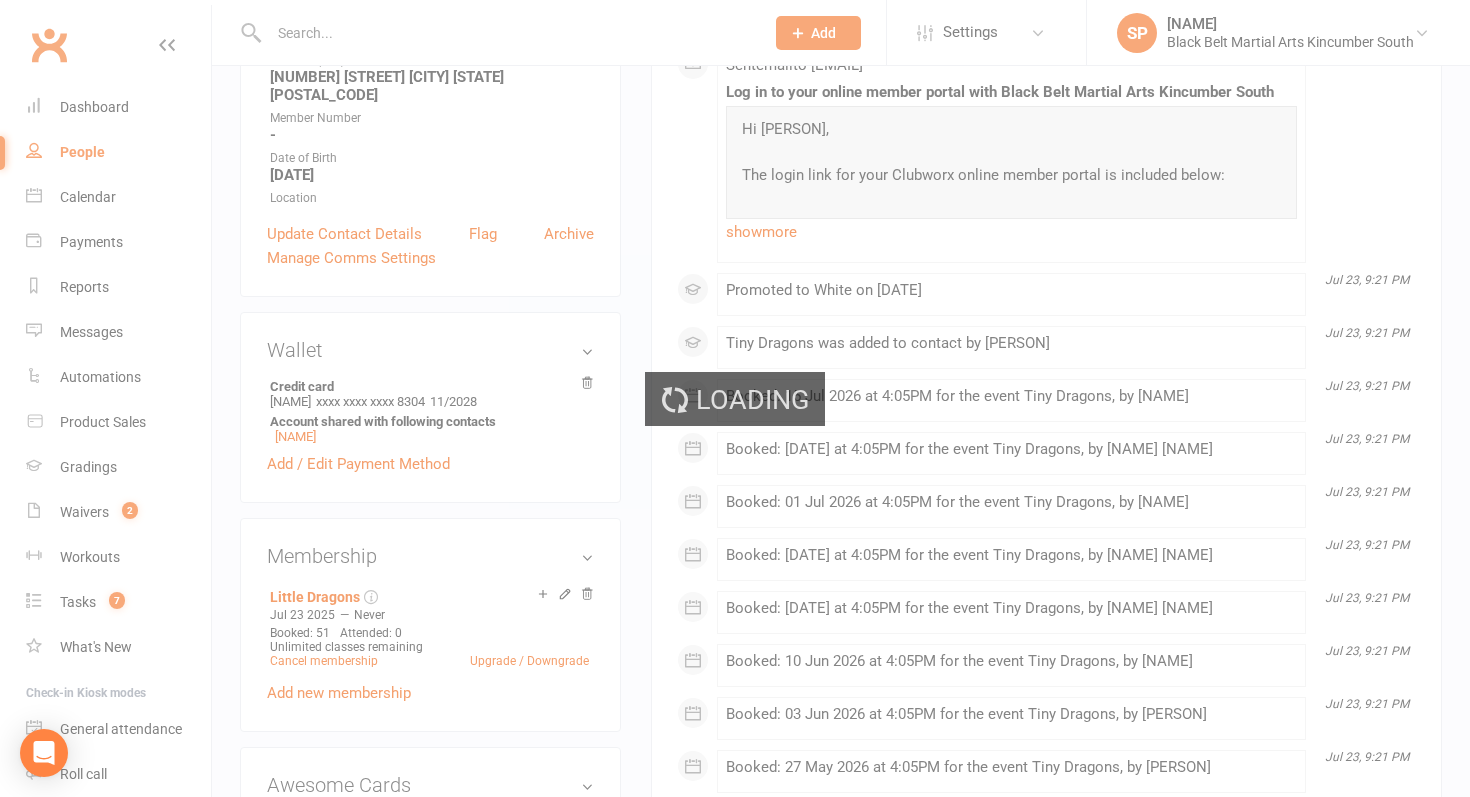 scroll, scrollTop: 0, scrollLeft: 0, axis: both 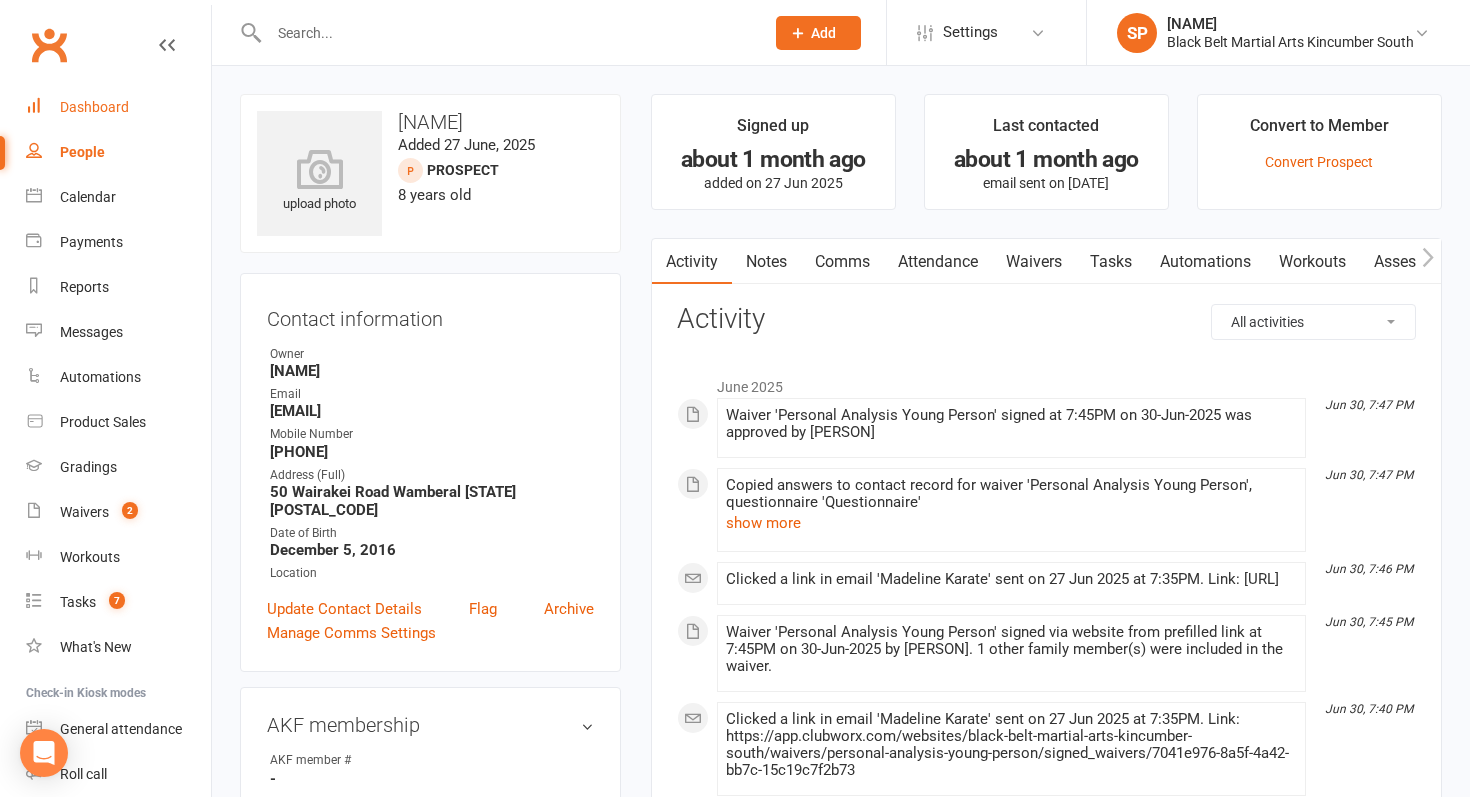 click on "Dashboard" at bounding box center (94, 107) 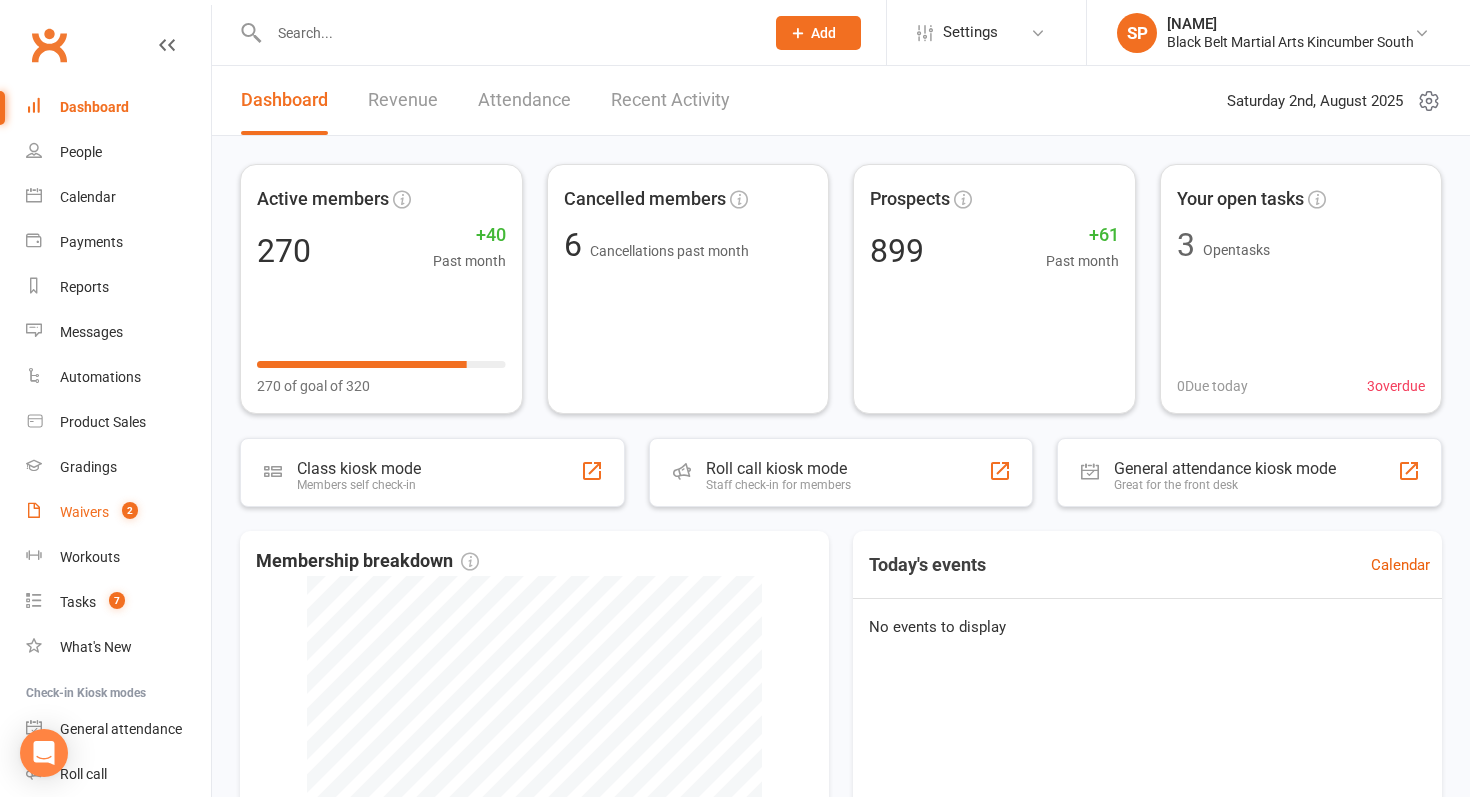 click on "Waivers" at bounding box center (84, 512) 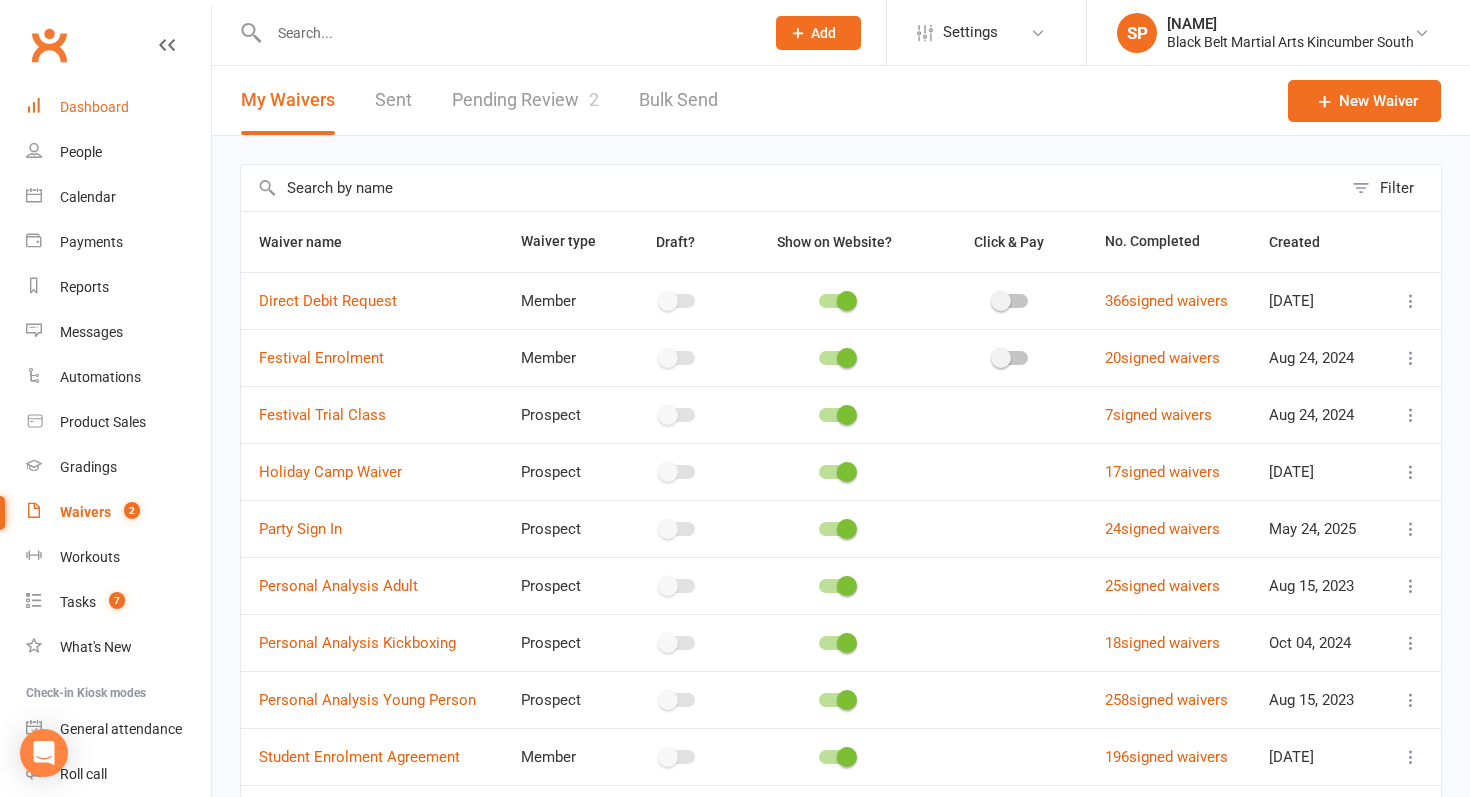 click on "Dashboard" at bounding box center (94, 107) 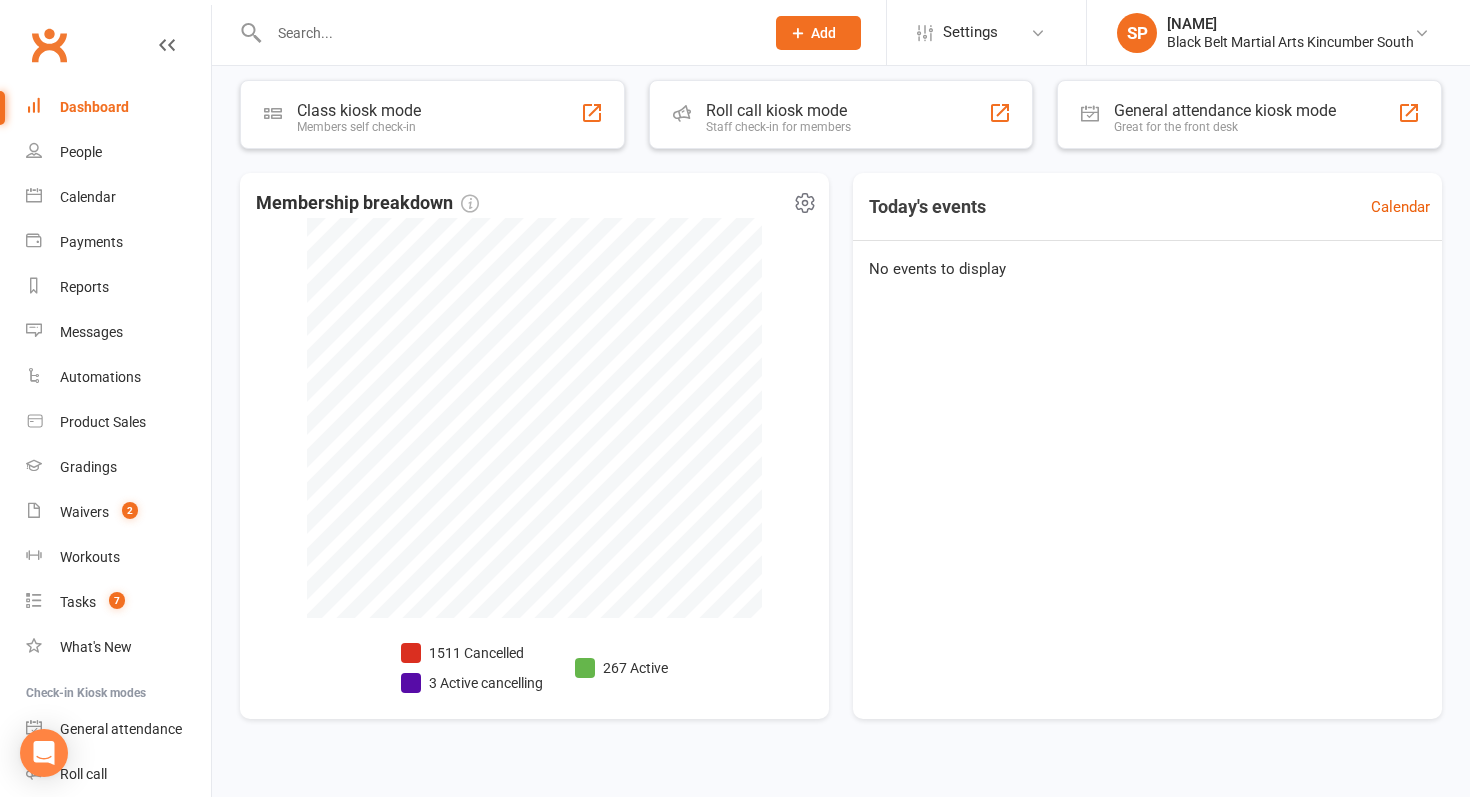 scroll, scrollTop: 343, scrollLeft: 0, axis: vertical 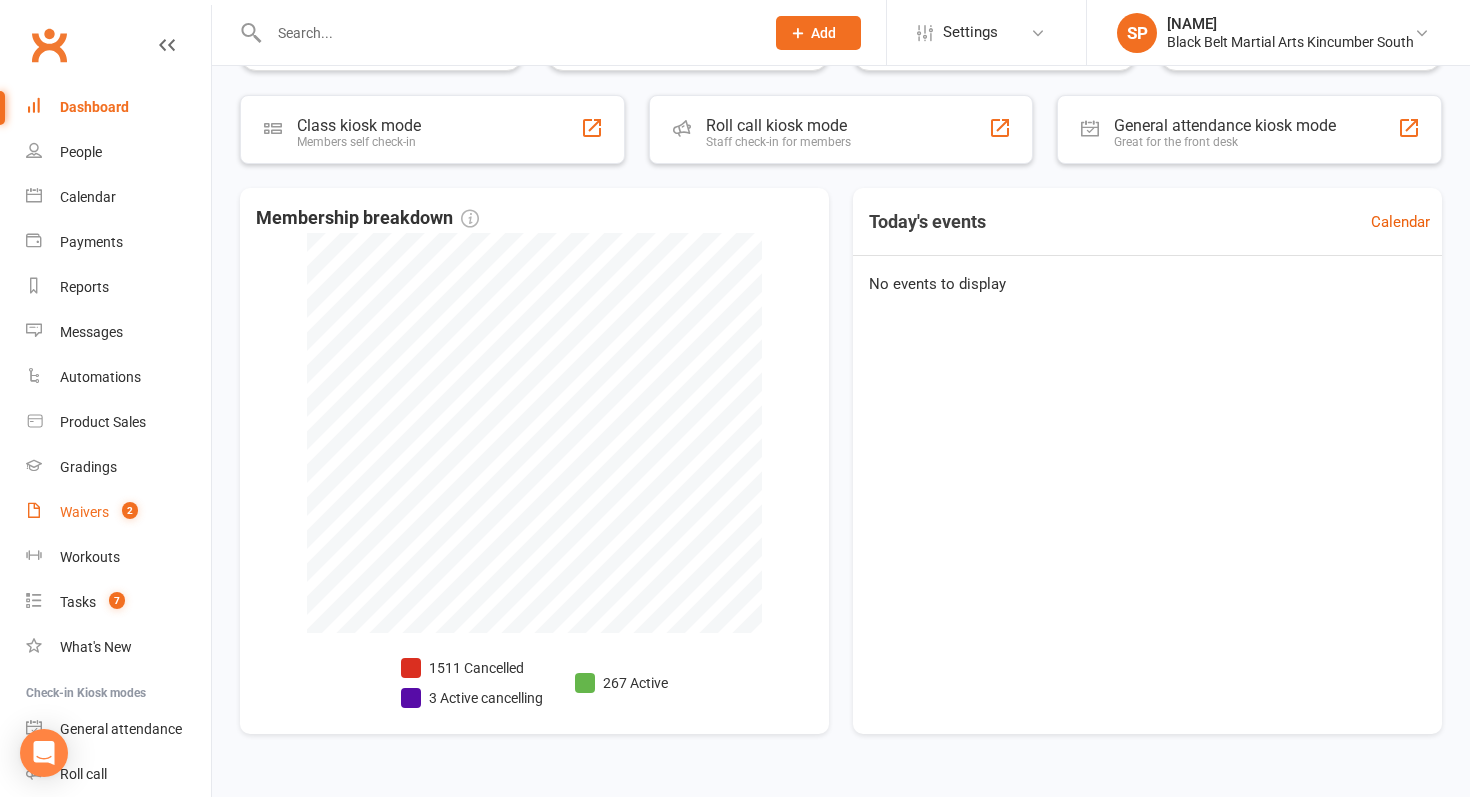 click on "Waivers   2" at bounding box center (118, 512) 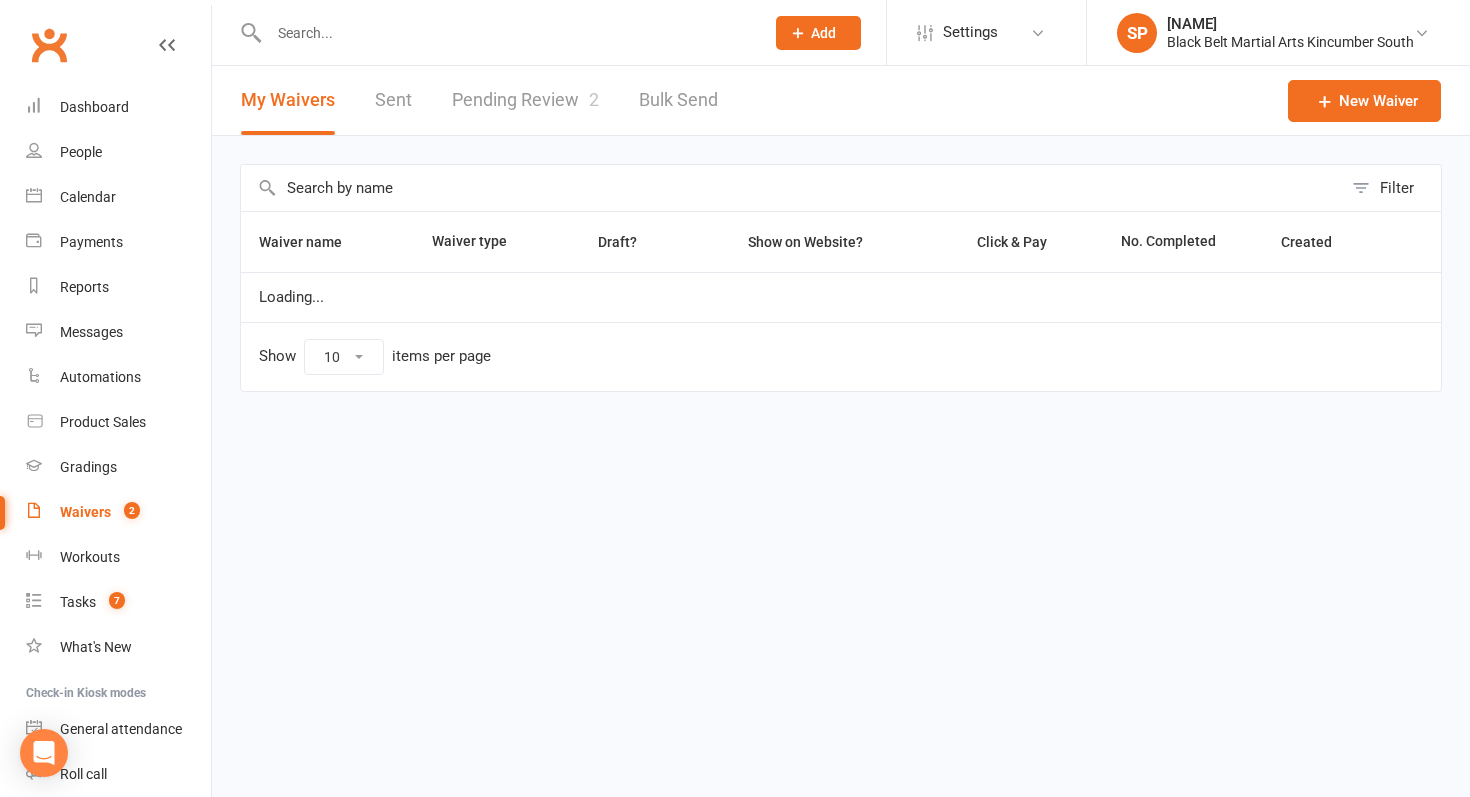 scroll, scrollTop: 0, scrollLeft: 0, axis: both 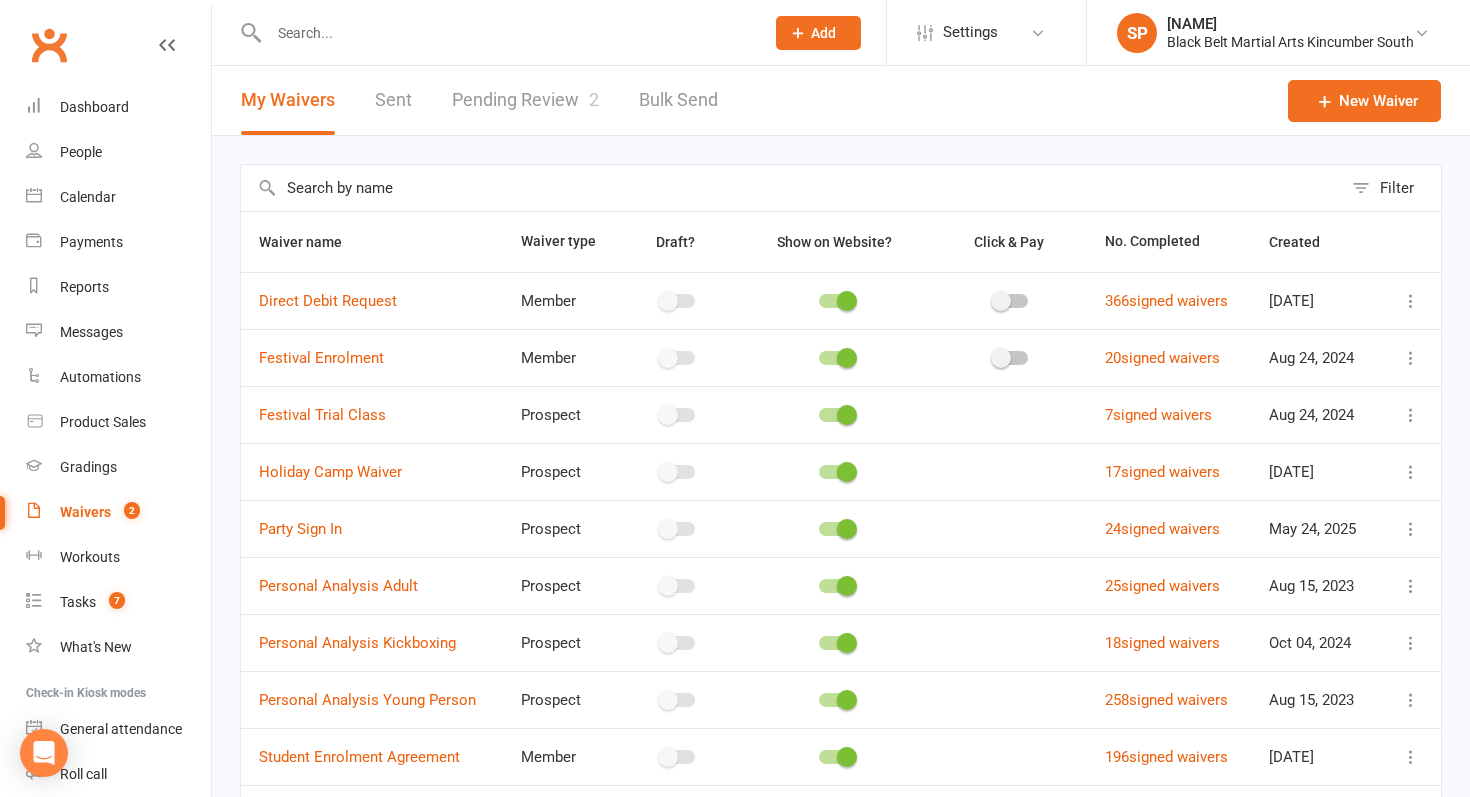 click on "Pending Review 2" at bounding box center (525, 100) 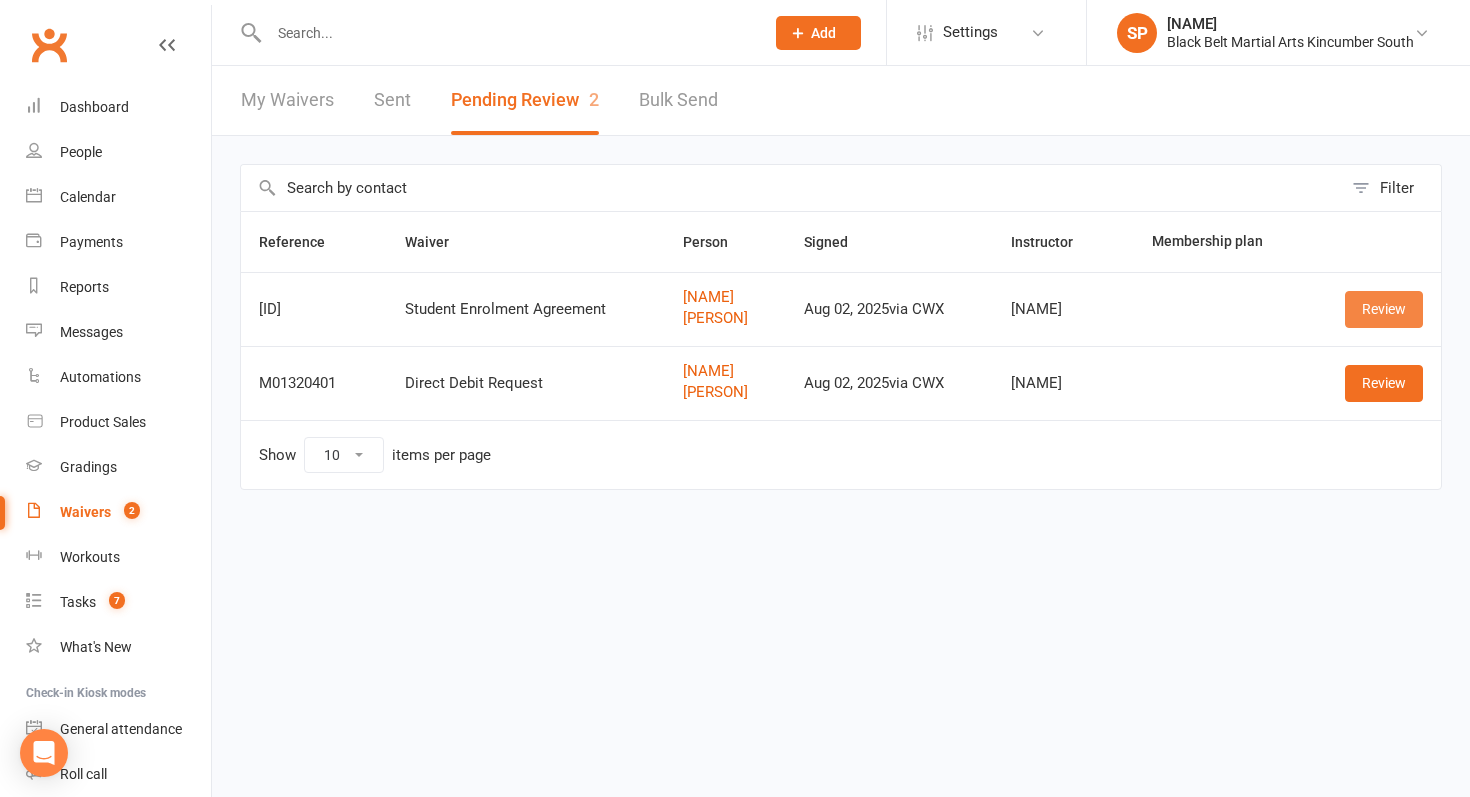 click on "Review" at bounding box center [1384, 309] 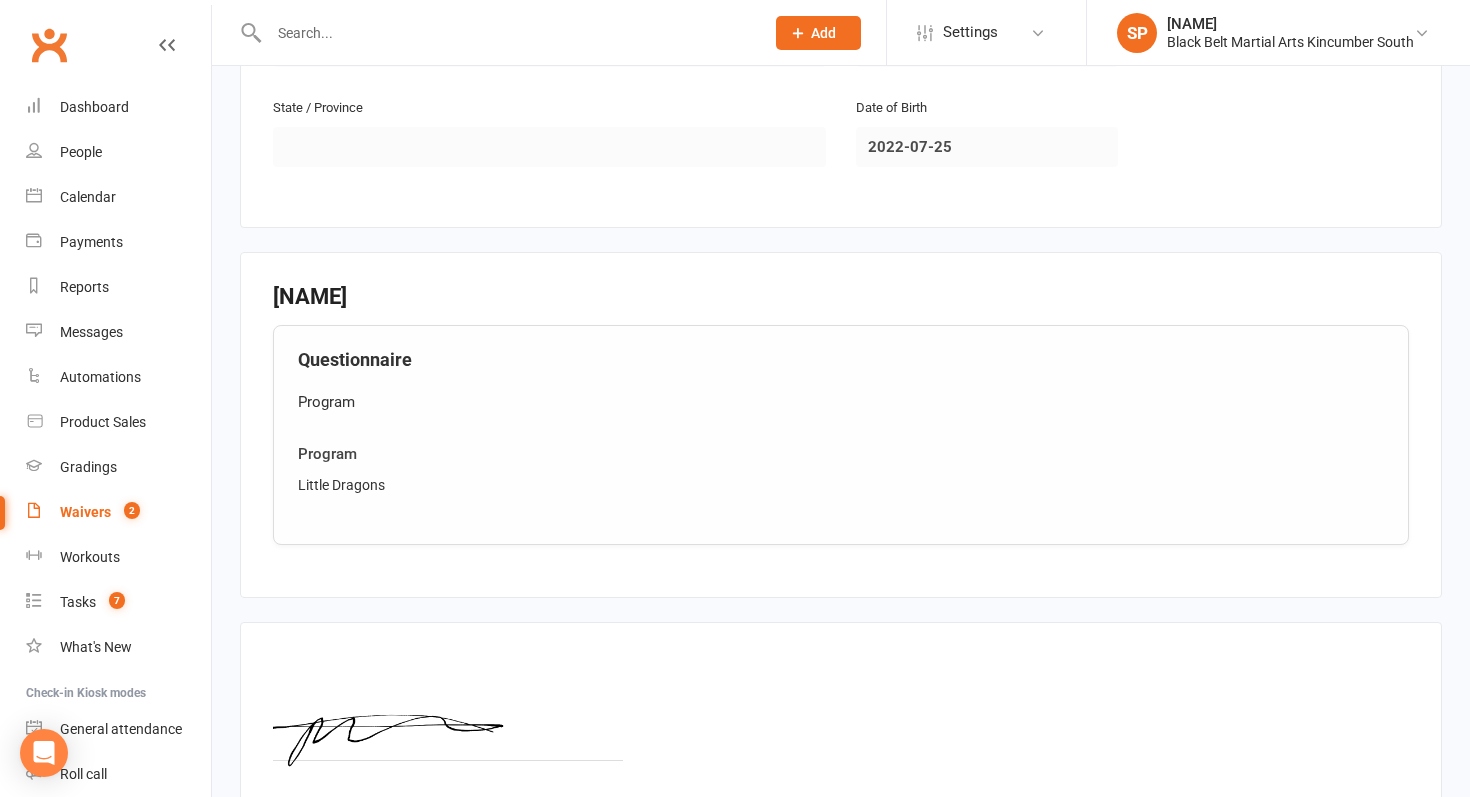 scroll, scrollTop: 1667, scrollLeft: 0, axis: vertical 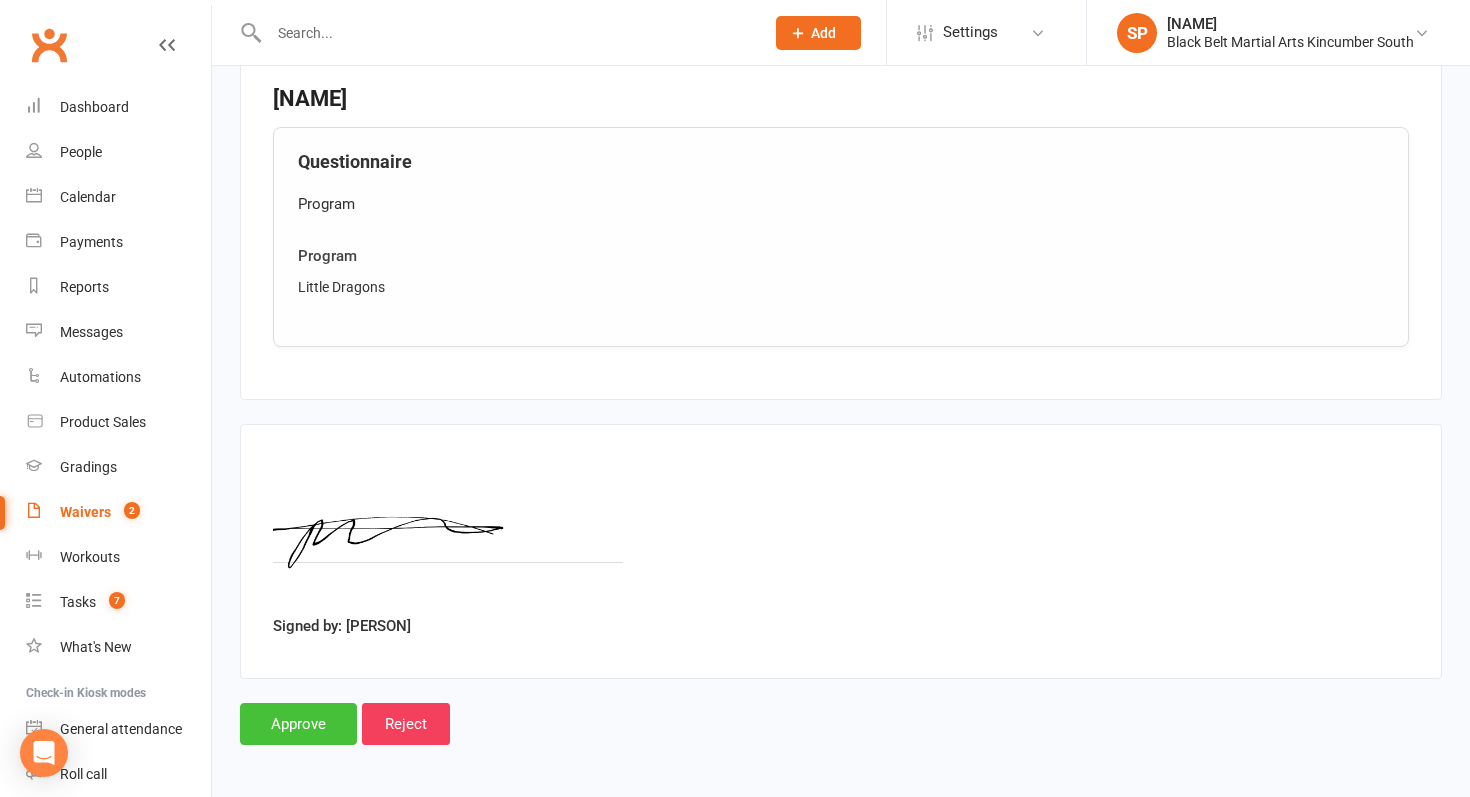 click on "Approve" at bounding box center [298, 724] 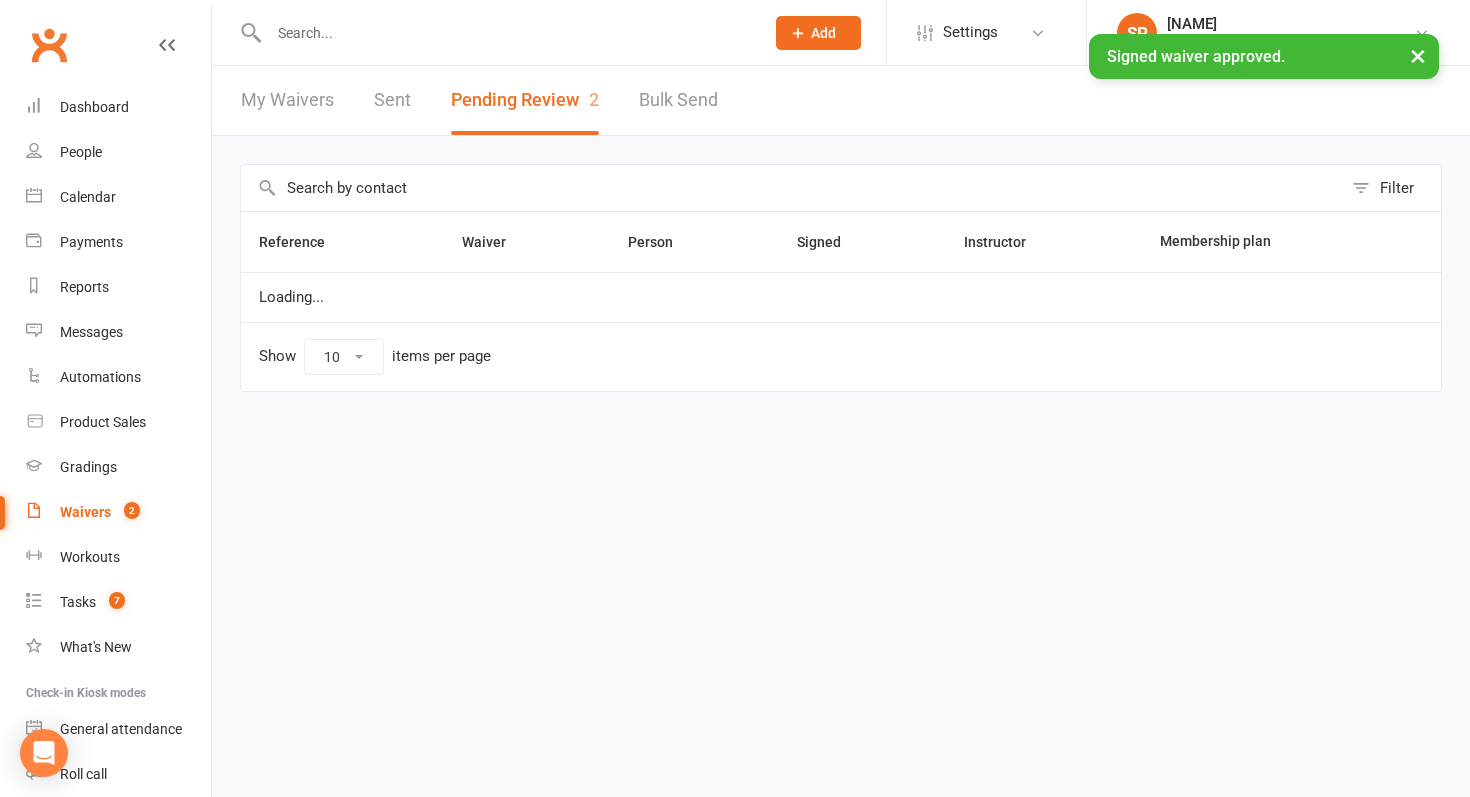 scroll, scrollTop: 0, scrollLeft: 0, axis: both 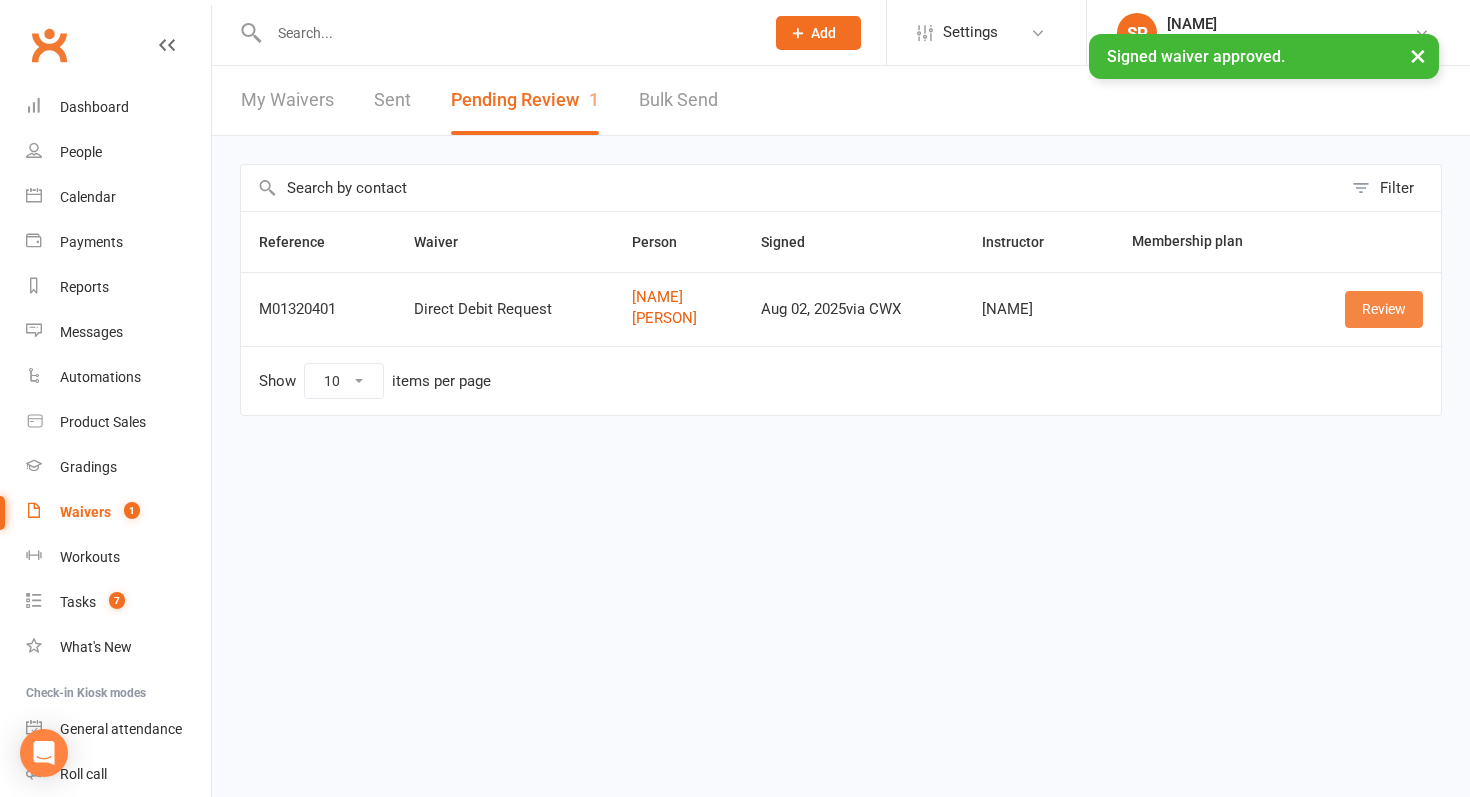click on "Review" at bounding box center (1384, 309) 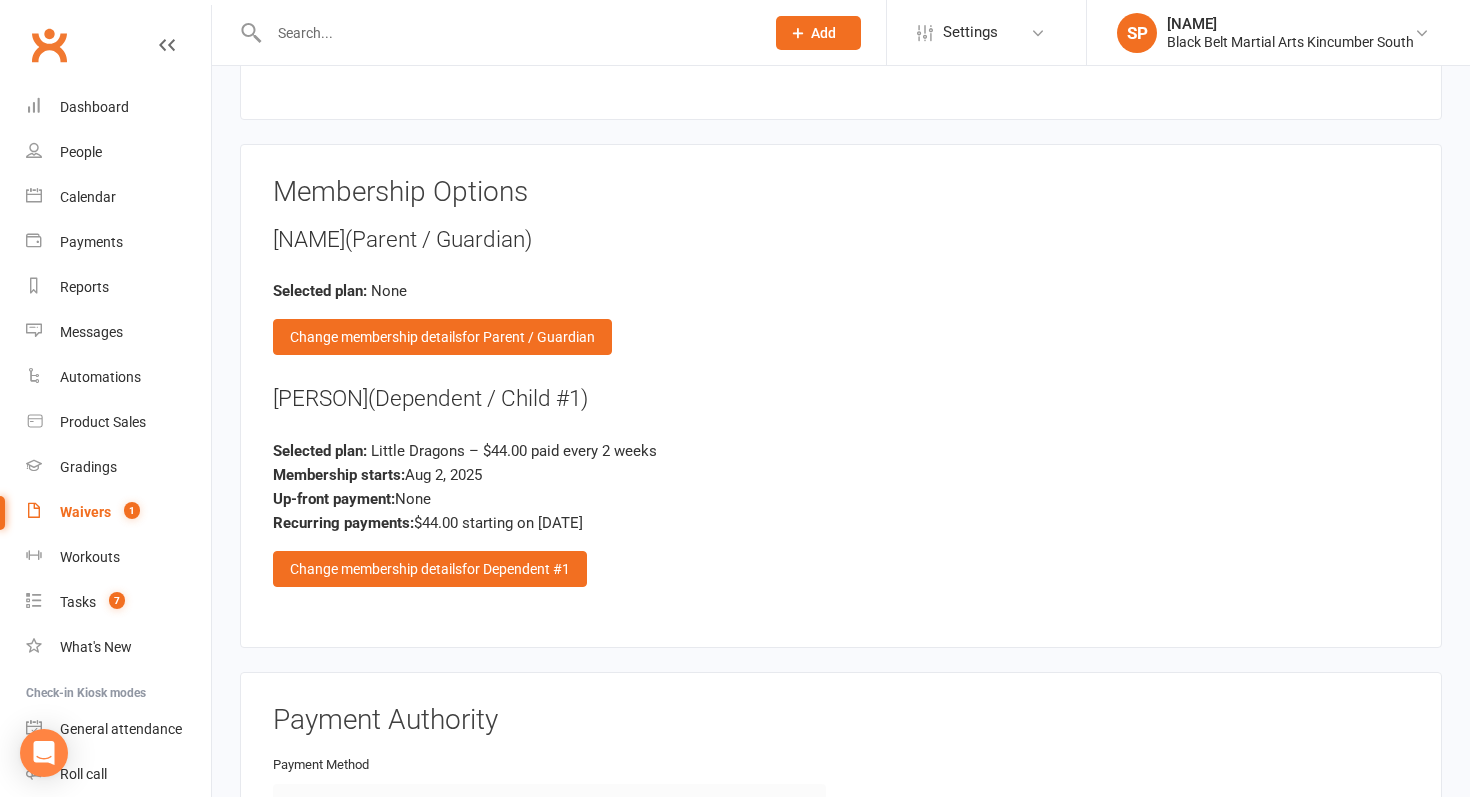 scroll, scrollTop: 1182, scrollLeft: 0, axis: vertical 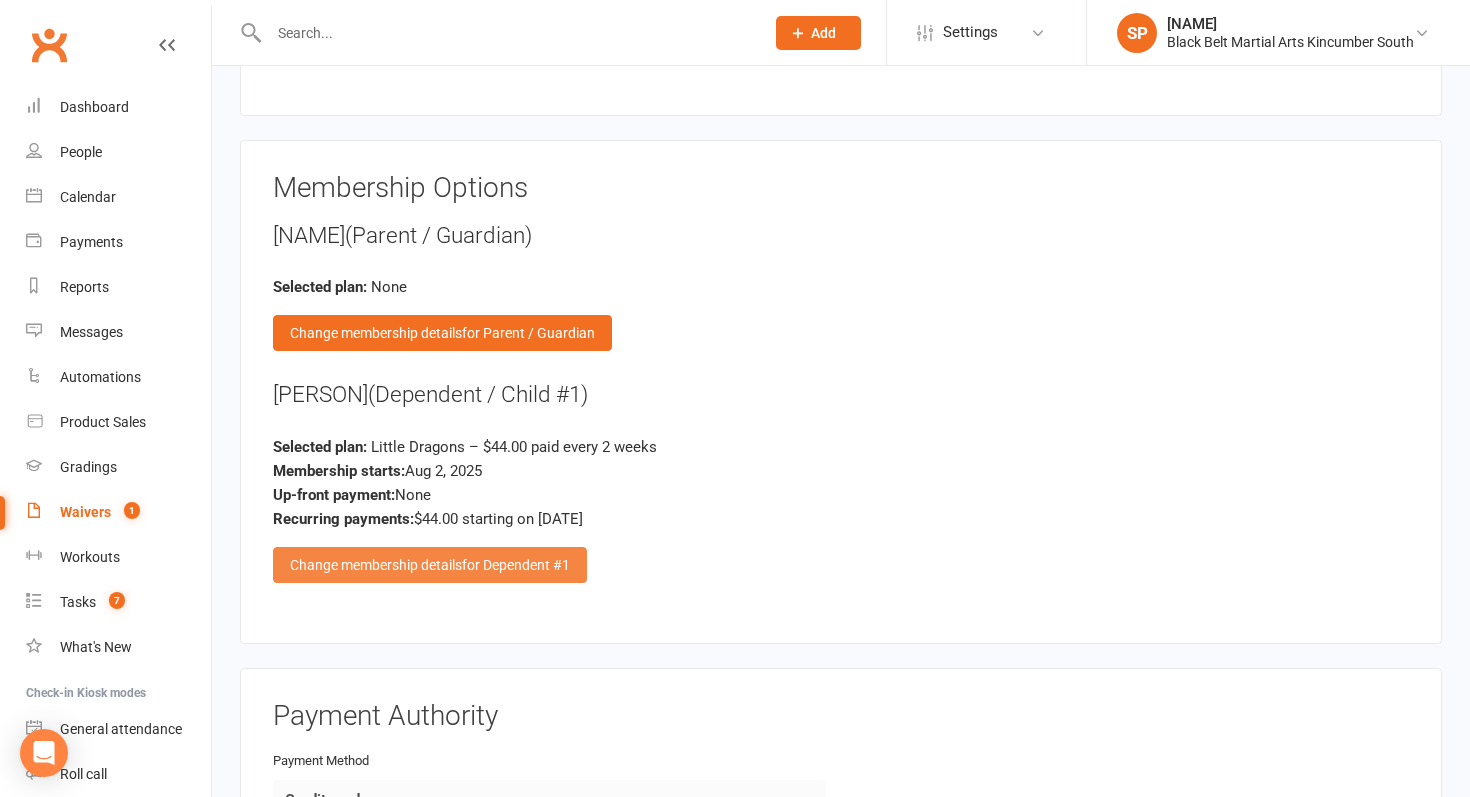 click on "Change membership details for Dependent #1" at bounding box center [430, 565] 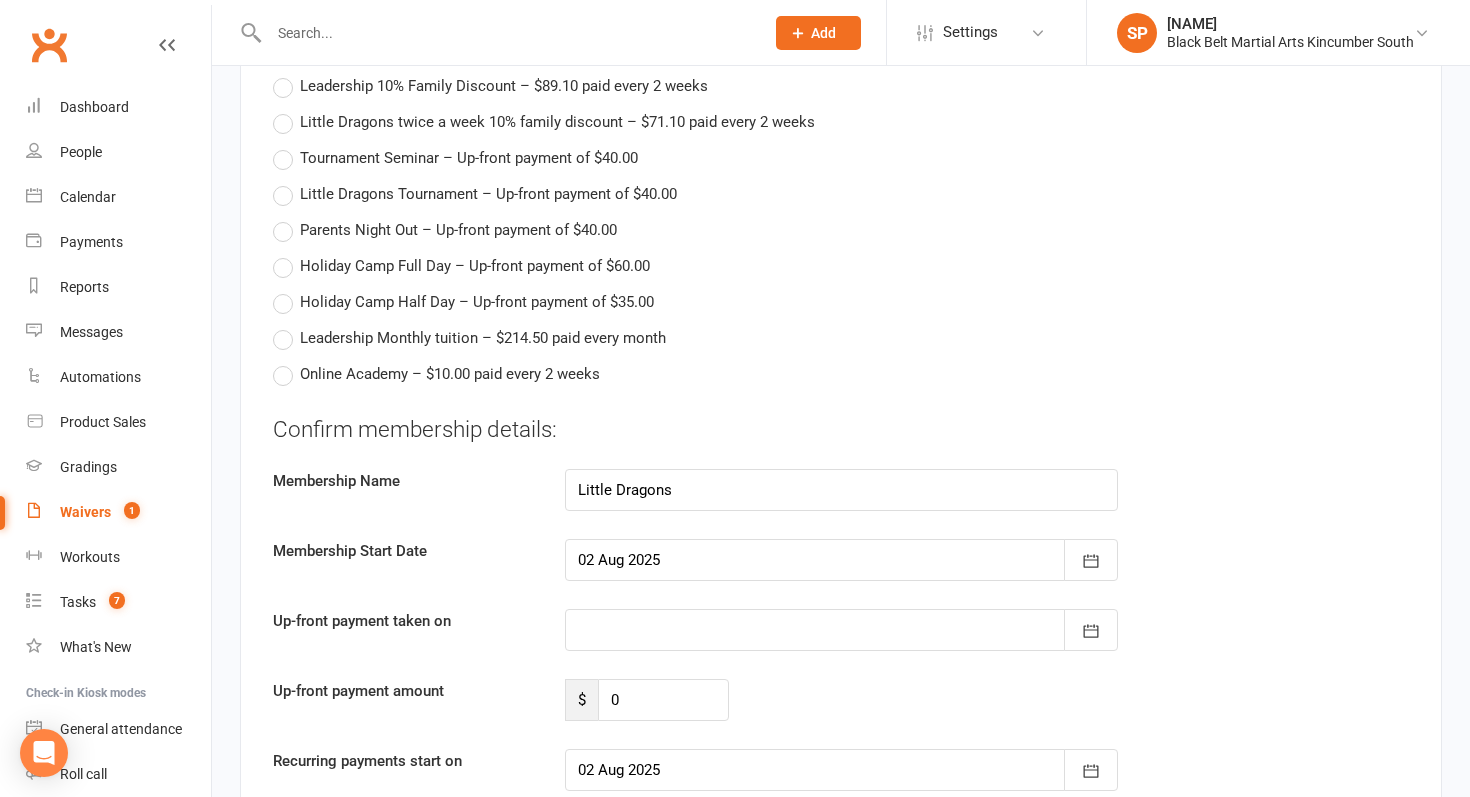 scroll, scrollTop: 2014, scrollLeft: 0, axis: vertical 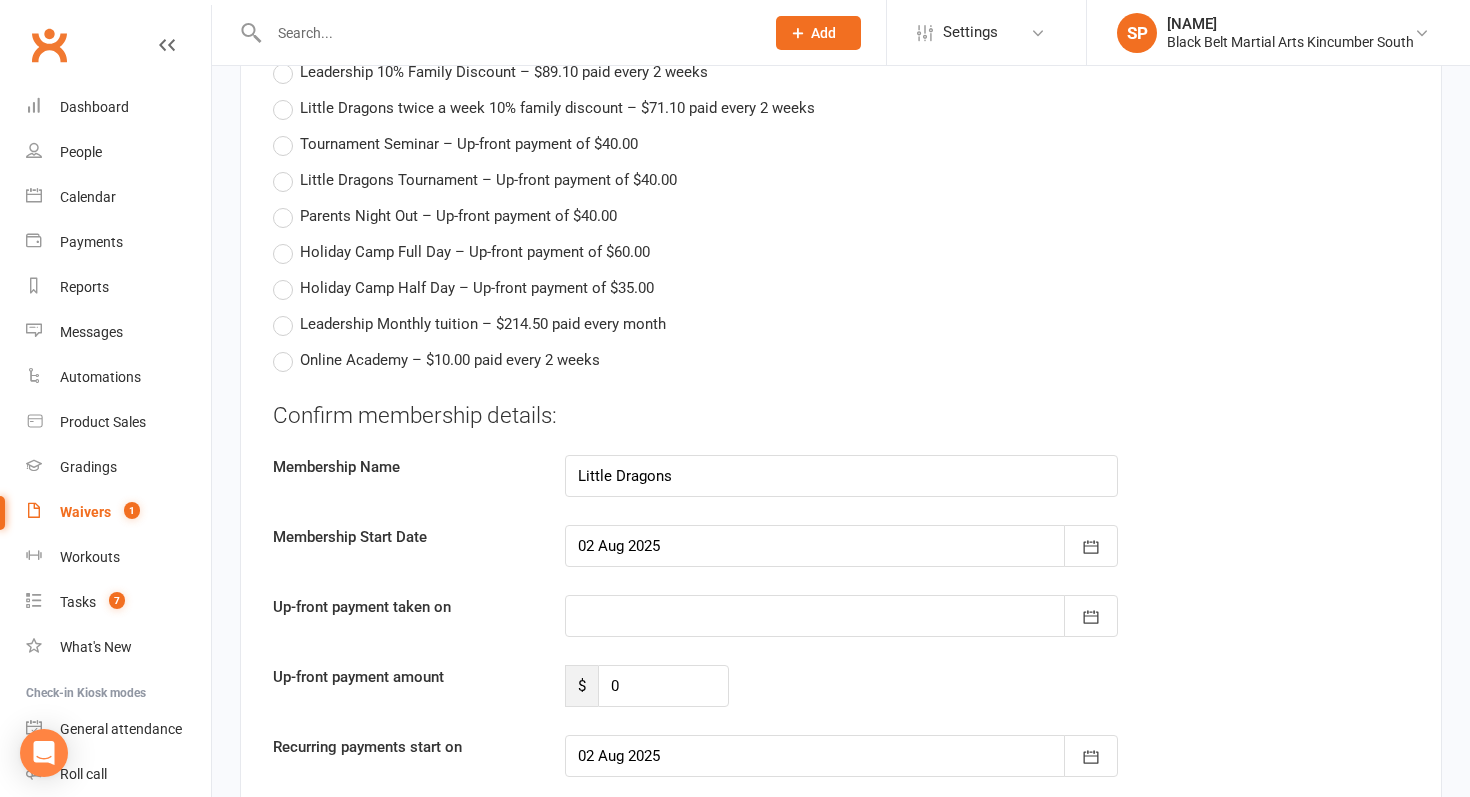 click at bounding box center [841, 546] 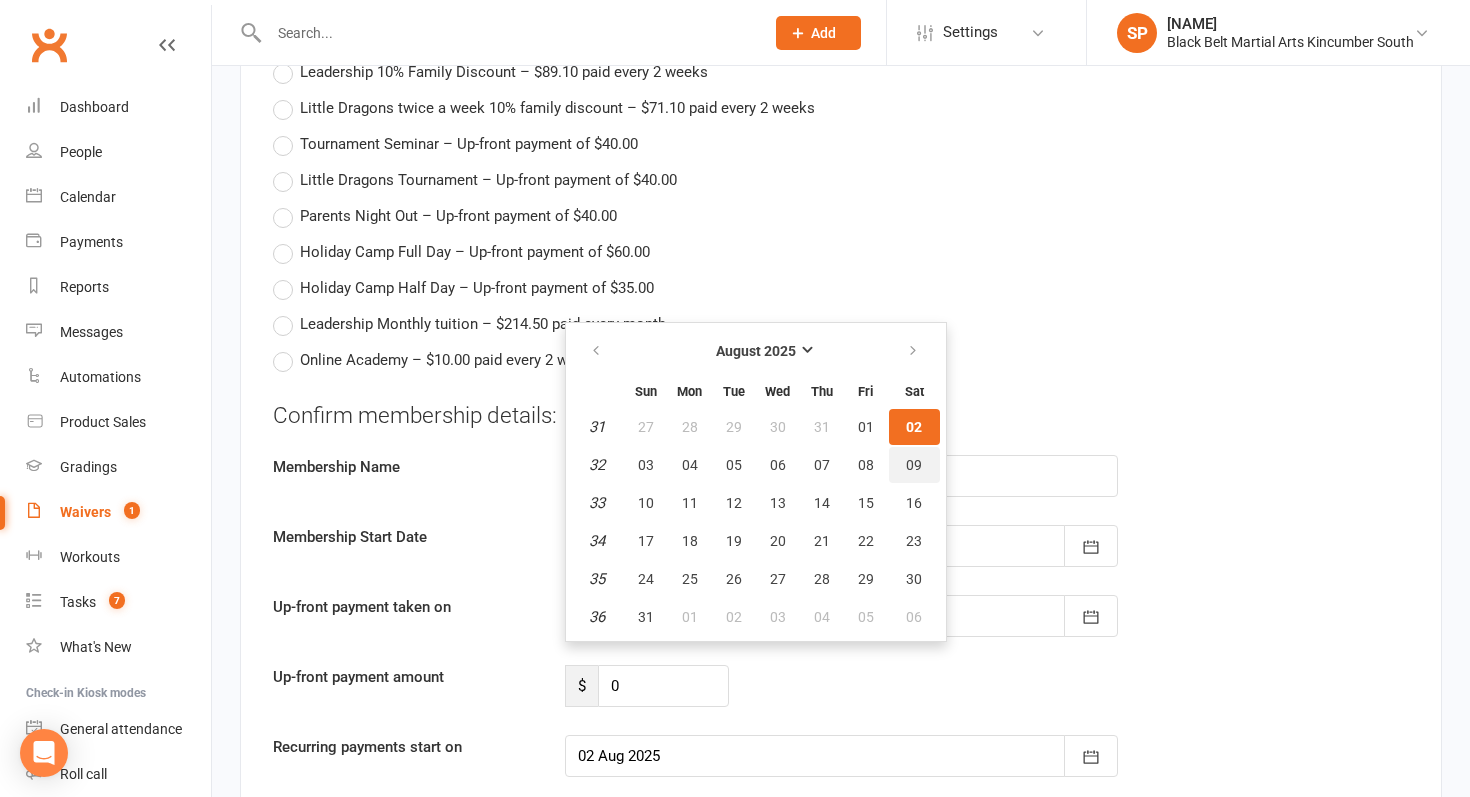 click on "09" at bounding box center [914, 465] 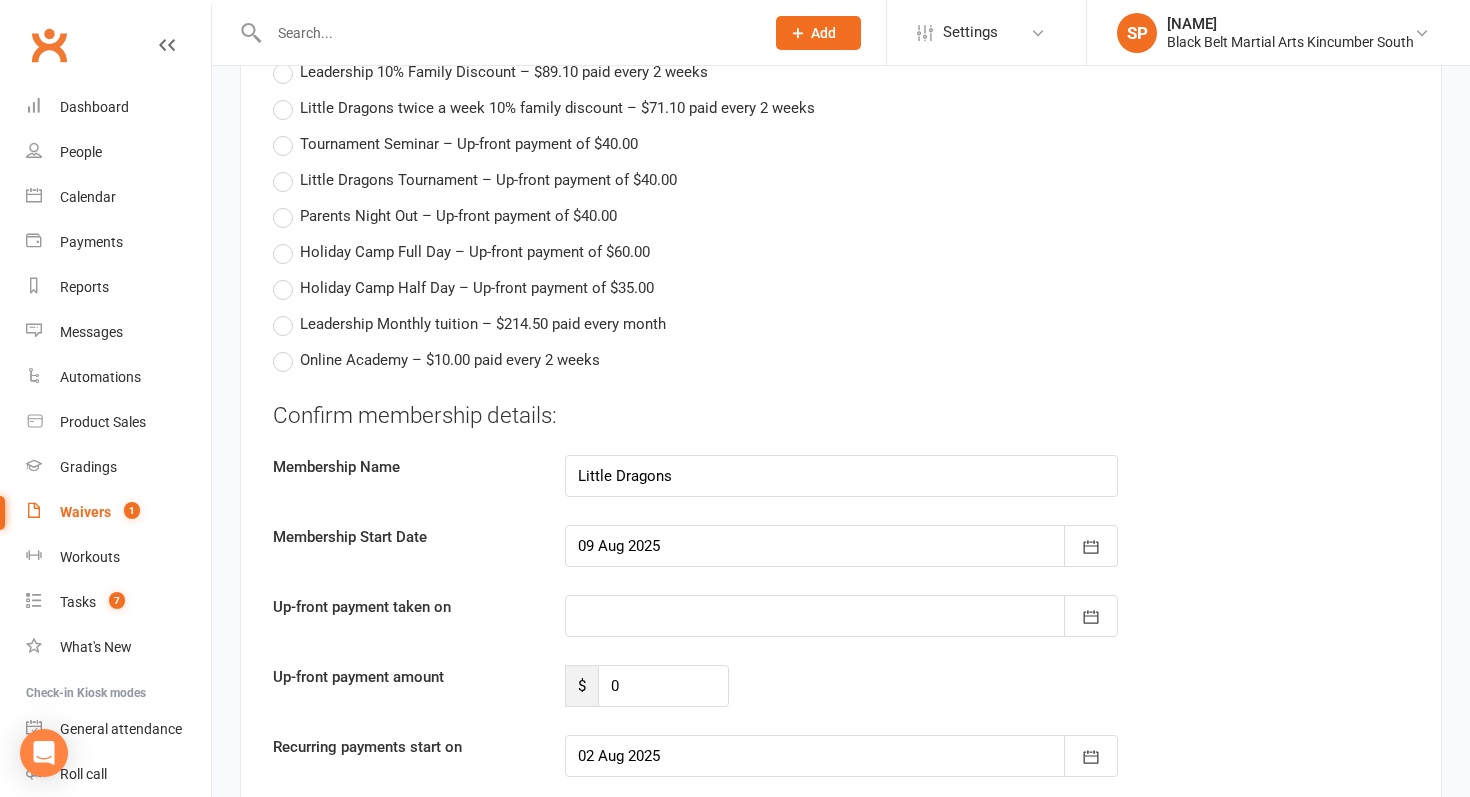 type on "09 Aug 2025" 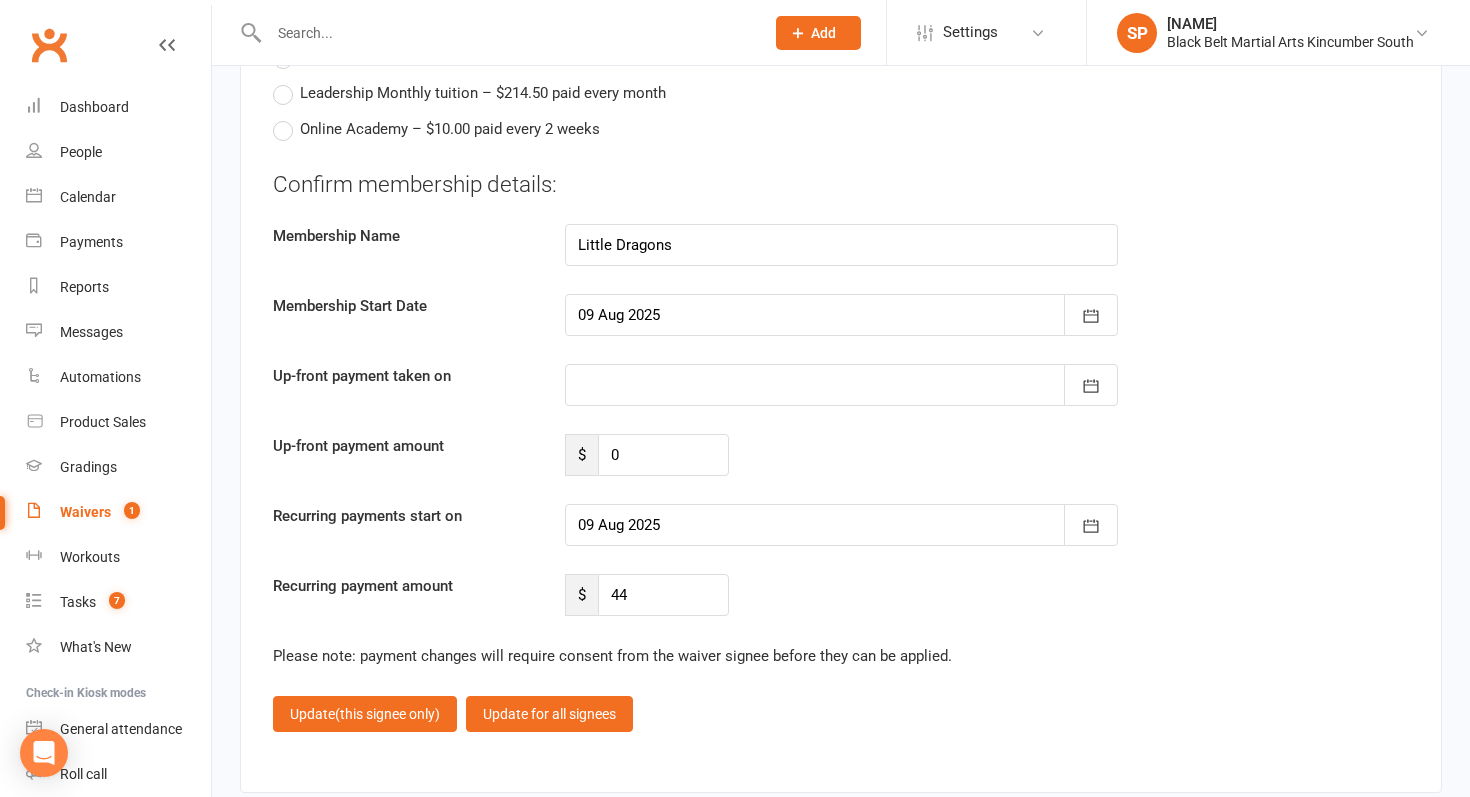 scroll, scrollTop: 2561, scrollLeft: 0, axis: vertical 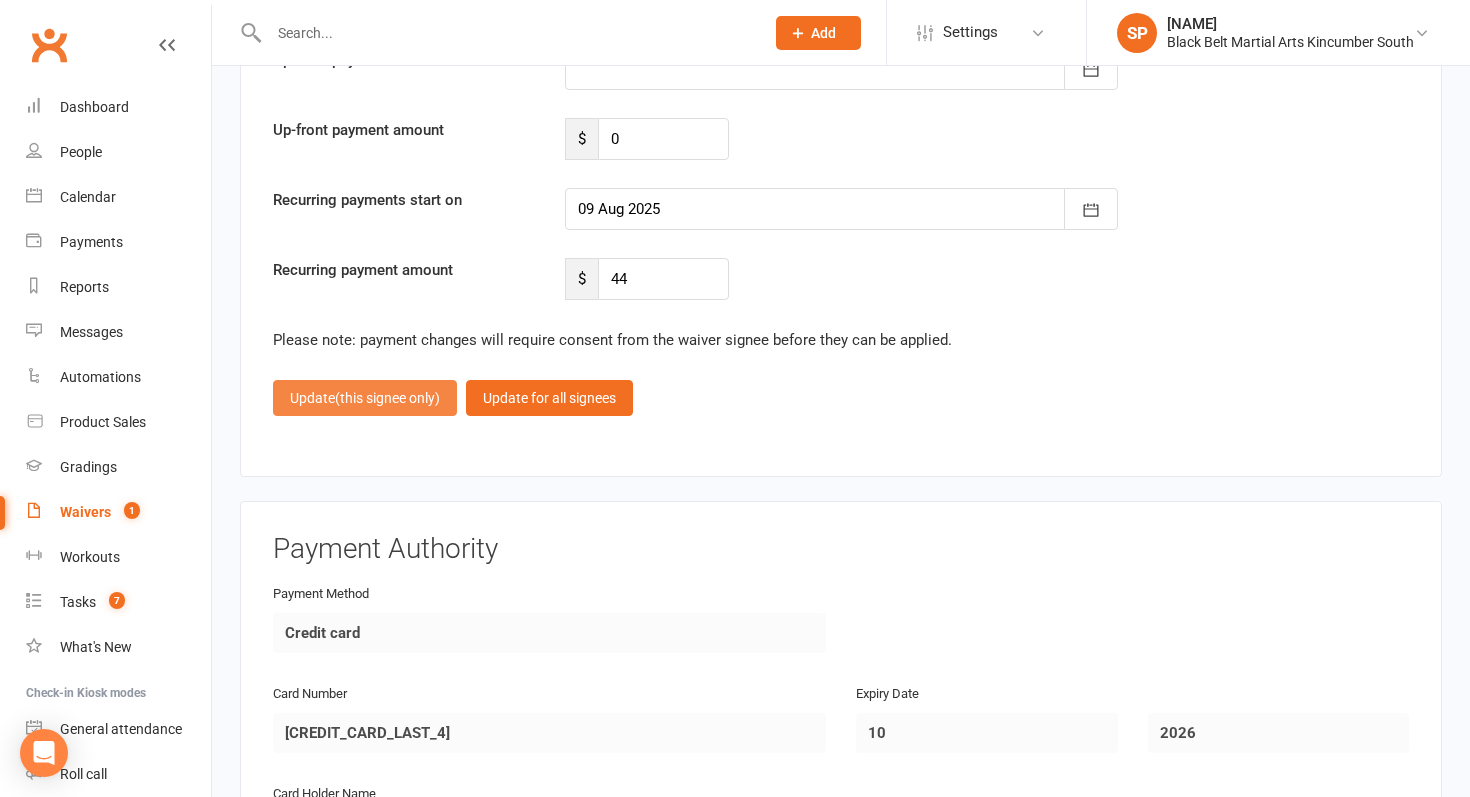 click on "(this signee only)" at bounding box center (387, 398) 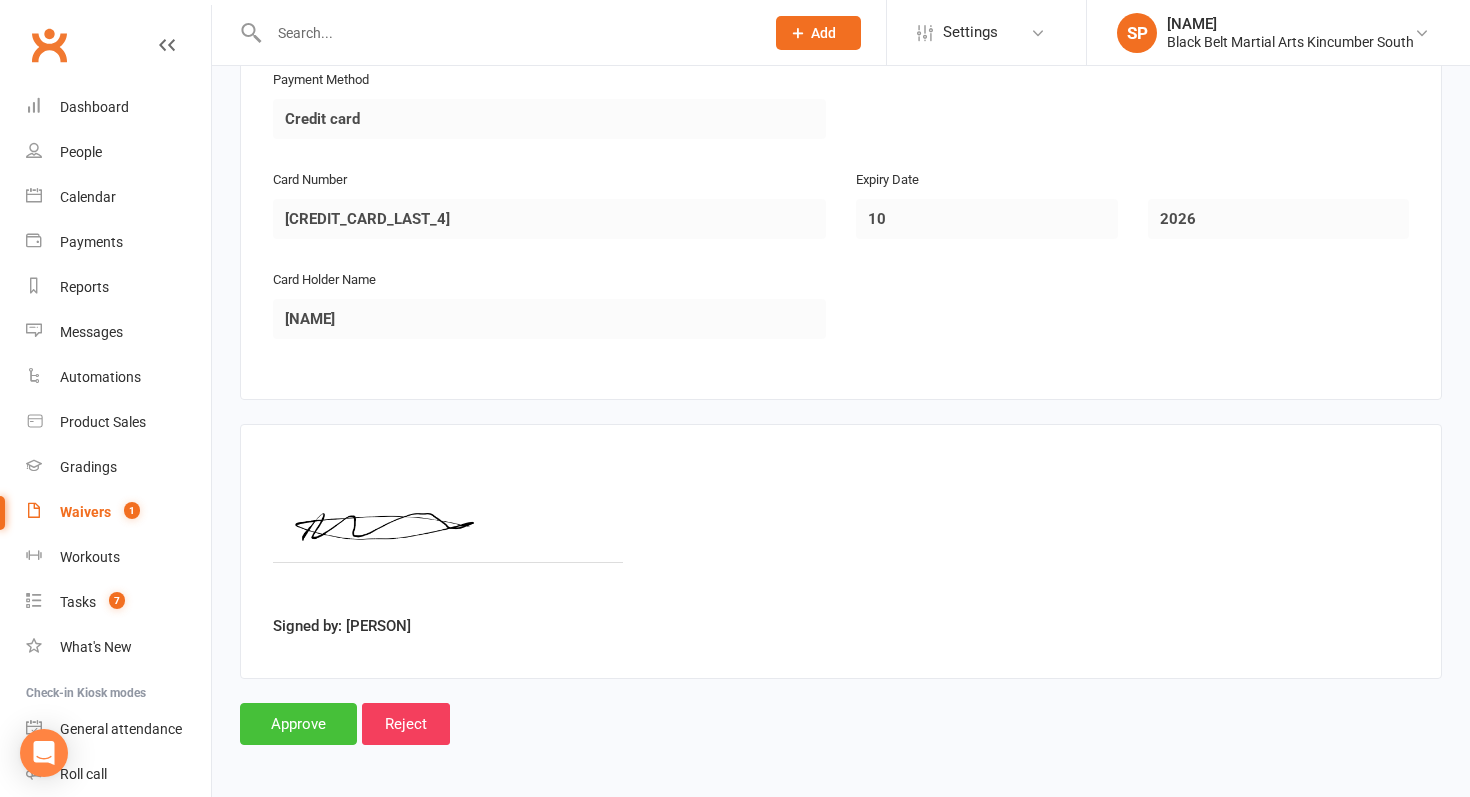 click on "Approve" at bounding box center [298, 724] 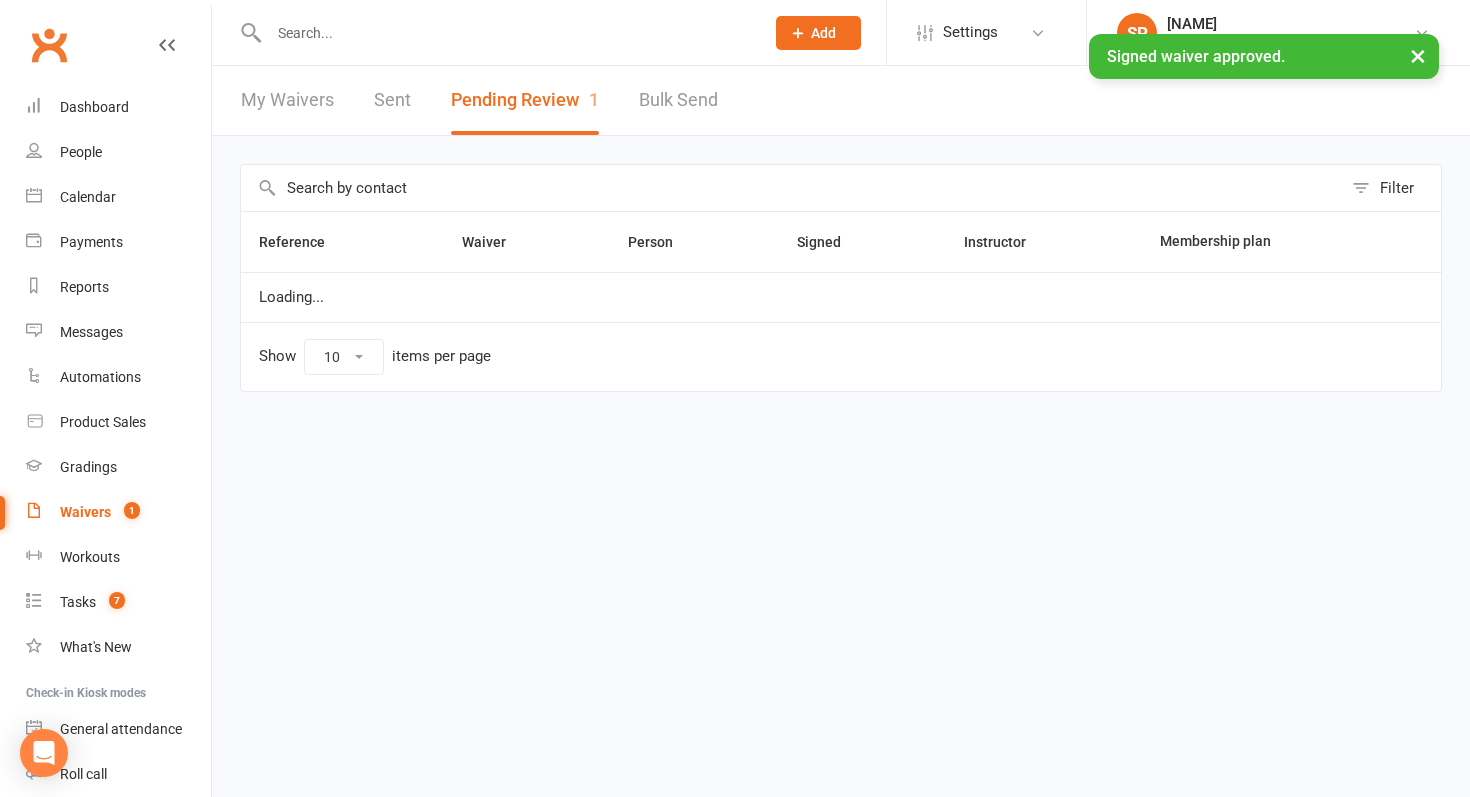 scroll, scrollTop: 0, scrollLeft: 0, axis: both 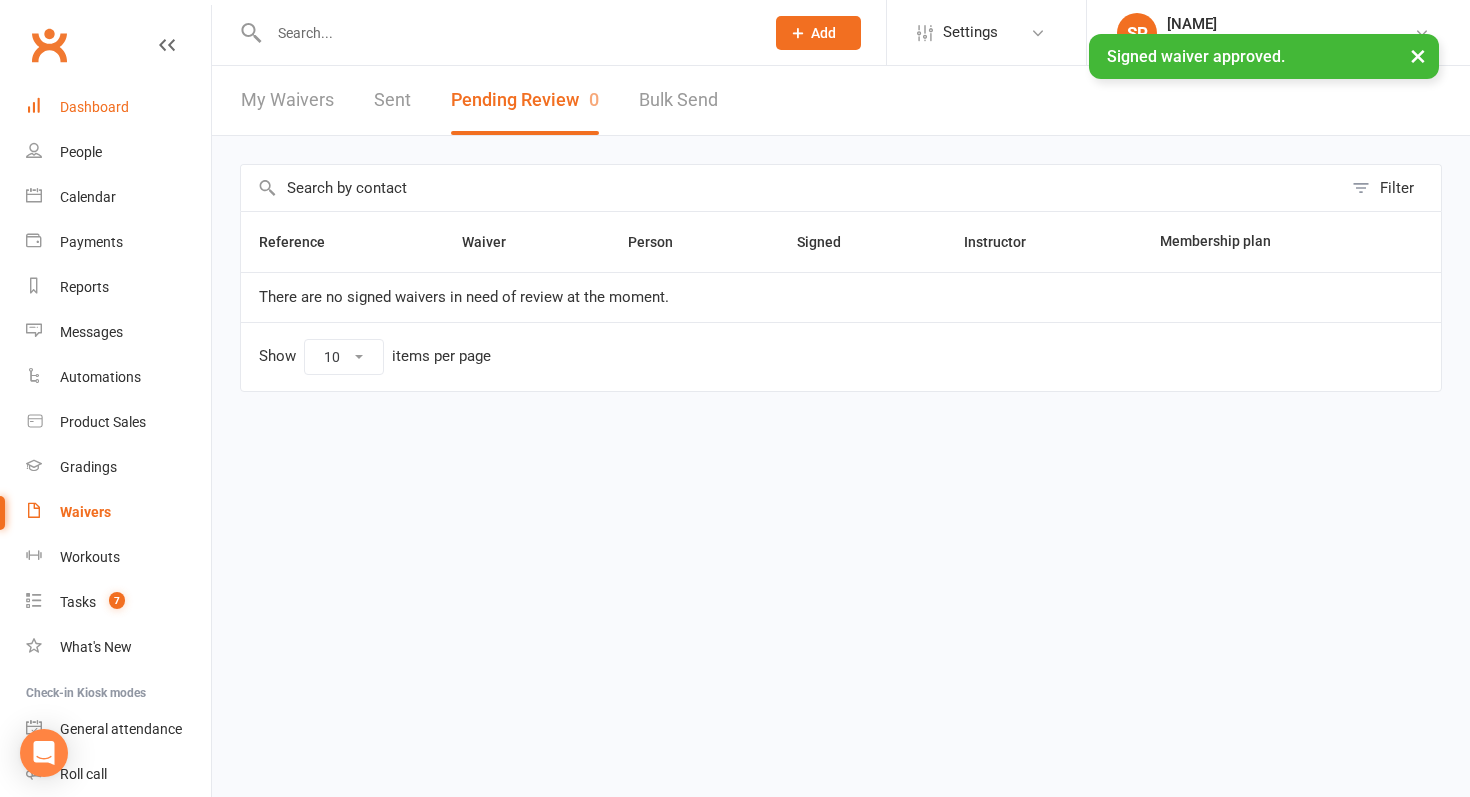 click on "Dashboard" at bounding box center (118, 107) 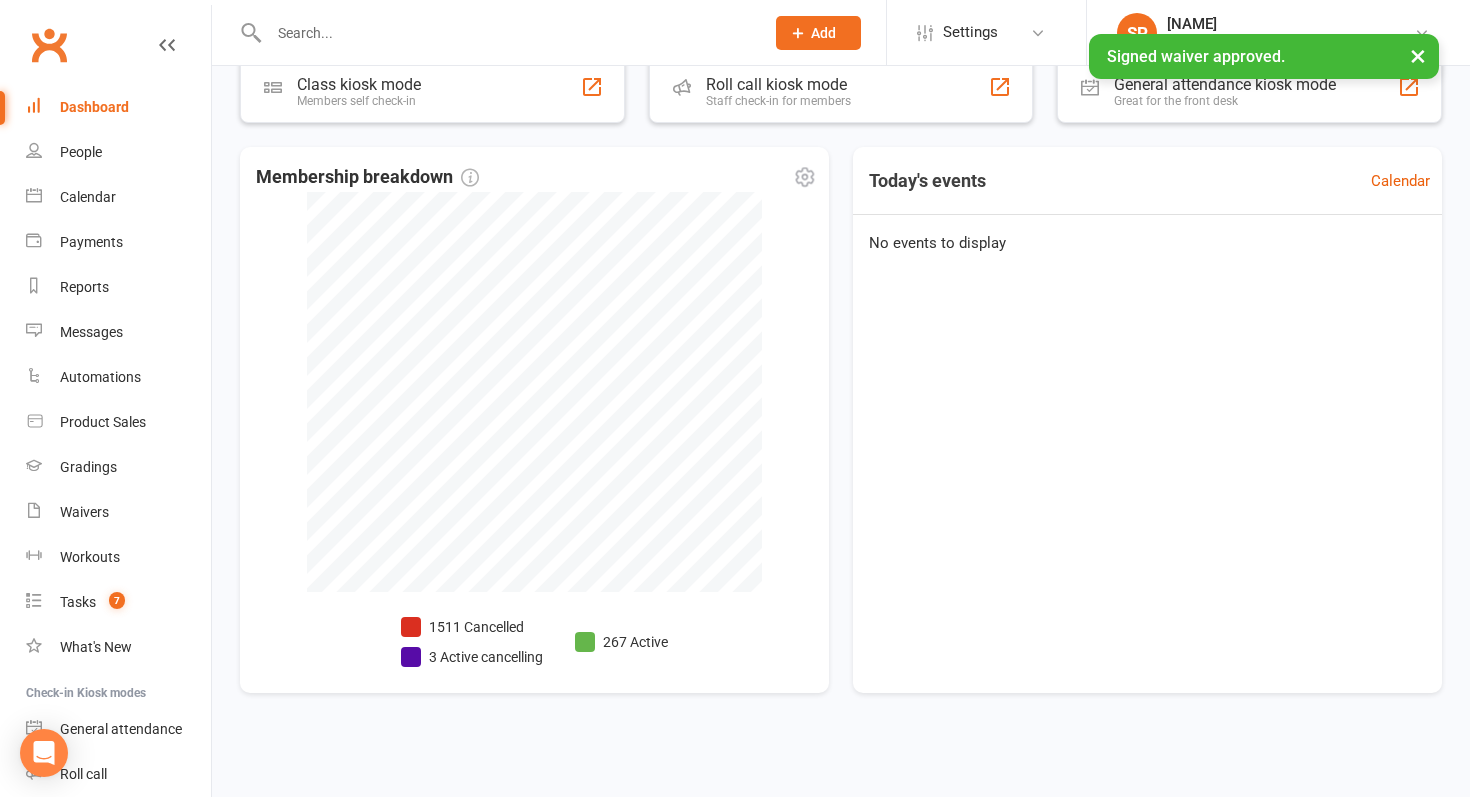 scroll, scrollTop: 0, scrollLeft: 0, axis: both 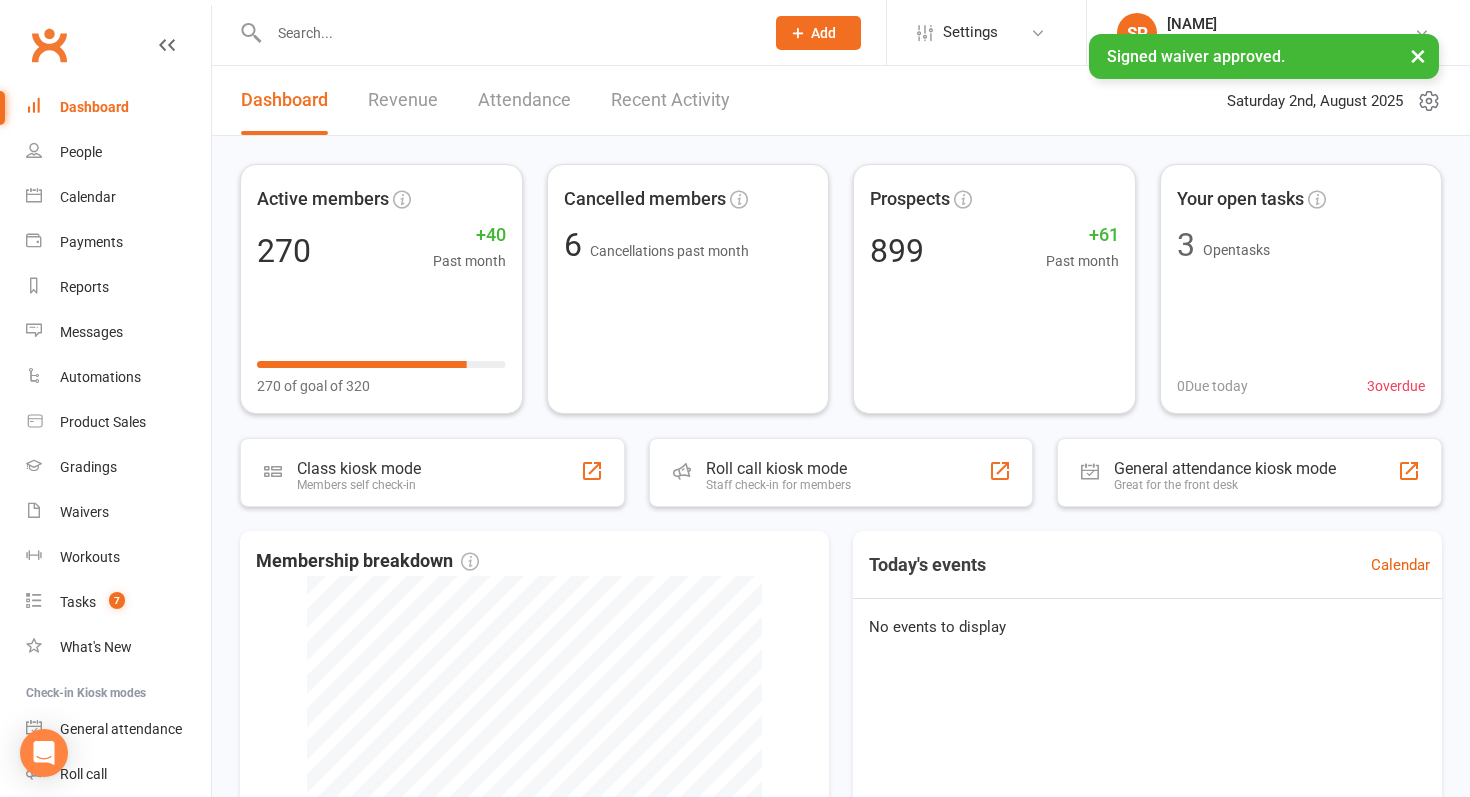 click on "× Signed waiver approved." at bounding box center [722, 34] 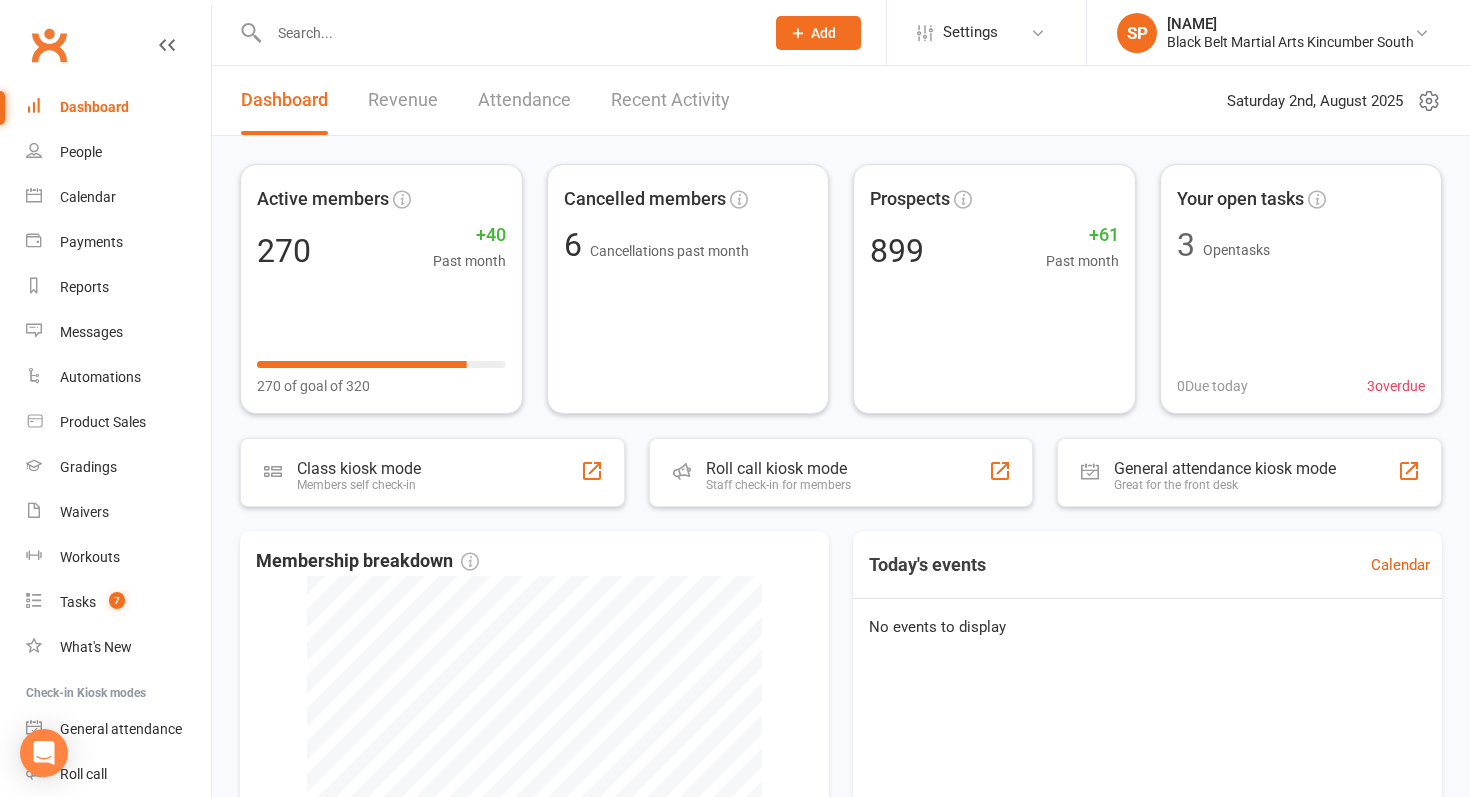click at bounding box center (506, 33) 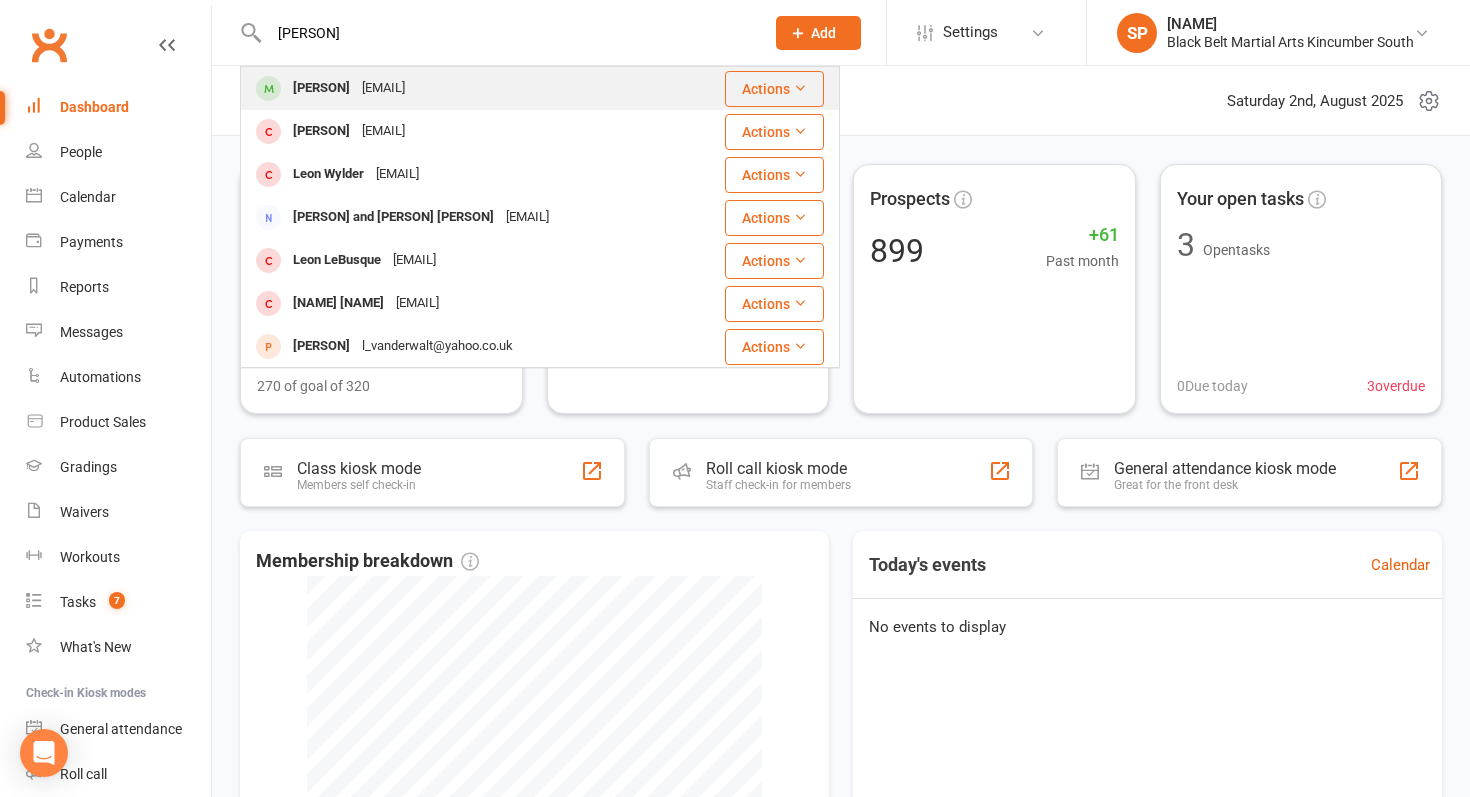 type on "[PERSON]" 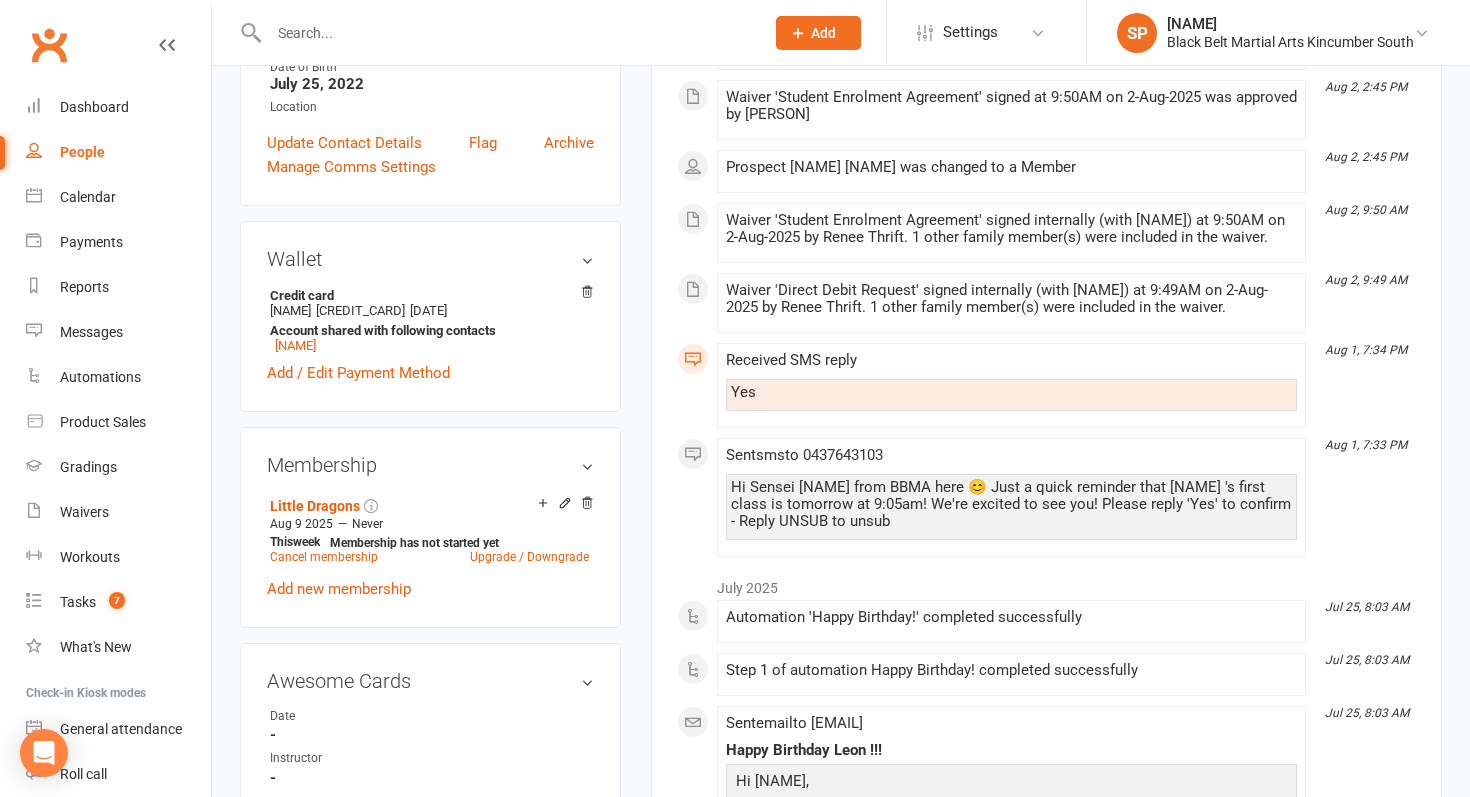 scroll, scrollTop: 0, scrollLeft: 0, axis: both 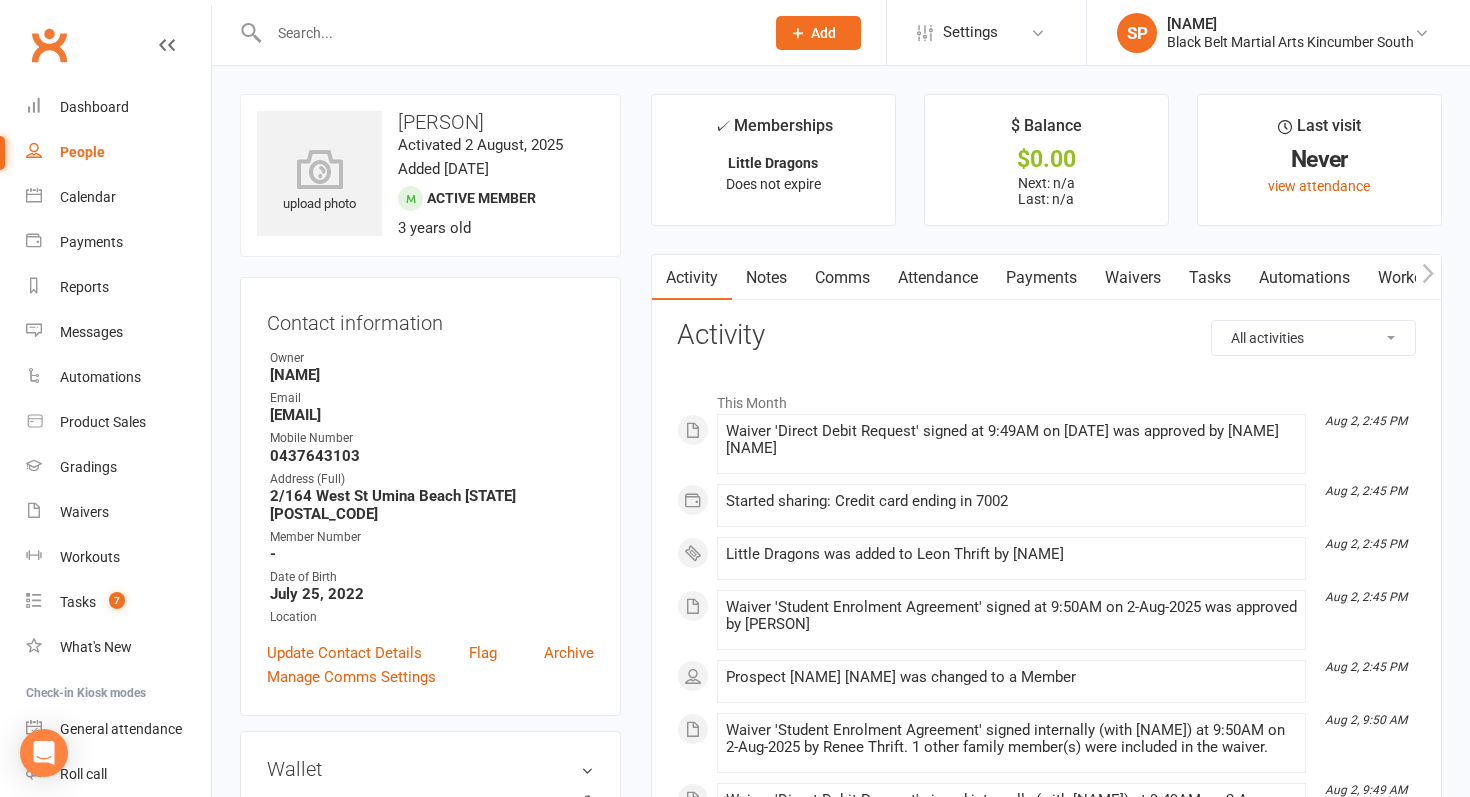 drag, startPoint x: 440, startPoint y: 412, endPoint x: 267, endPoint y: 412, distance: 173 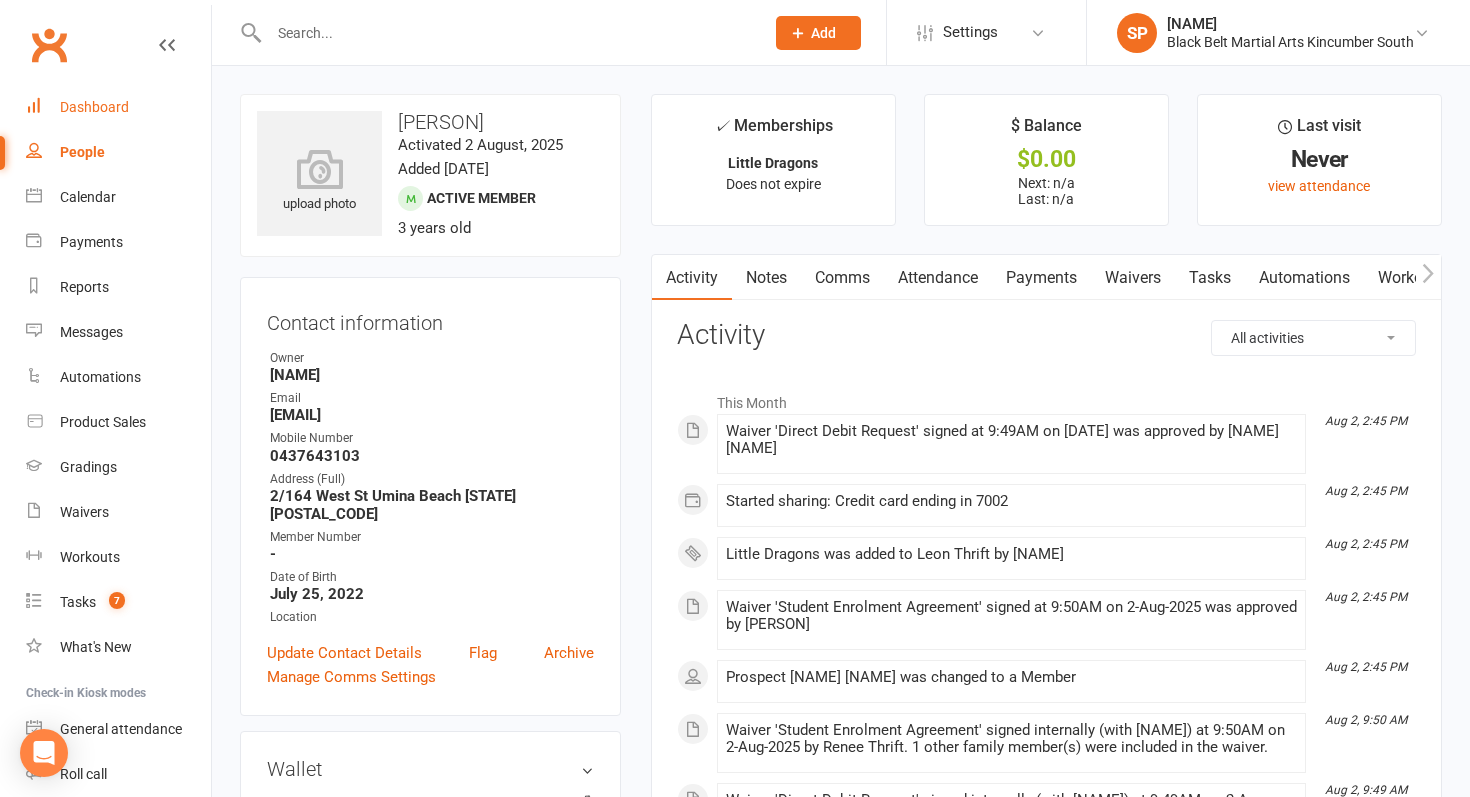 click on "Dashboard" at bounding box center [94, 107] 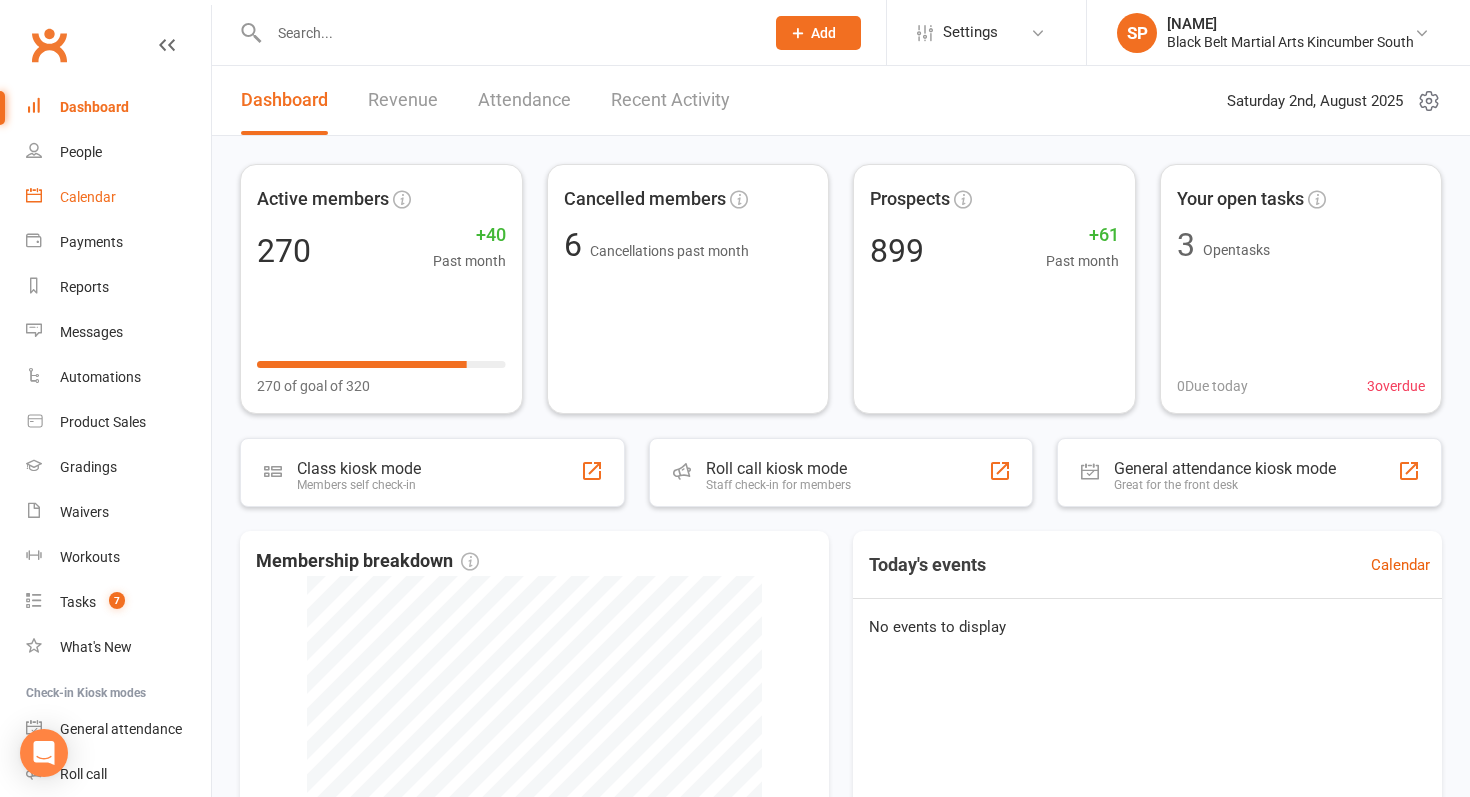 click on "Calendar" at bounding box center [118, 197] 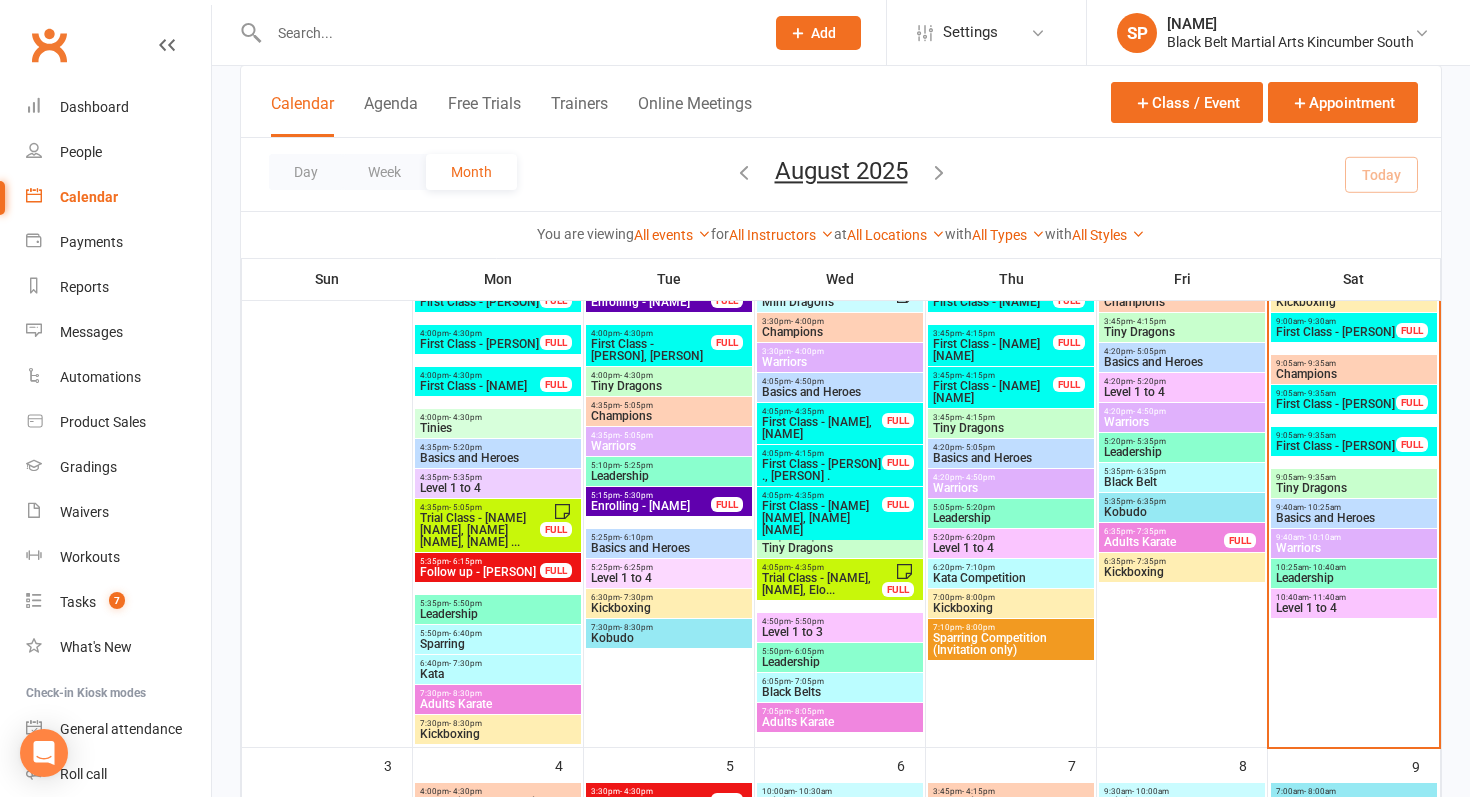 scroll, scrollTop: 205, scrollLeft: 0, axis: vertical 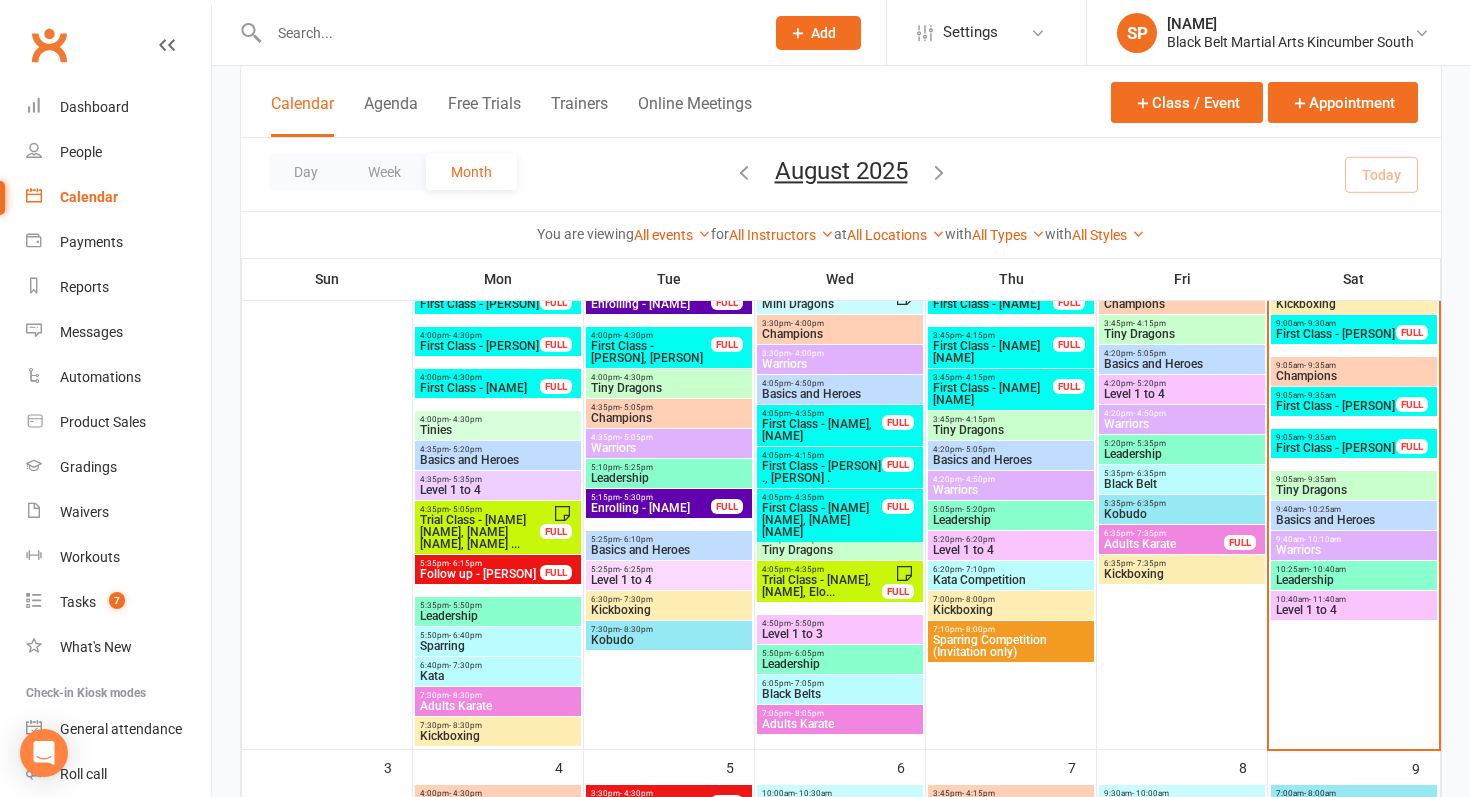 click at bounding box center [506, 33] 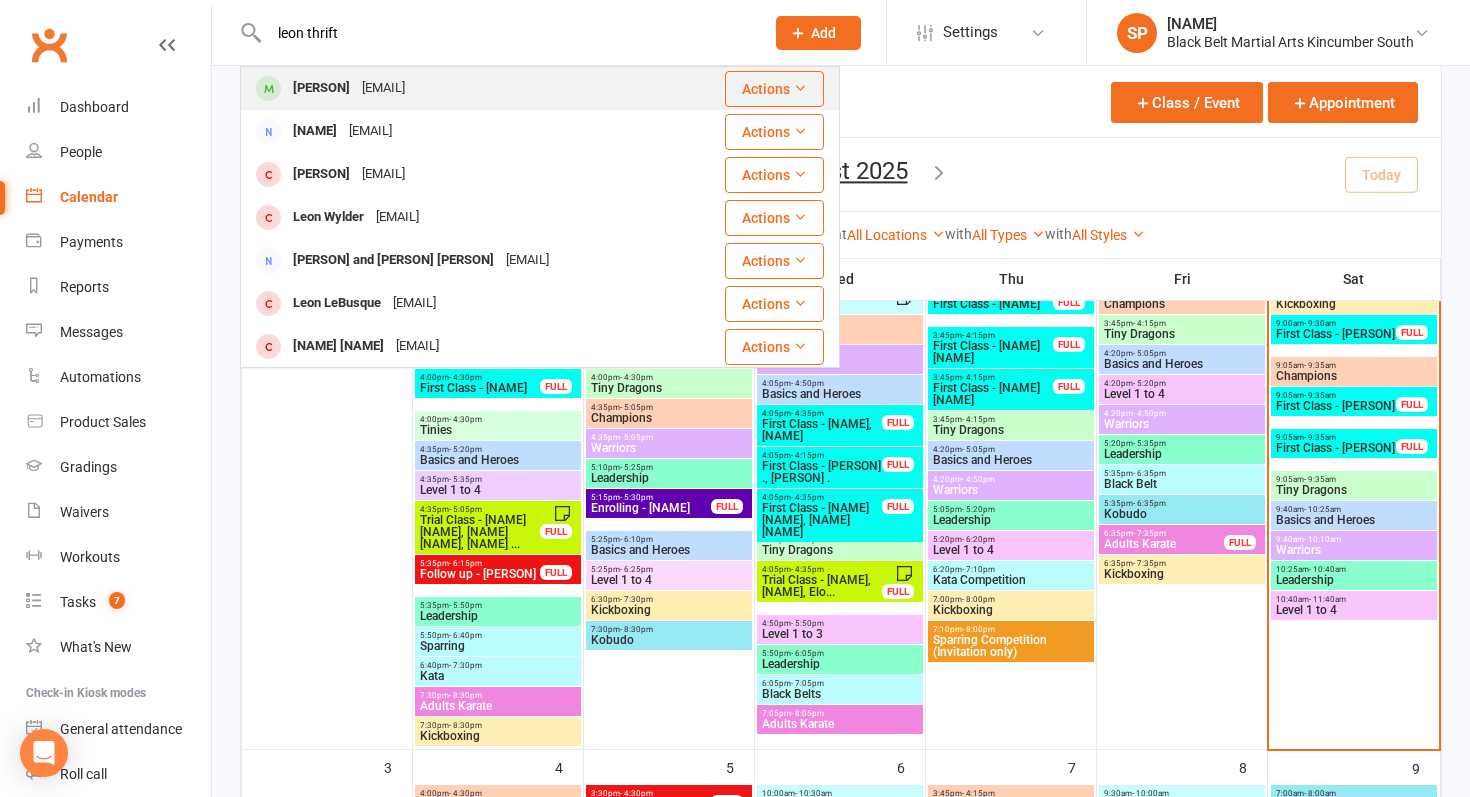 type on "leon thrift" 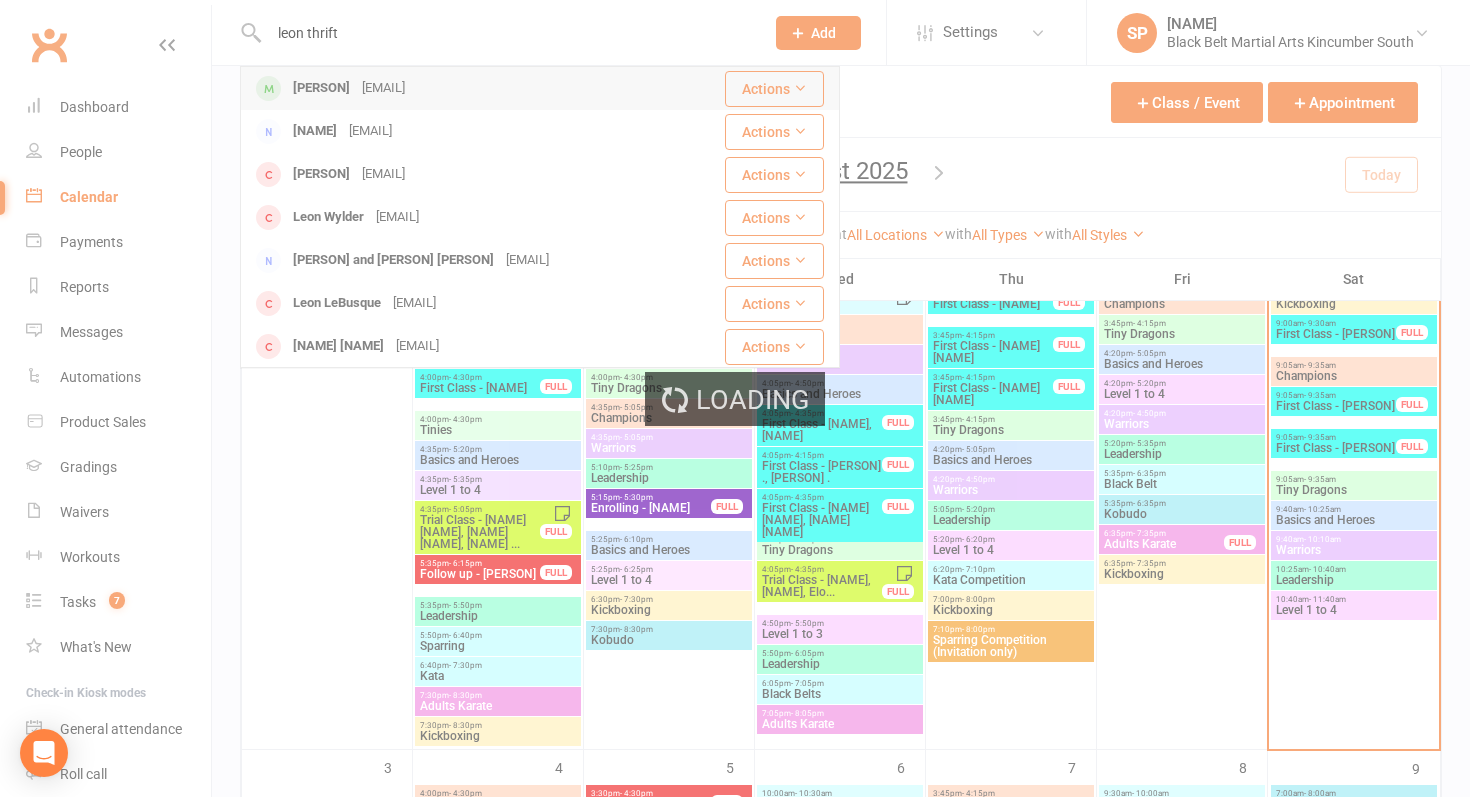 type 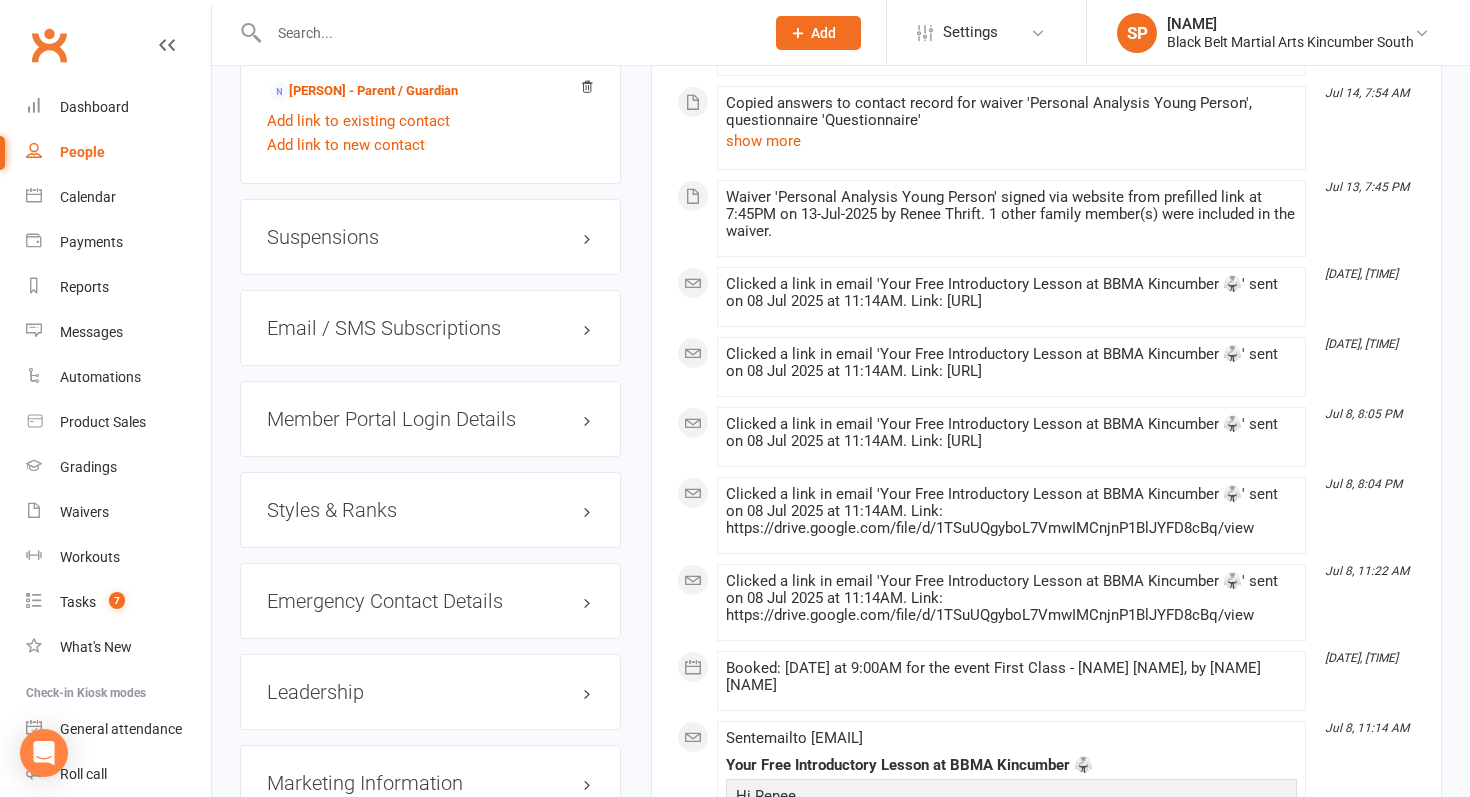scroll, scrollTop: 1508, scrollLeft: 0, axis: vertical 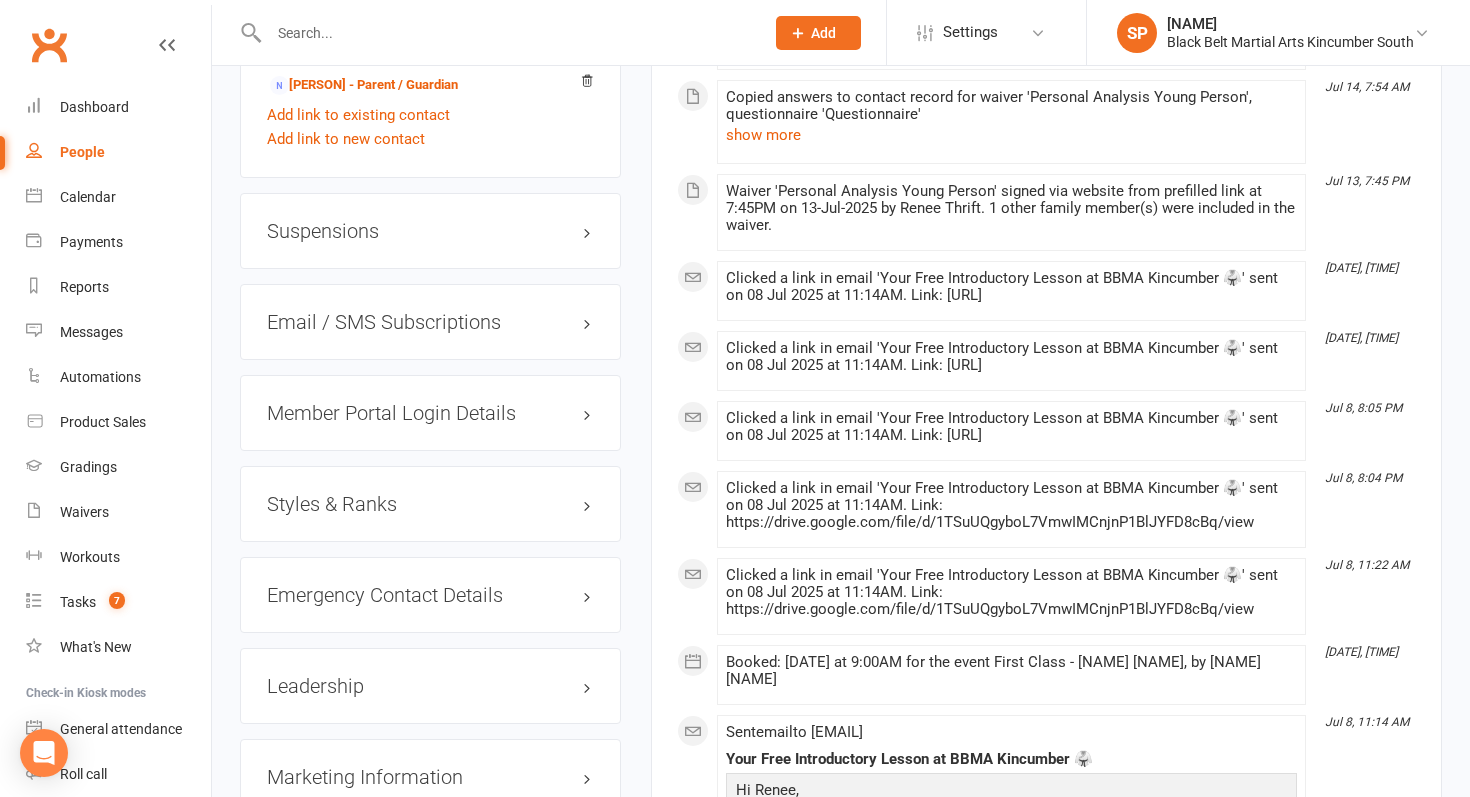 click on "Member Portal Login Details" at bounding box center [430, 413] 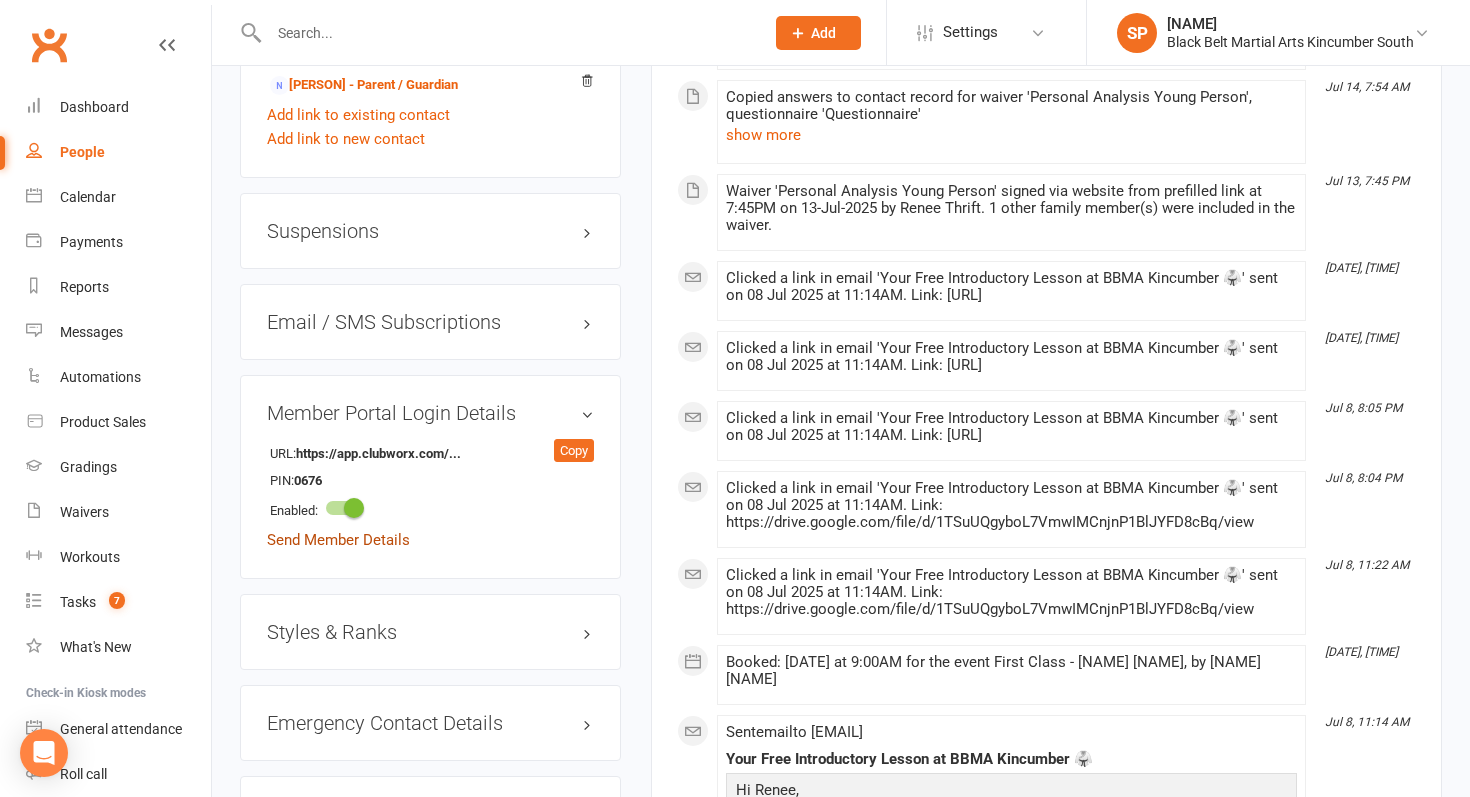 click on "Send Member Details" at bounding box center [338, 540] 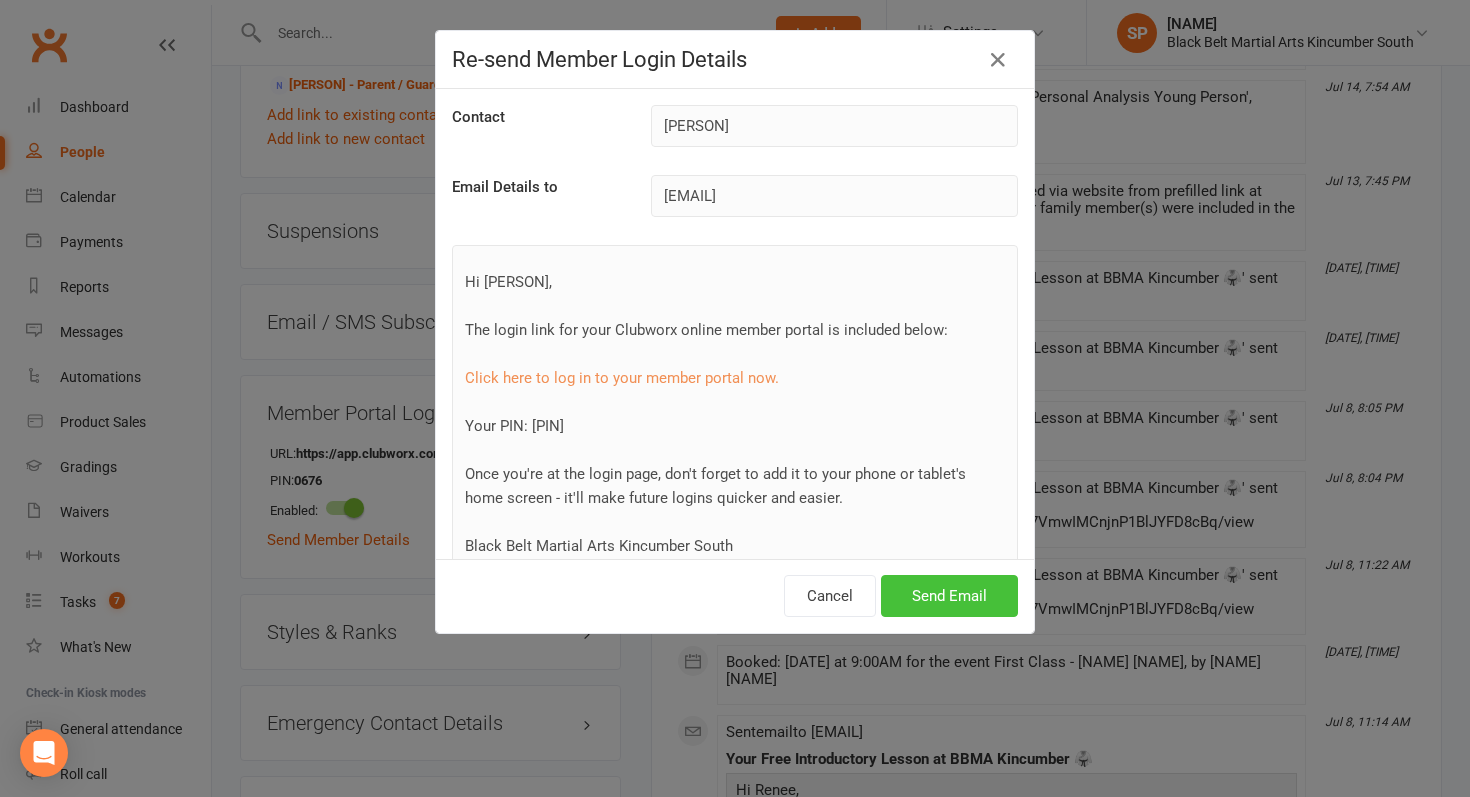 click on "Send Email" at bounding box center [949, 596] 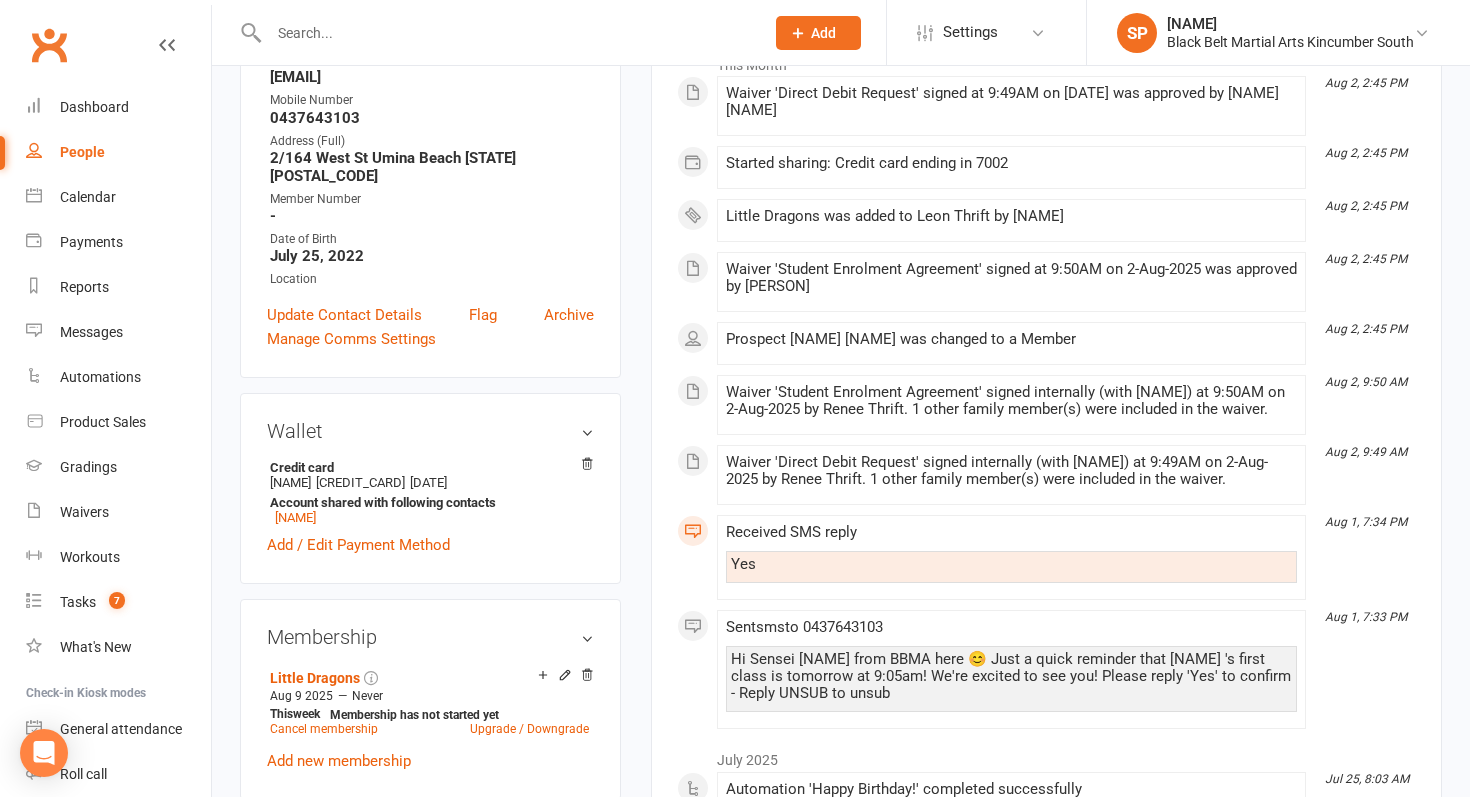 scroll, scrollTop: 0, scrollLeft: 0, axis: both 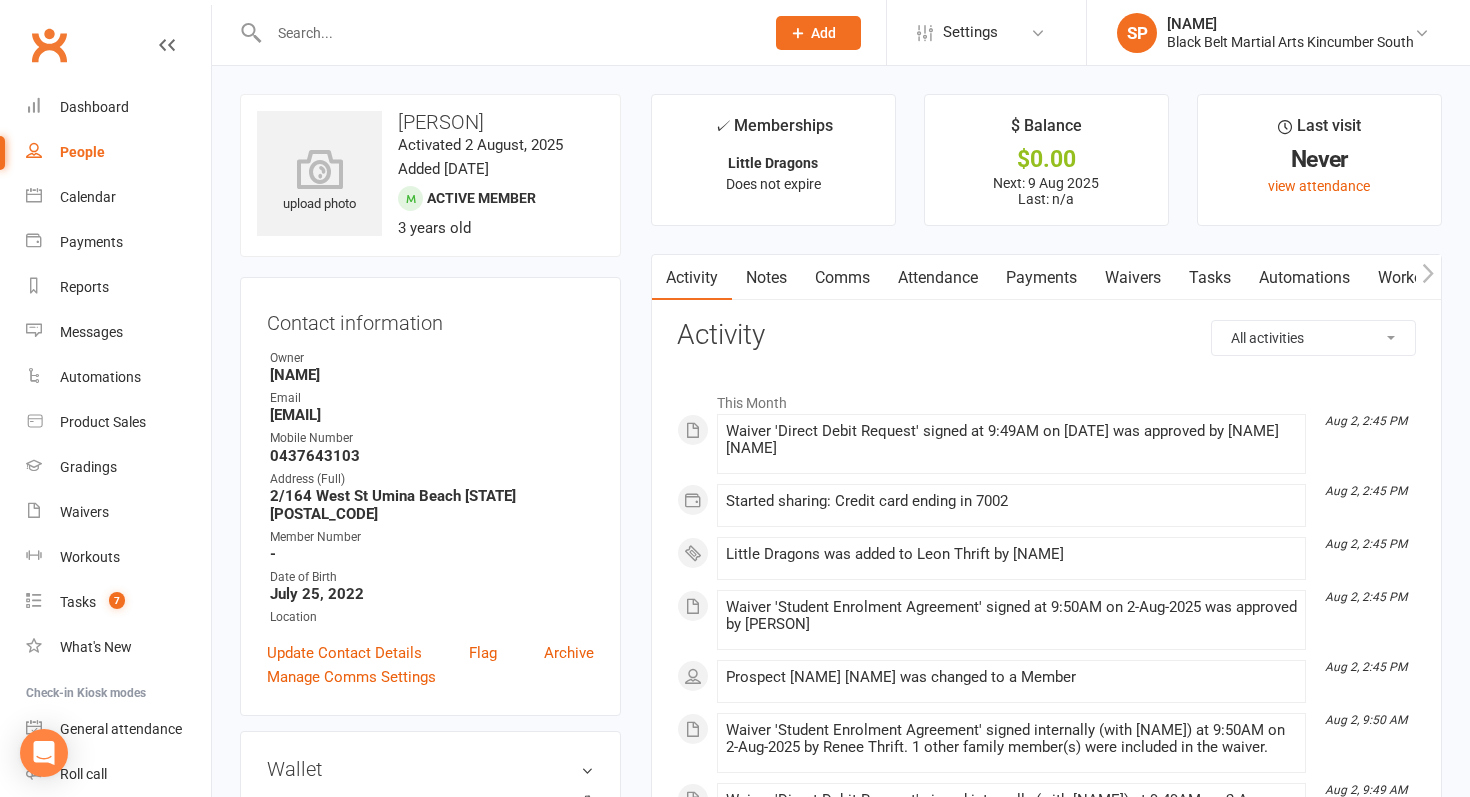 click on "Comms" at bounding box center (842, 278) 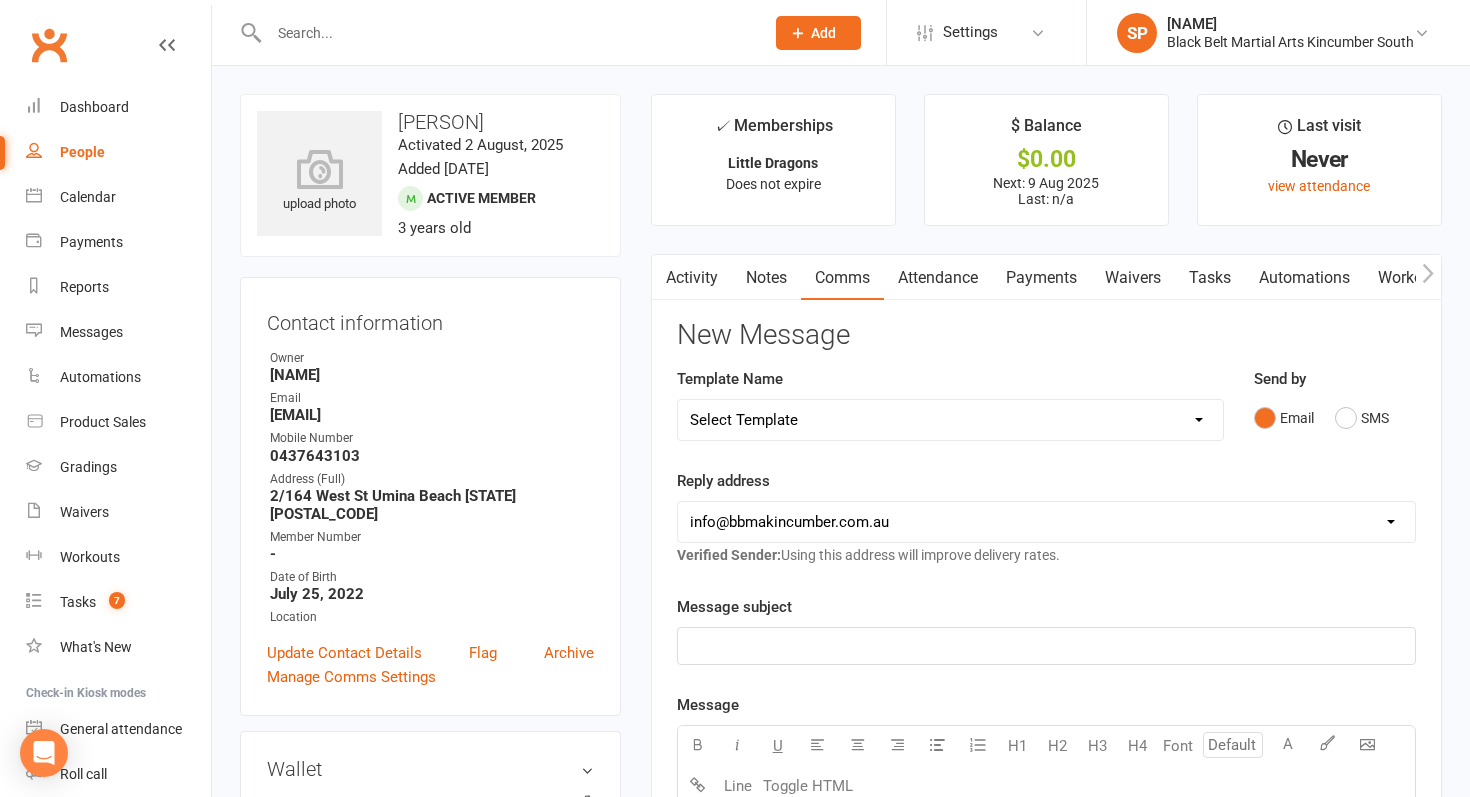 click on "Activity" at bounding box center [692, 278] 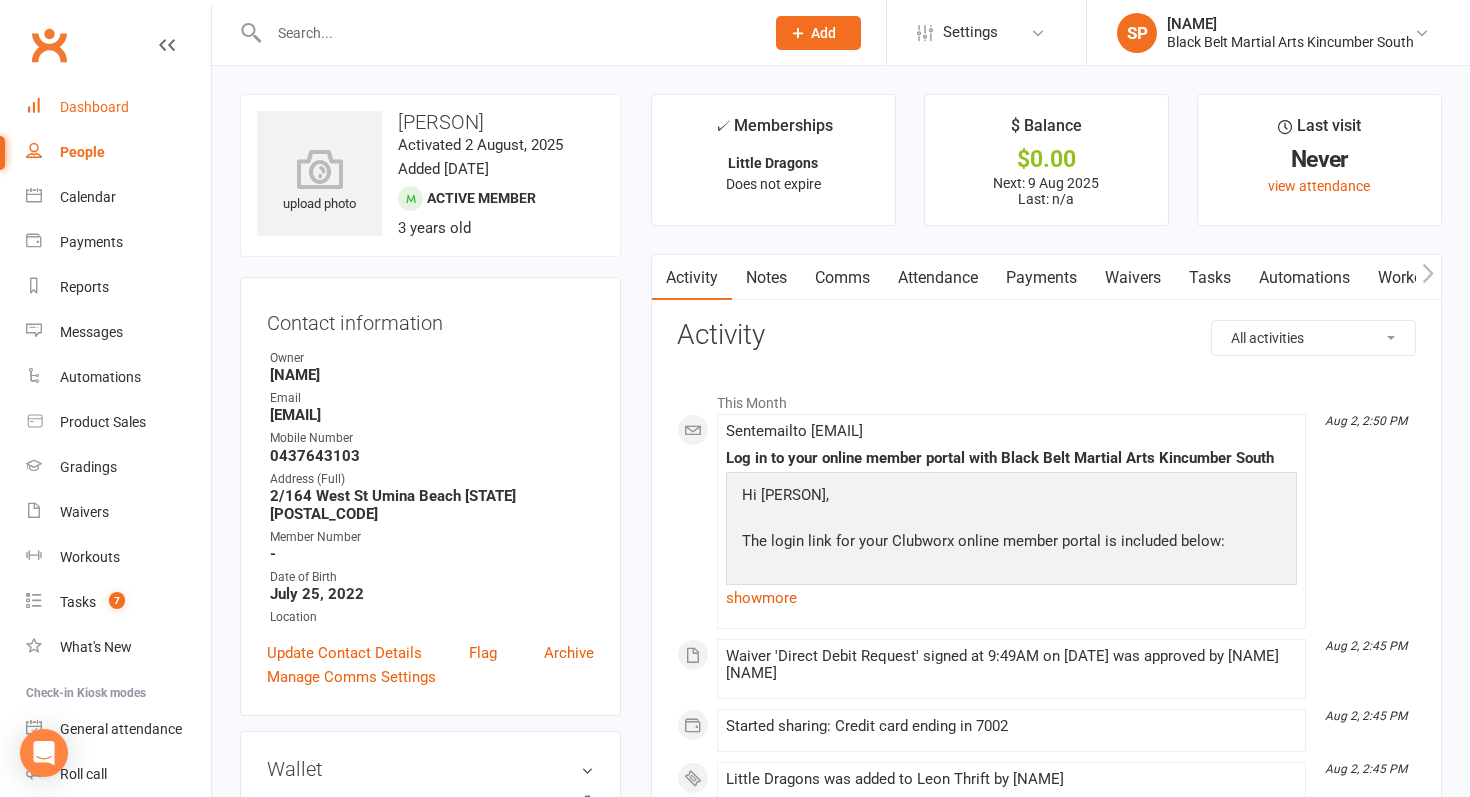 click on "Dashboard" at bounding box center (94, 107) 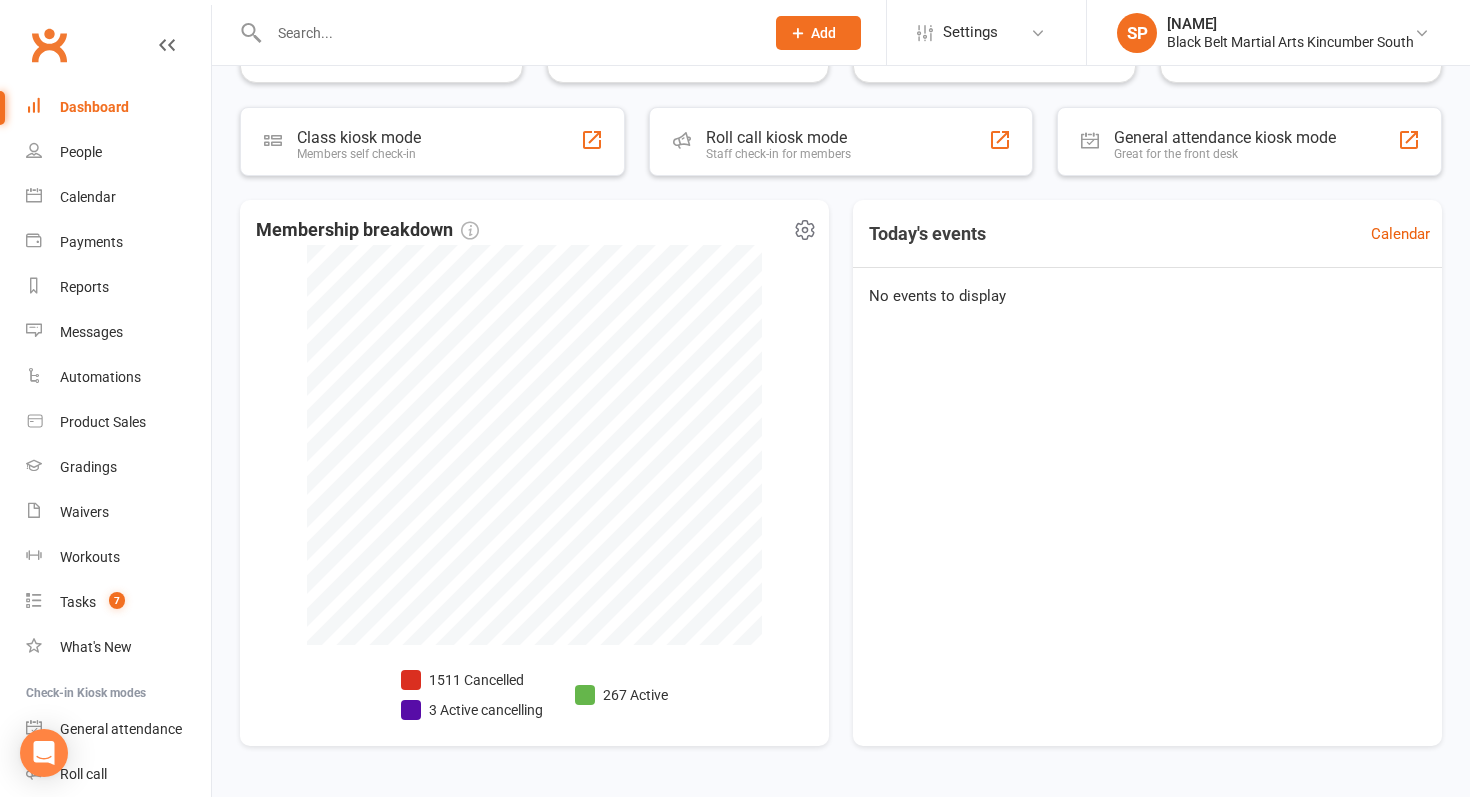 scroll, scrollTop: 384, scrollLeft: 0, axis: vertical 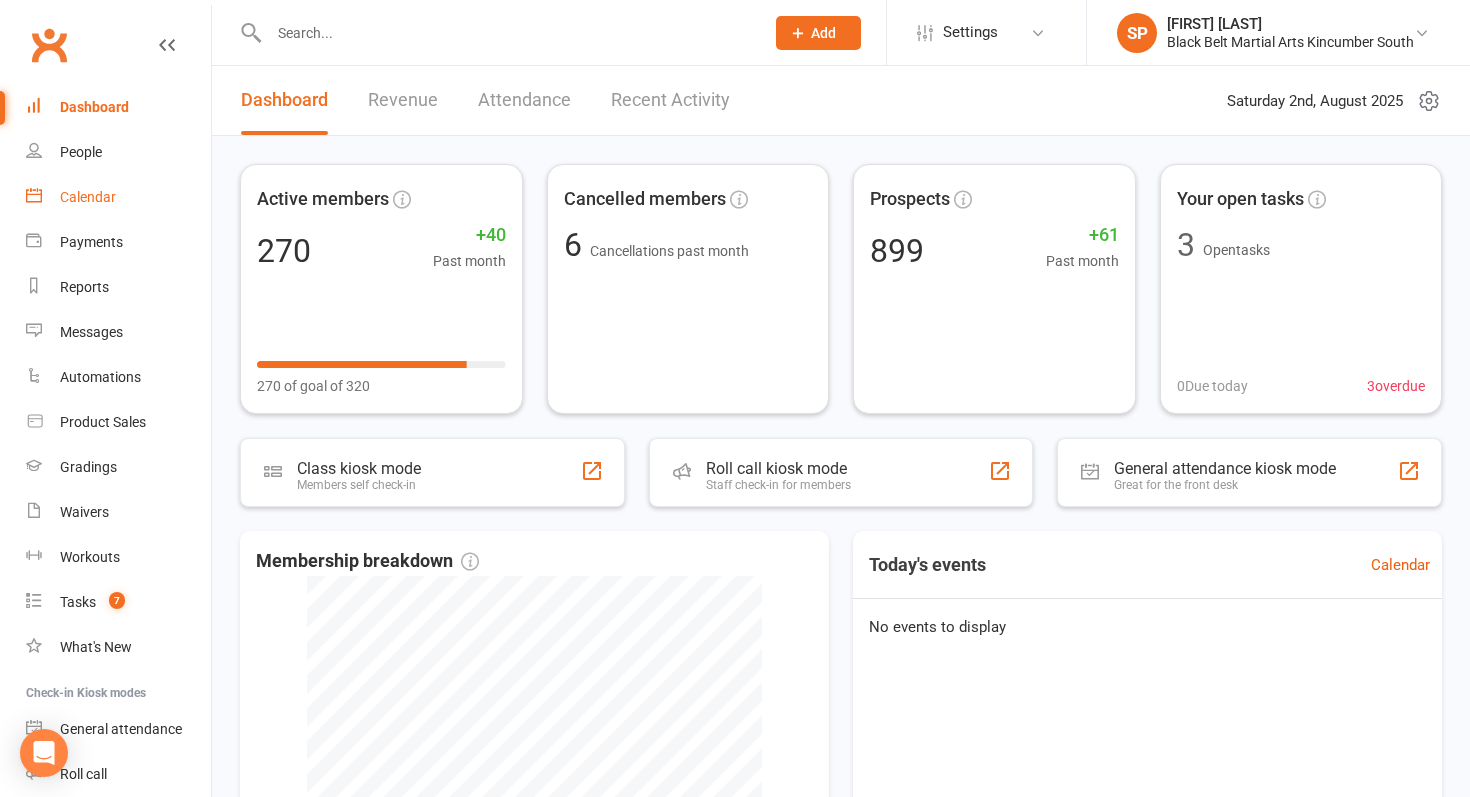click on "Calendar" at bounding box center (88, 197) 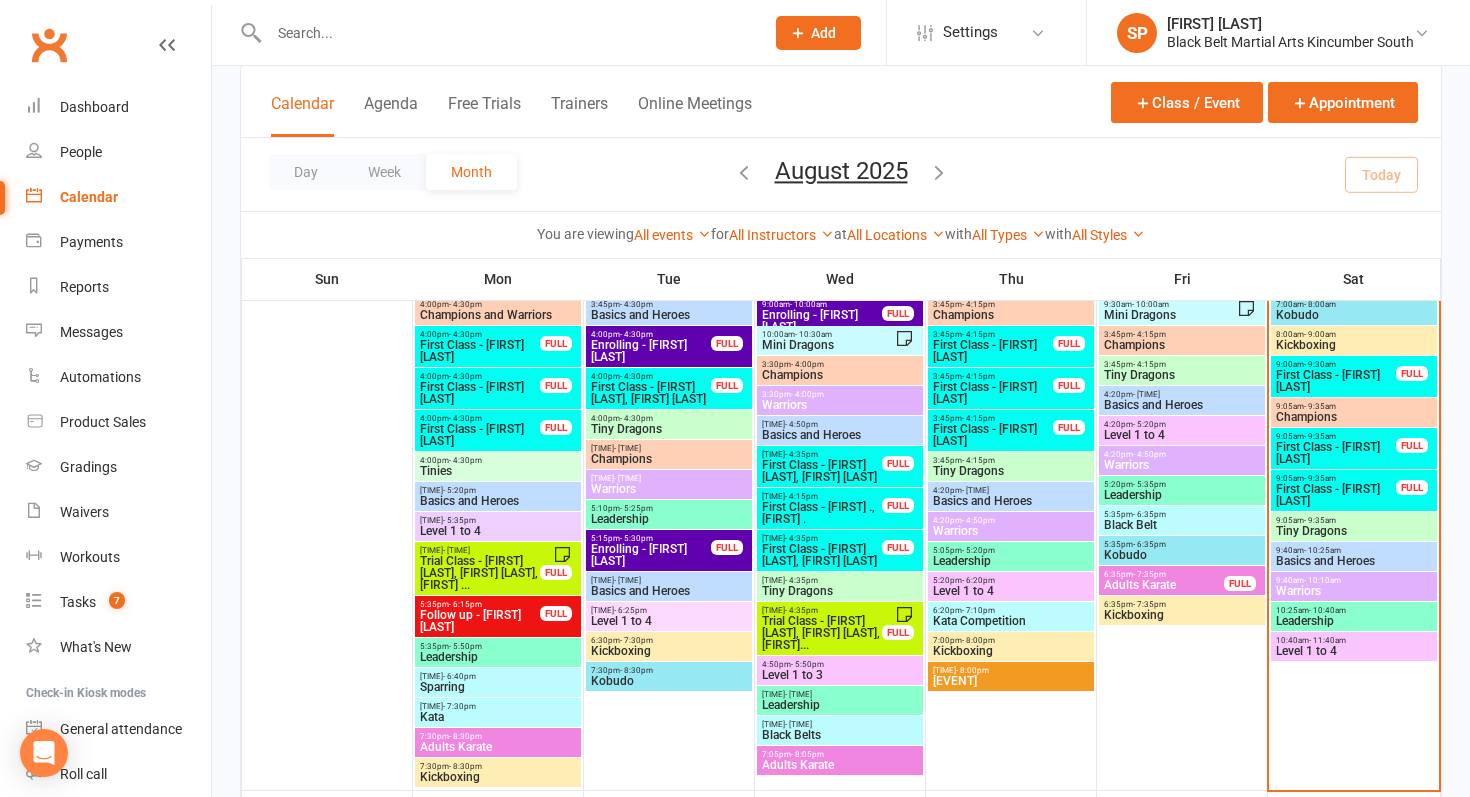 scroll, scrollTop: 146, scrollLeft: 0, axis: vertical 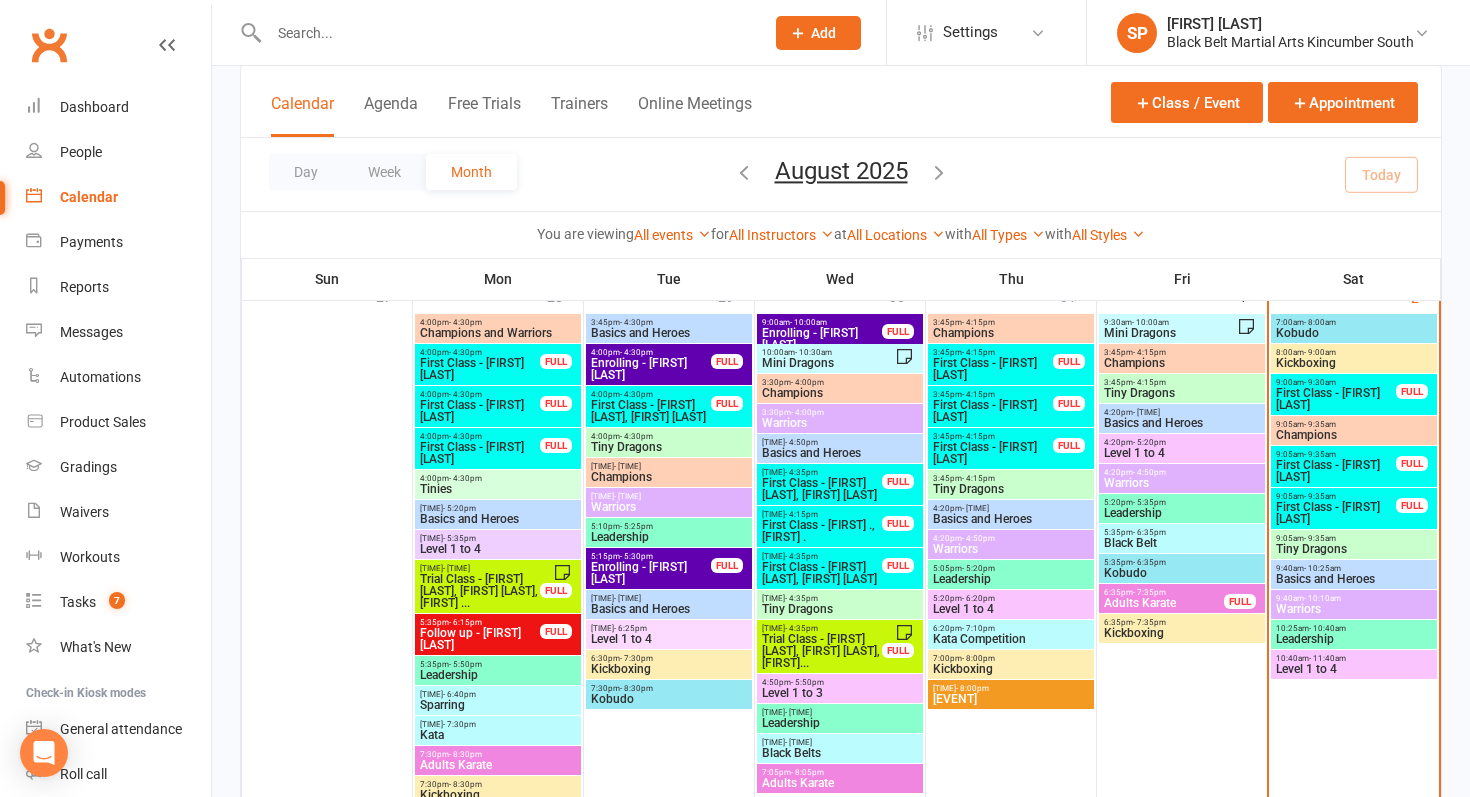 click on "- 10:00am" at bounding box center (1150, 322) 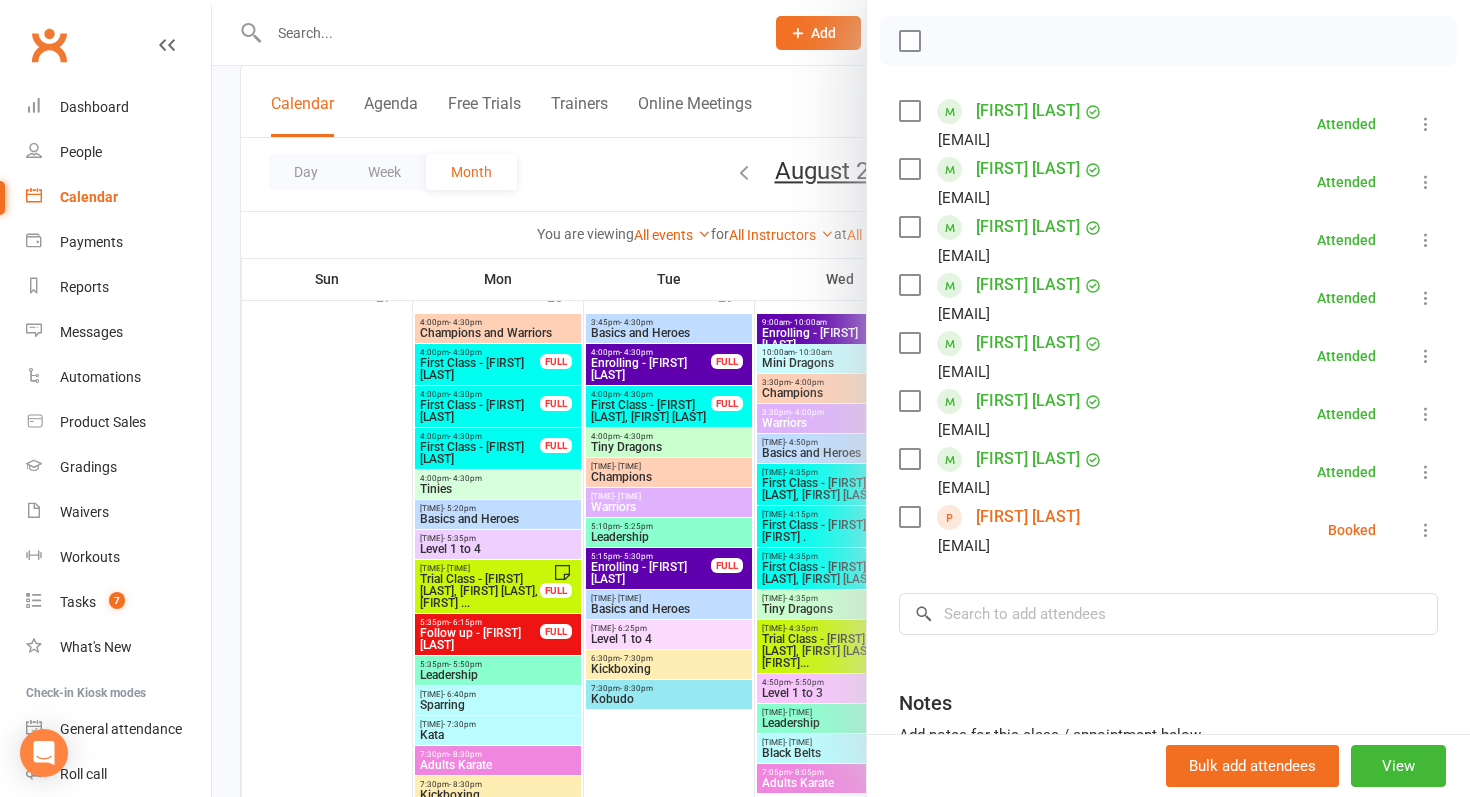 scroll, scrollTop: 279, scrollLeft: 0, axis: vertical 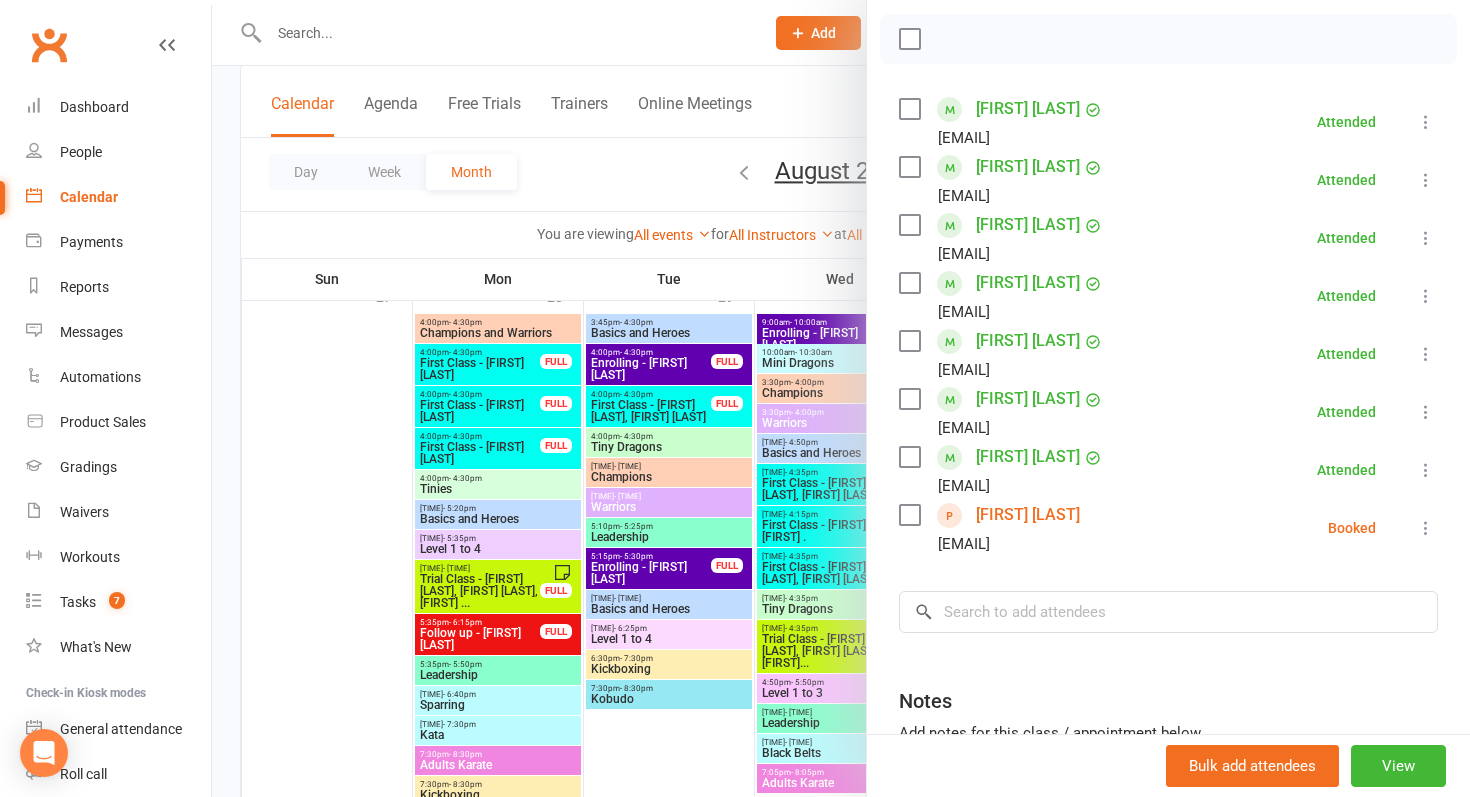 click at bounding box center [841, 398] 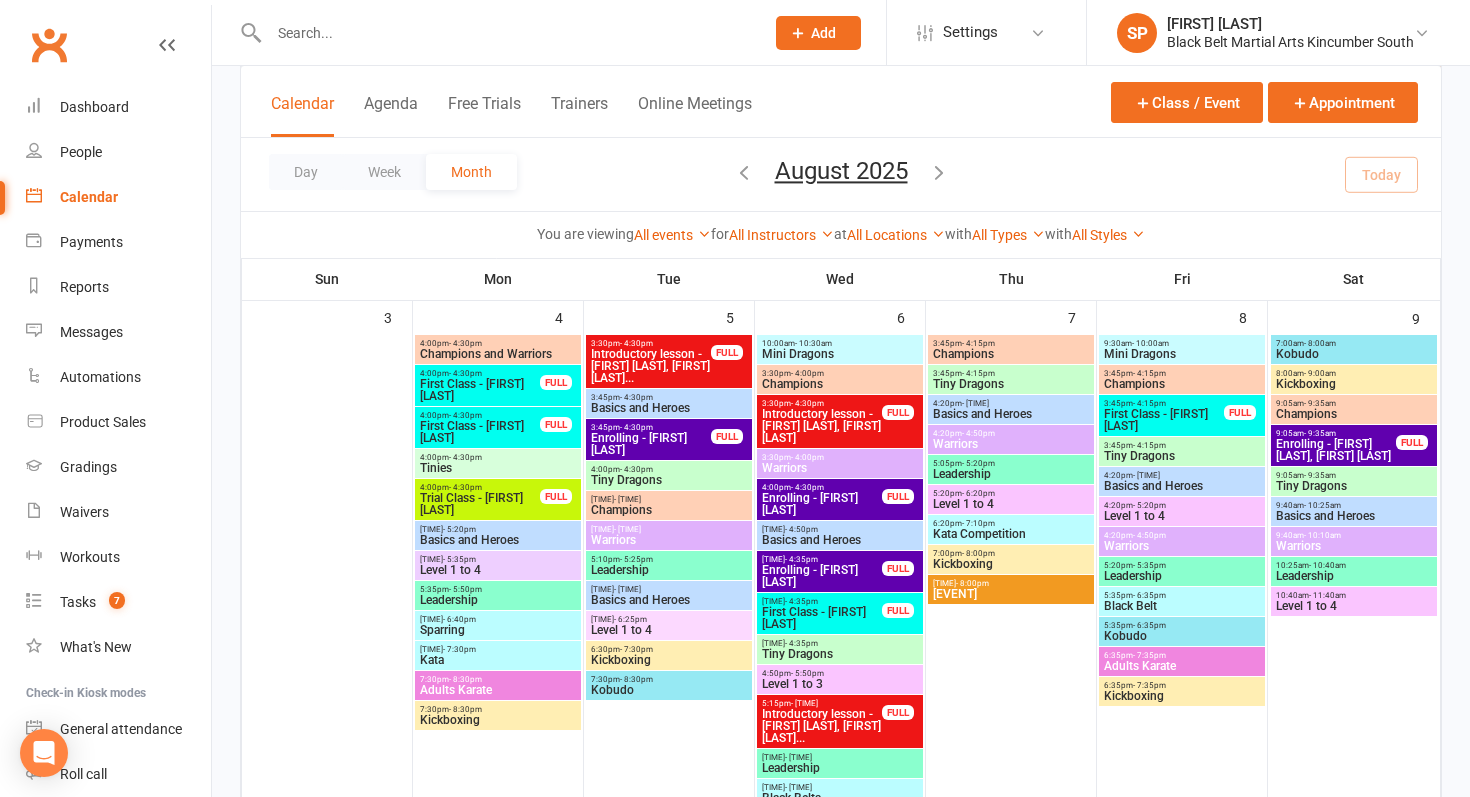 scroll, scrollTop: 661, scrollLeft: 0, axis: vertical 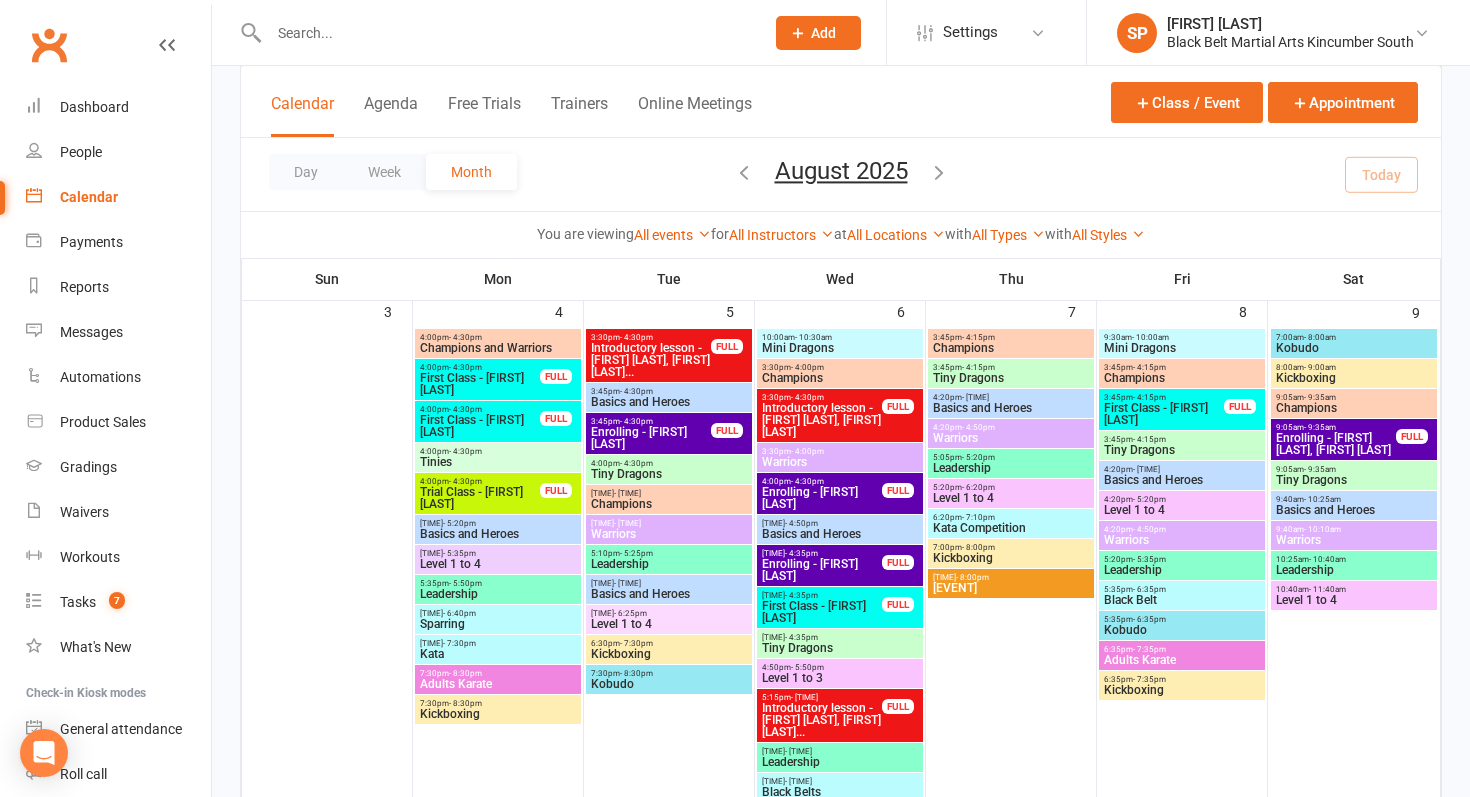 click on "Mini Dragons" at bounding box center (840, 348) 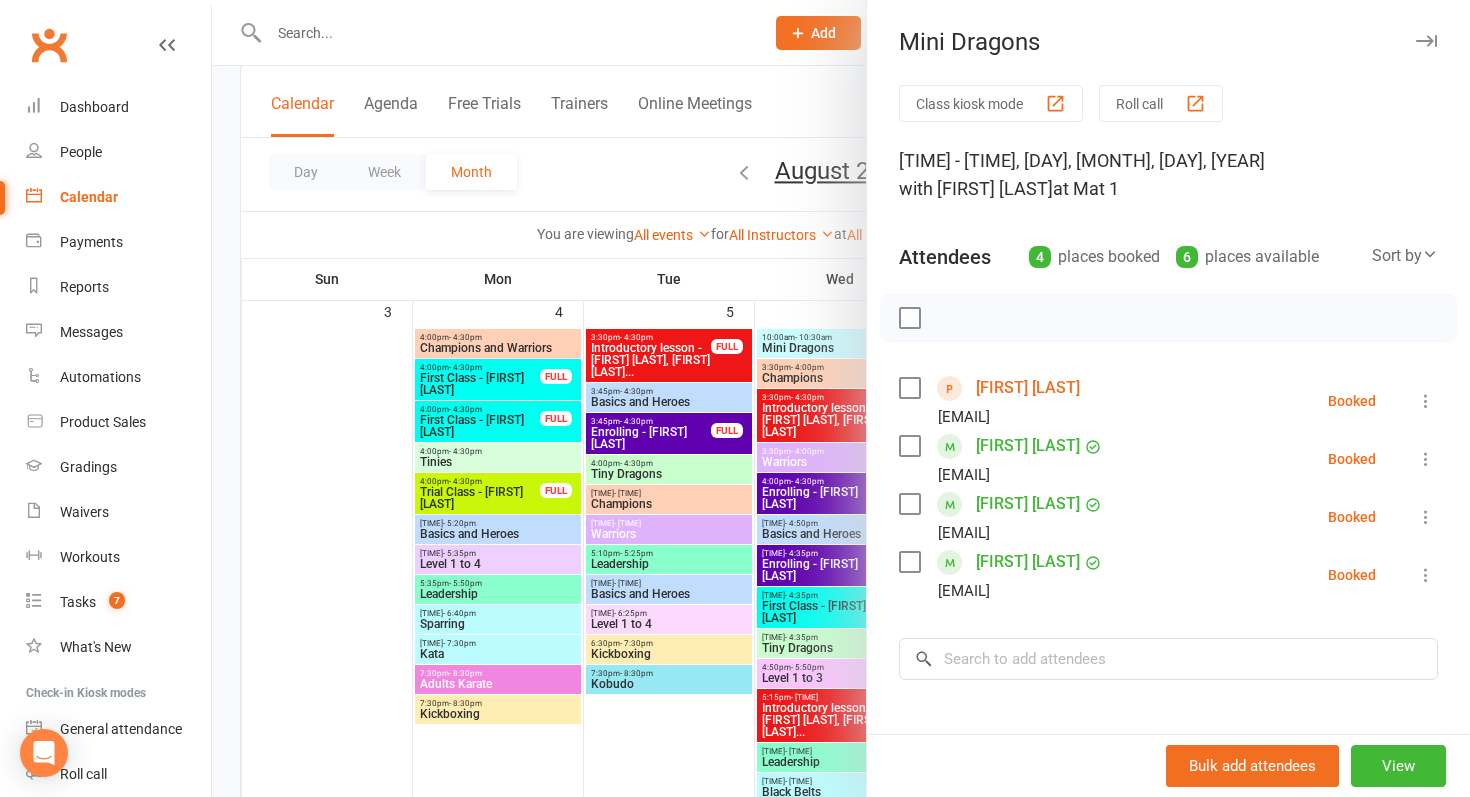 click at bounding box center [841, 398] 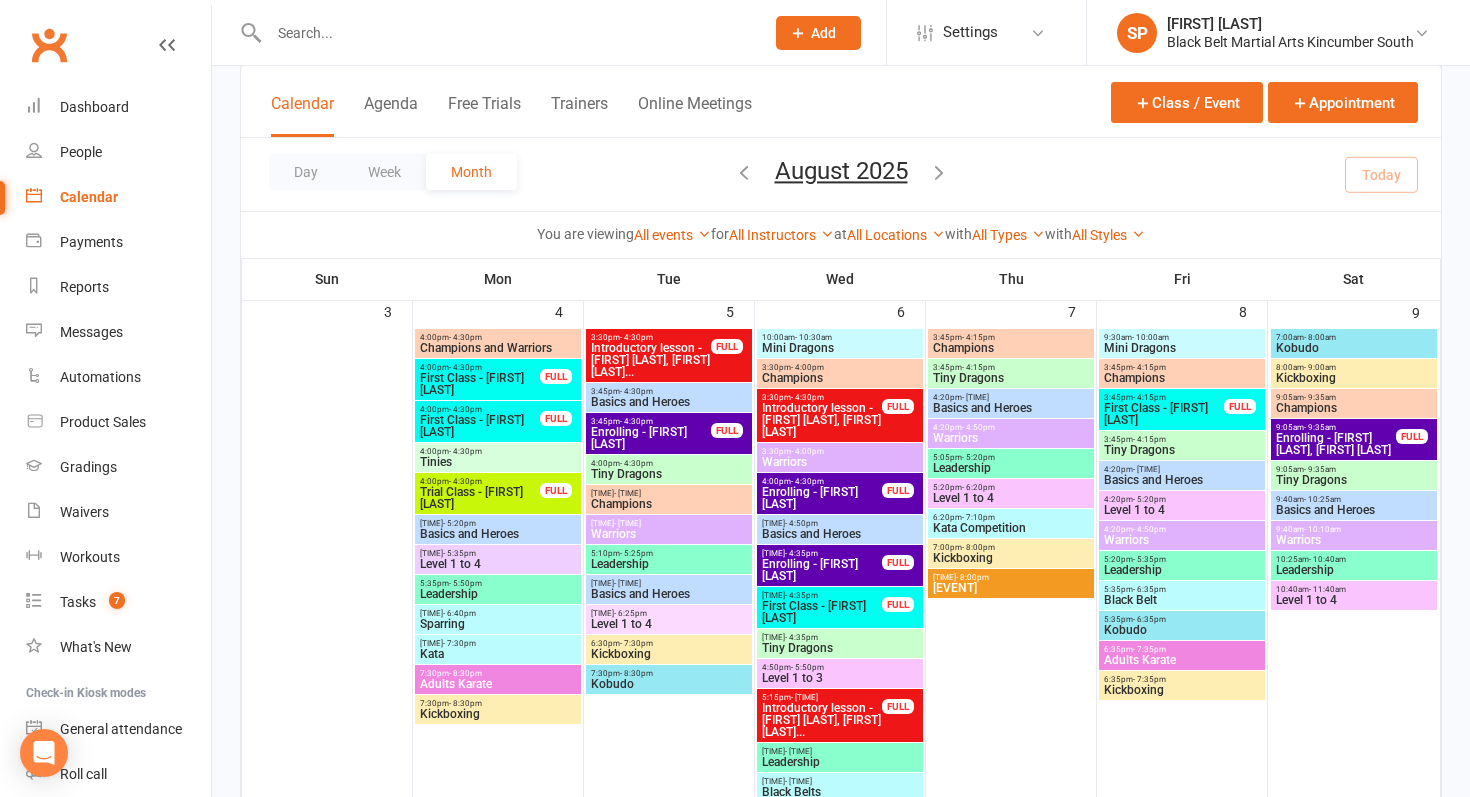 click on "9:30am  - 10:00am" at bounding box center [1182, 337] 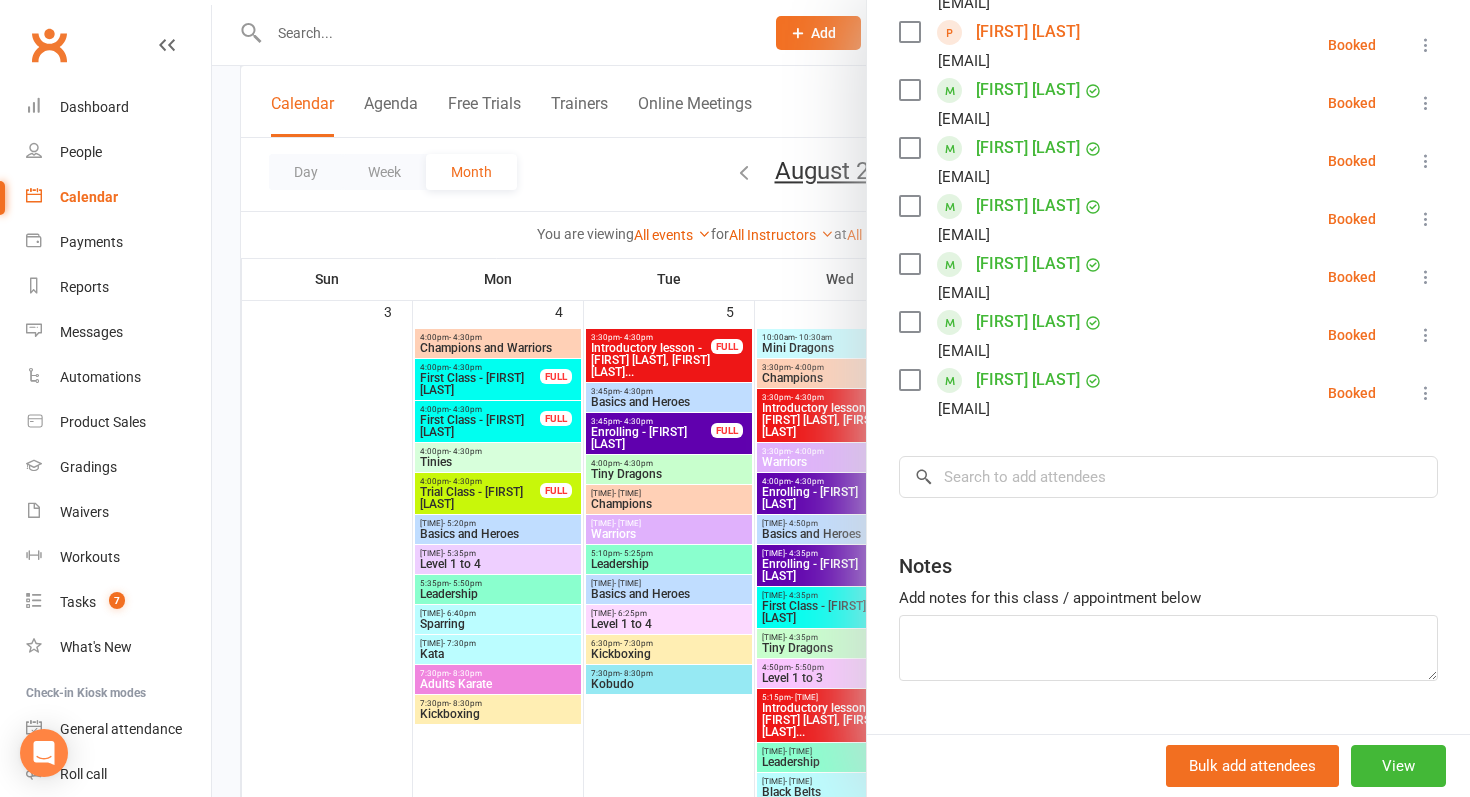 scroll, scrollTop: 461, scrollLeft: 0, axis: vertical 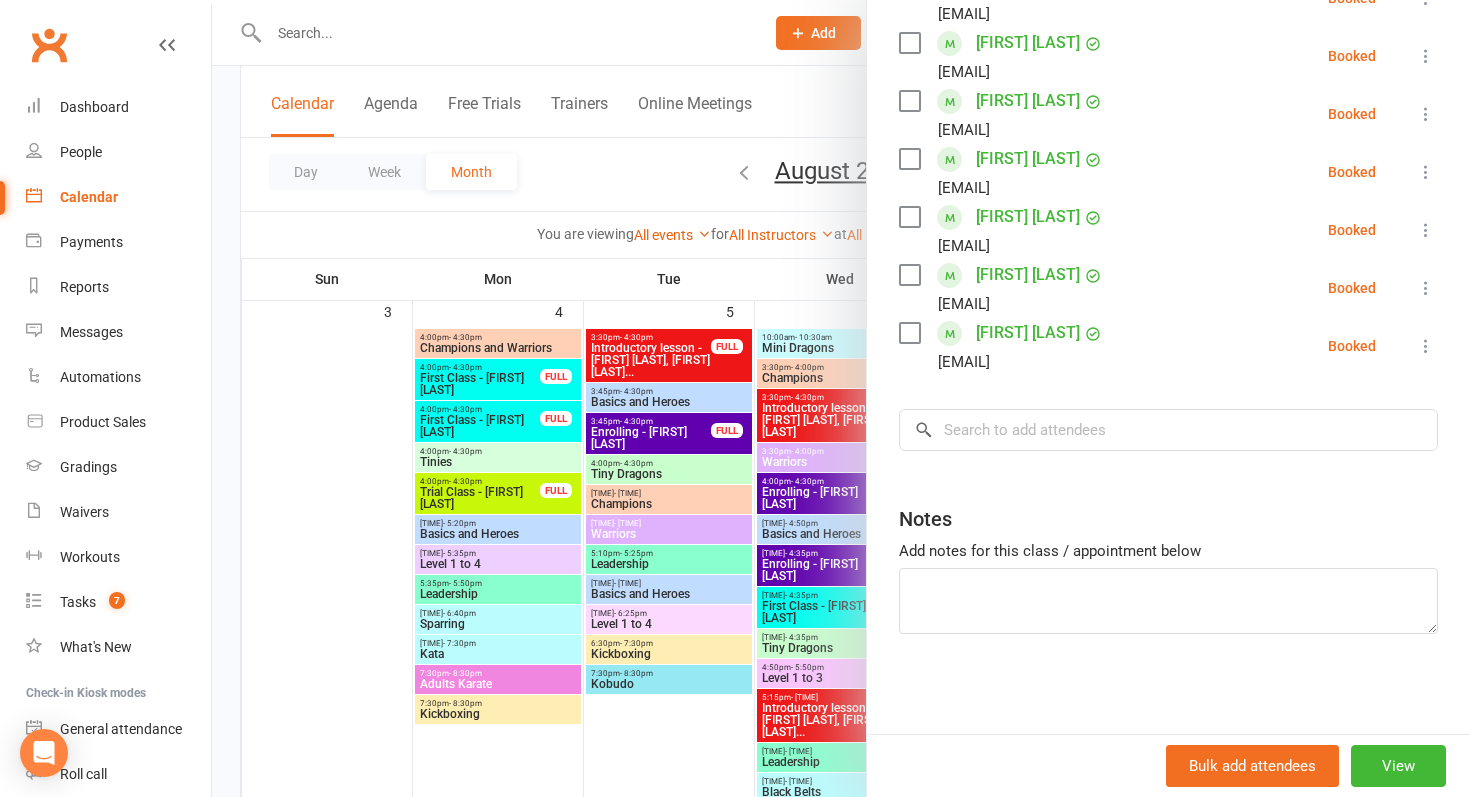 click at bounding box center [841, 398] 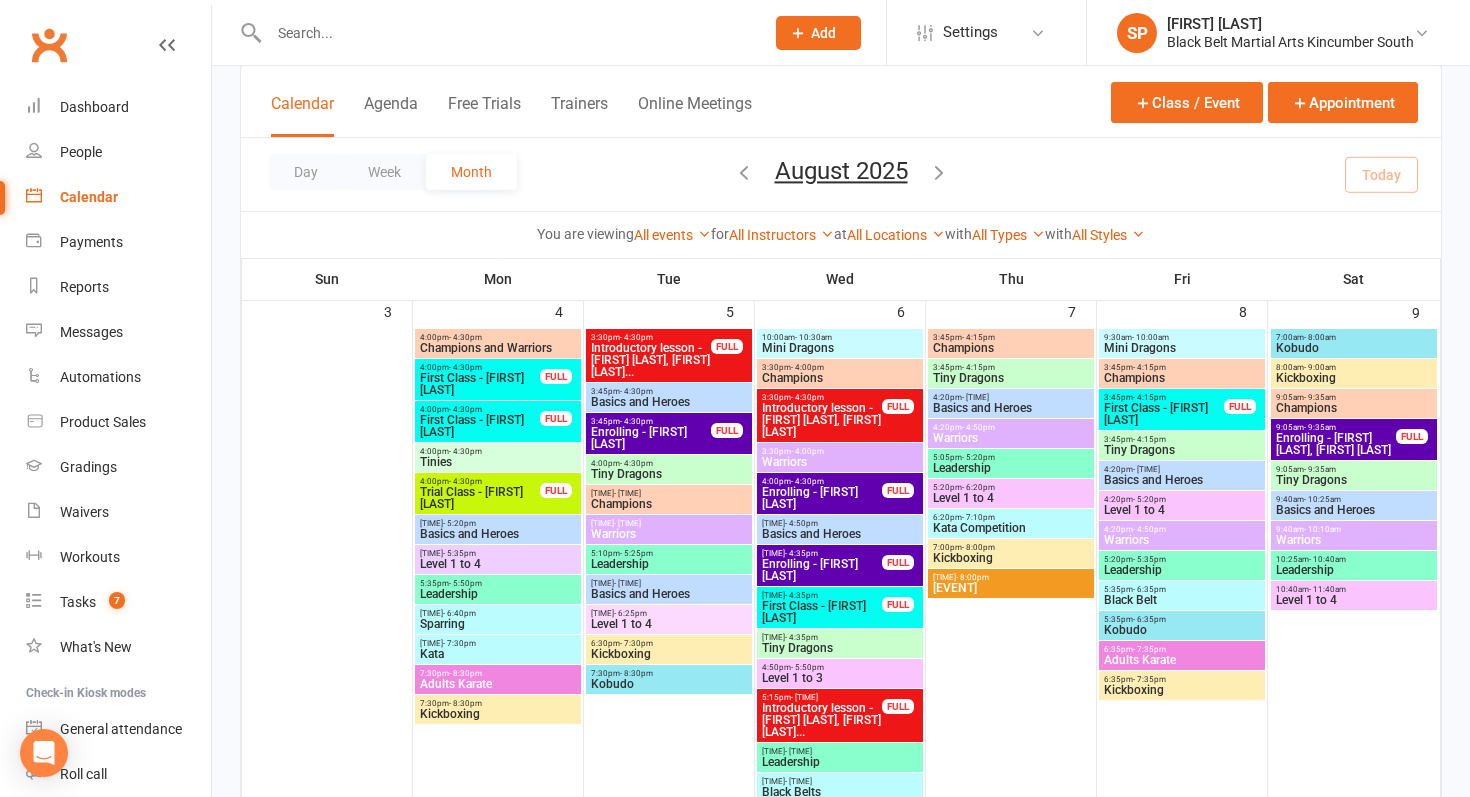 click on "Trial Class - [NAME]" at bounding box center [480, 498] 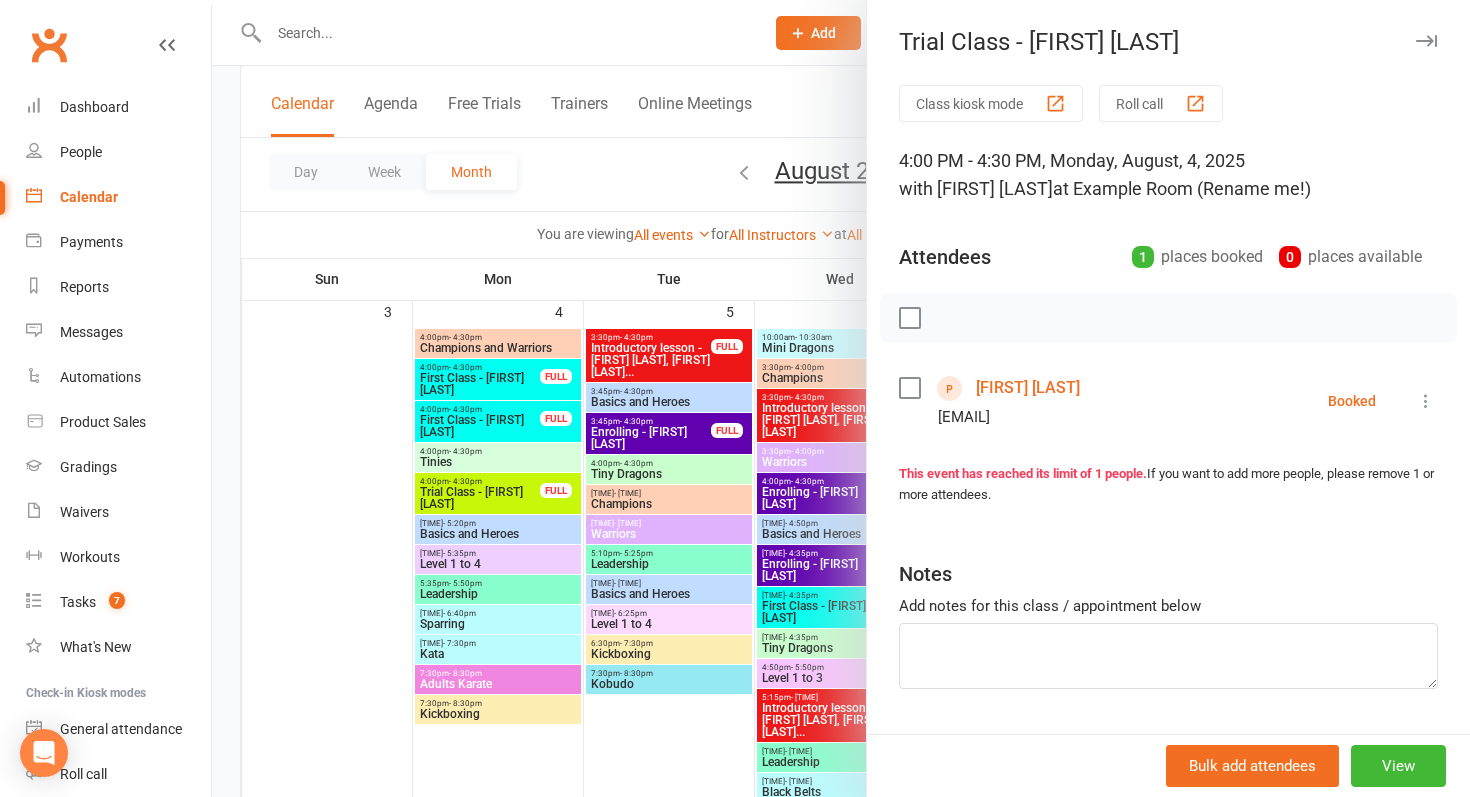 click at bounding box center (841, 398) 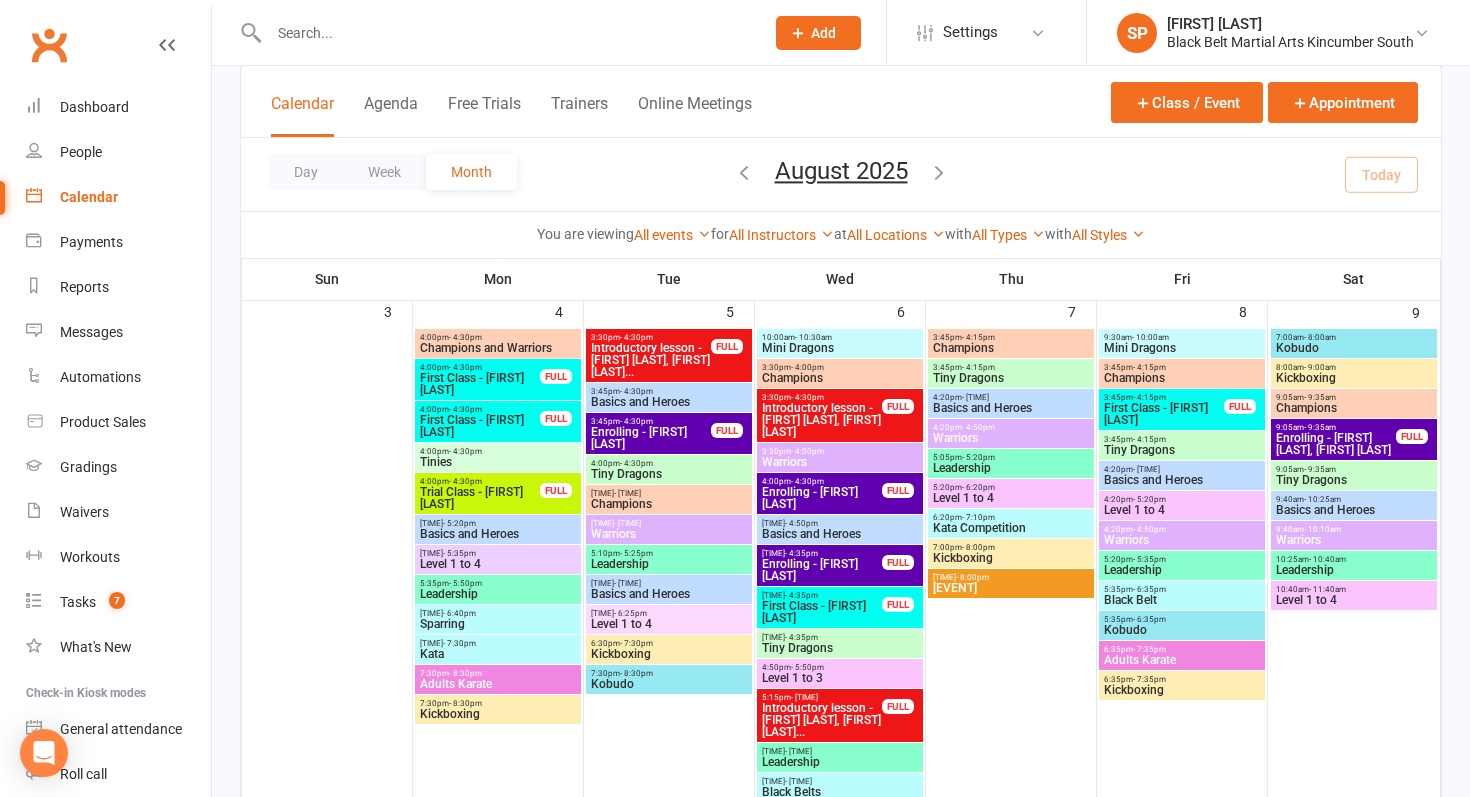 click on "First Class - [NAME]" at bounding box center (480, 426) 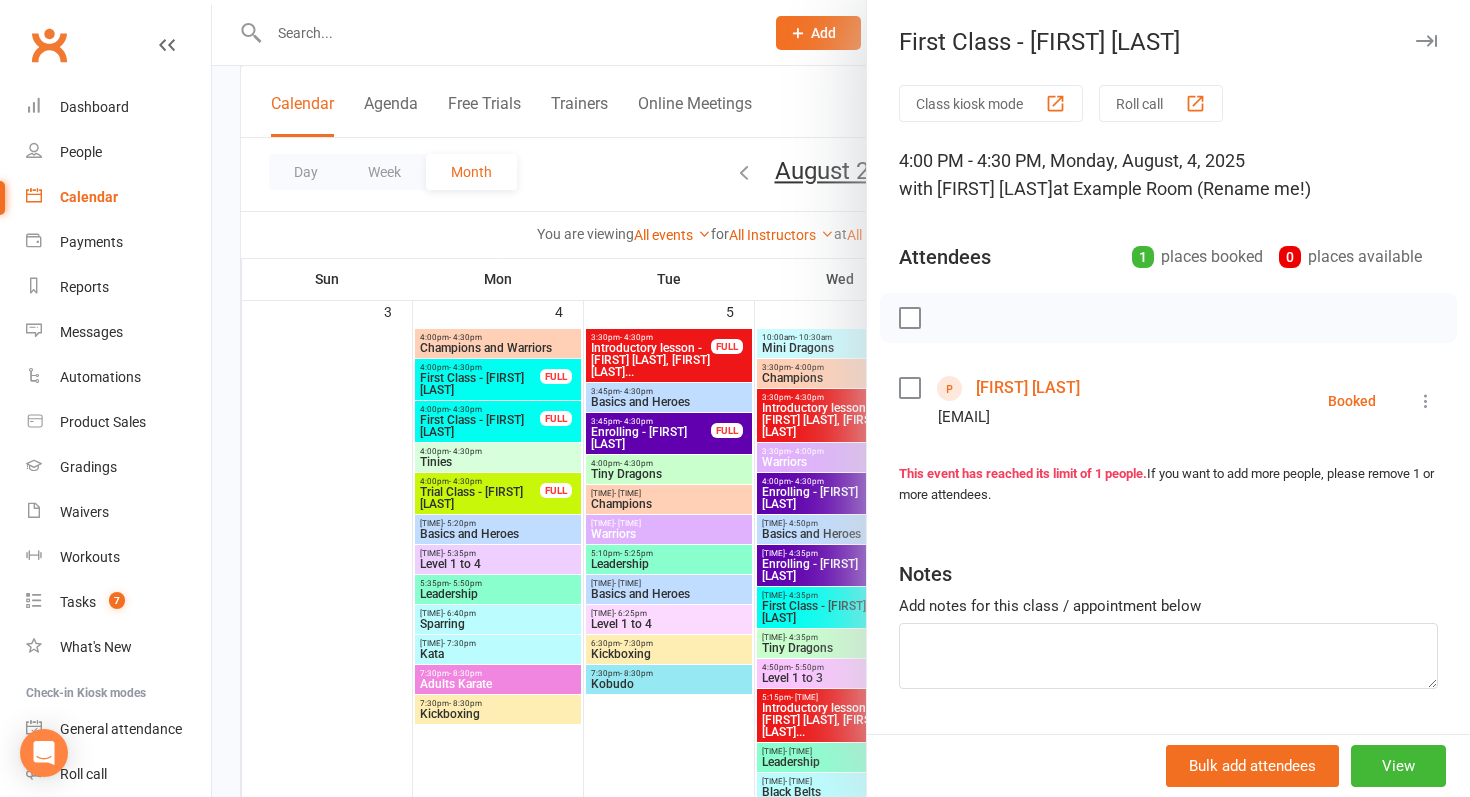 click at bounding box center [841, 398] 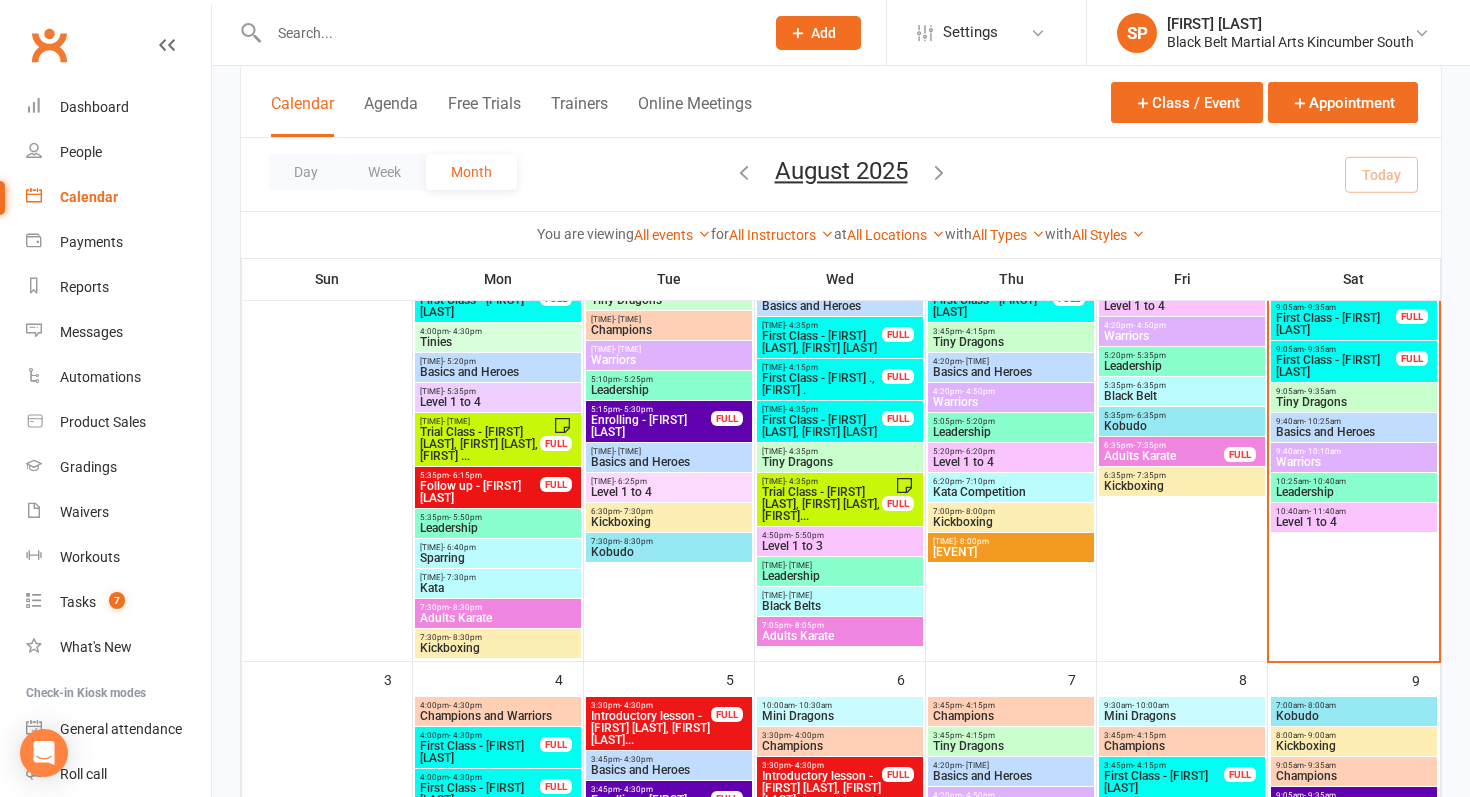 scroll, scrollTop: 256, scrollLeft: 0, axis: vertical 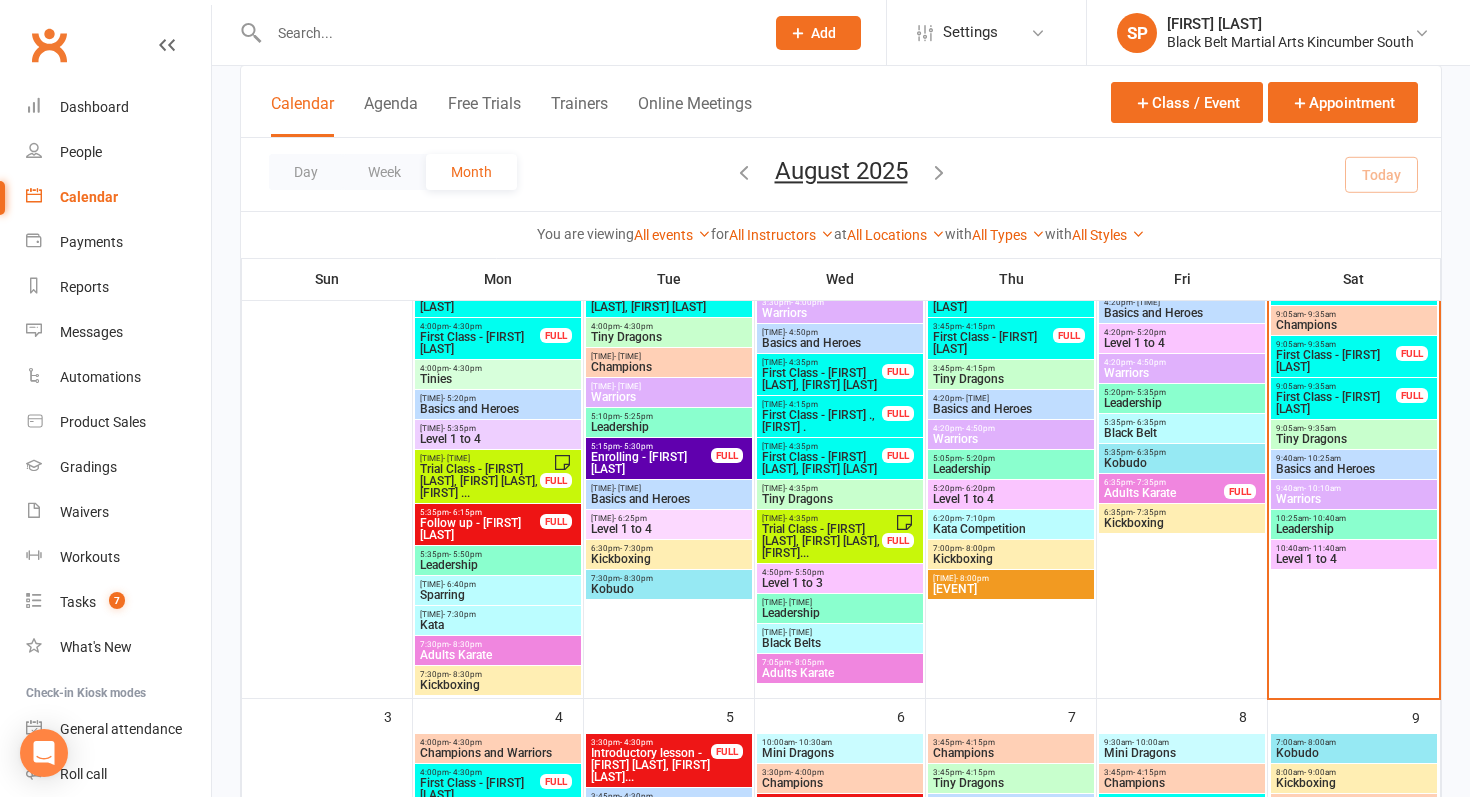 click at bounding box center [506, 33] 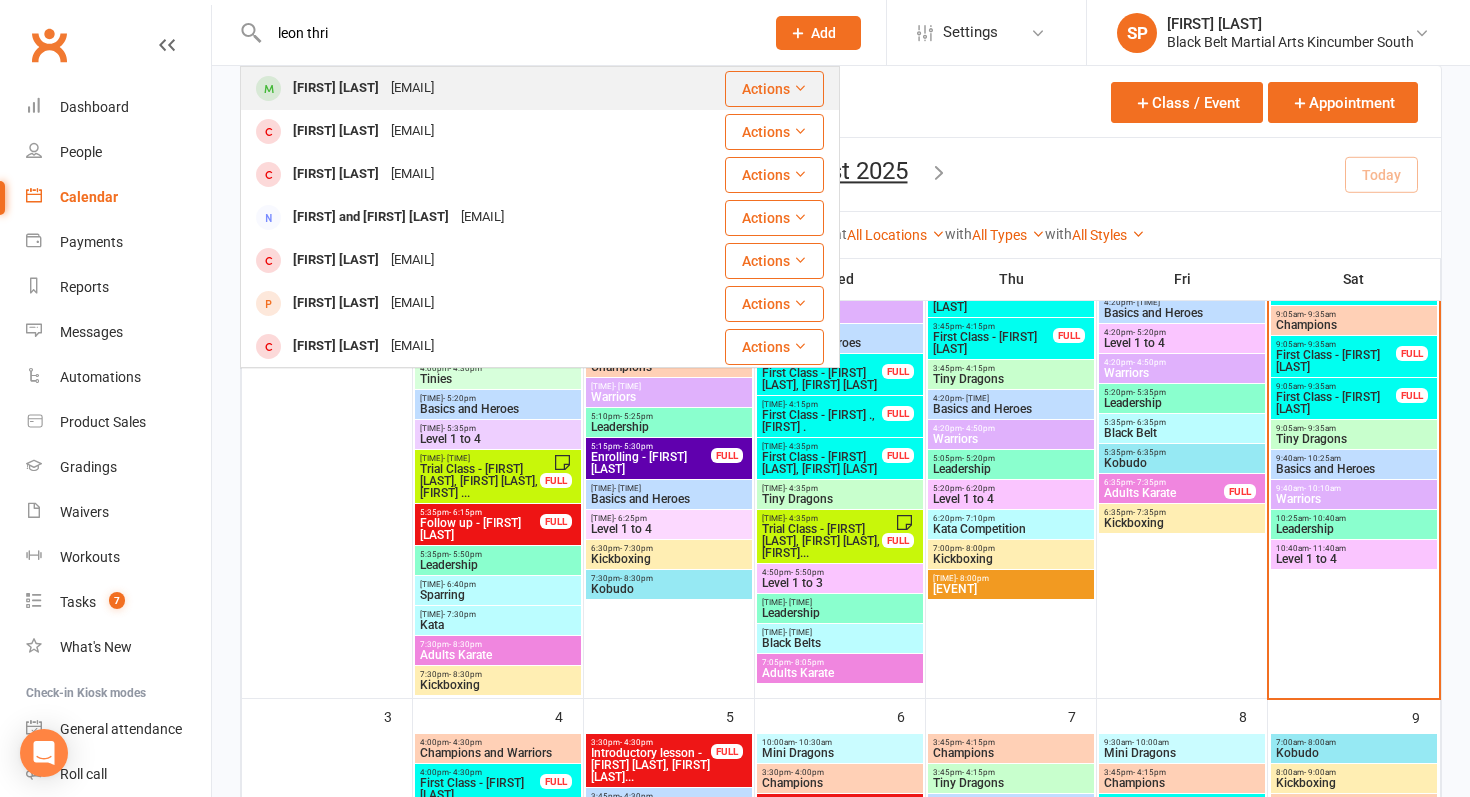 type on "[PERSON]" 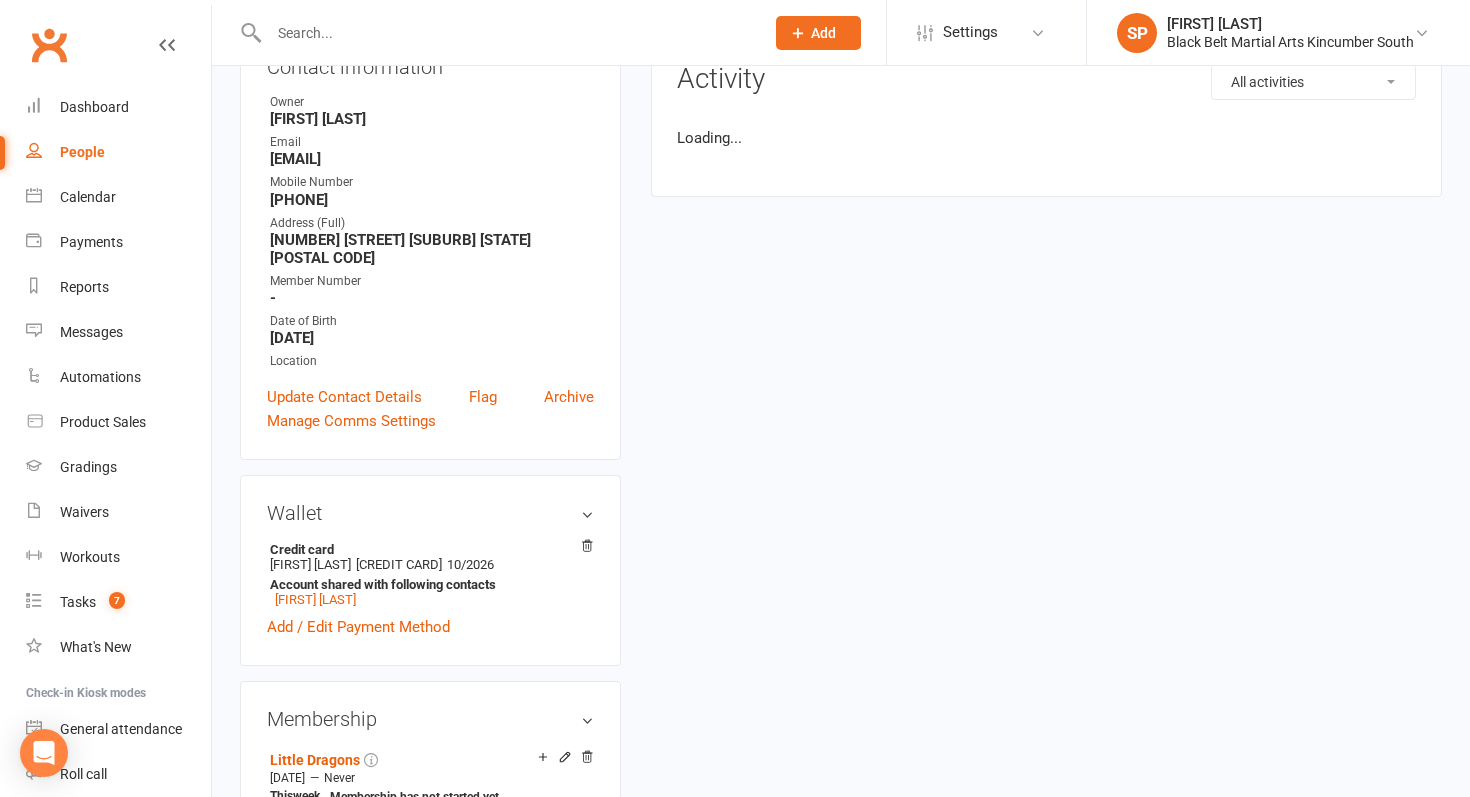 scroll, scrollTop: 0, scrollLeft: 0, axis: both 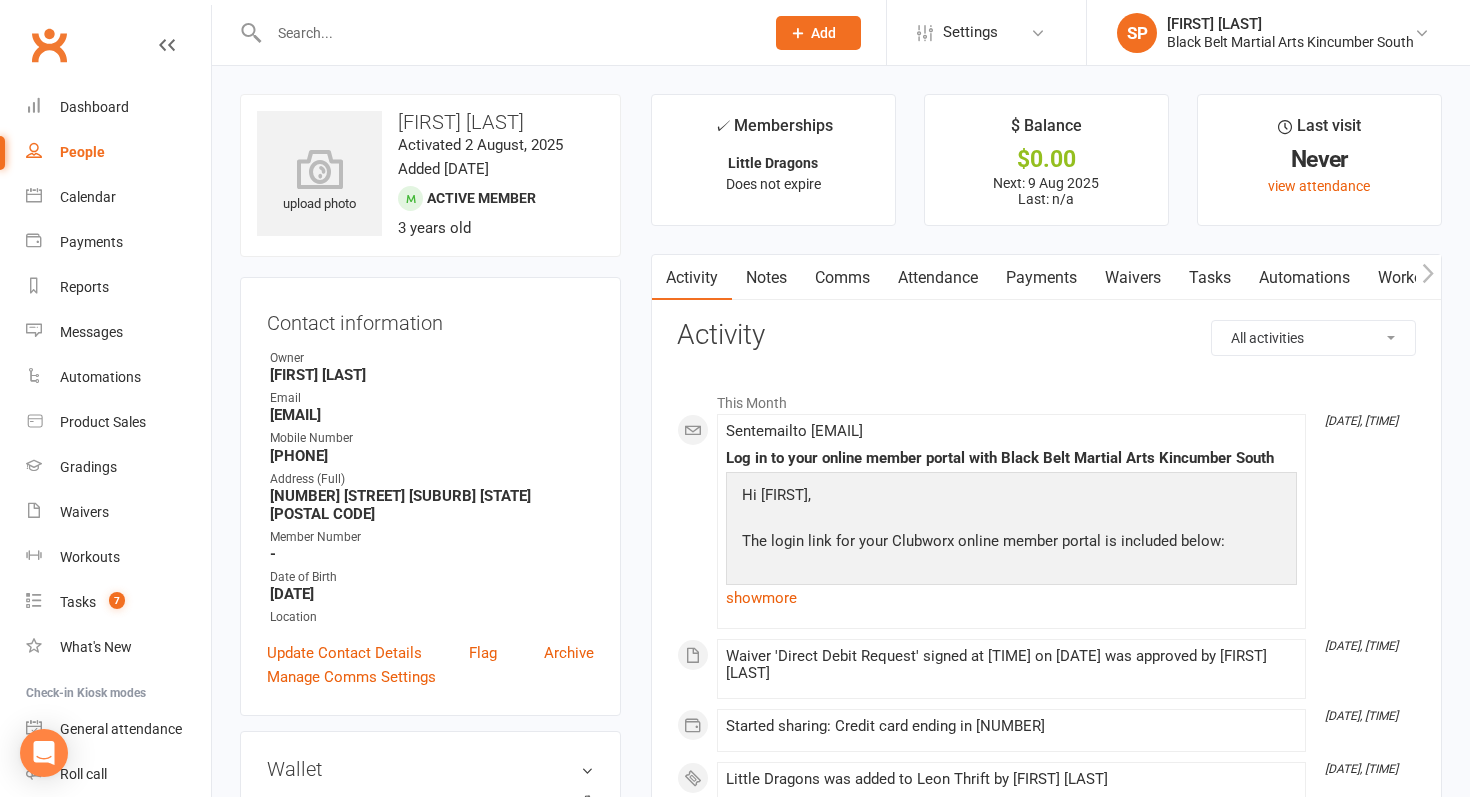 drag, startPoint x: 270, startPoint y: 416, endPoint x: 596, endPoint y: 414, distance: 326.00613 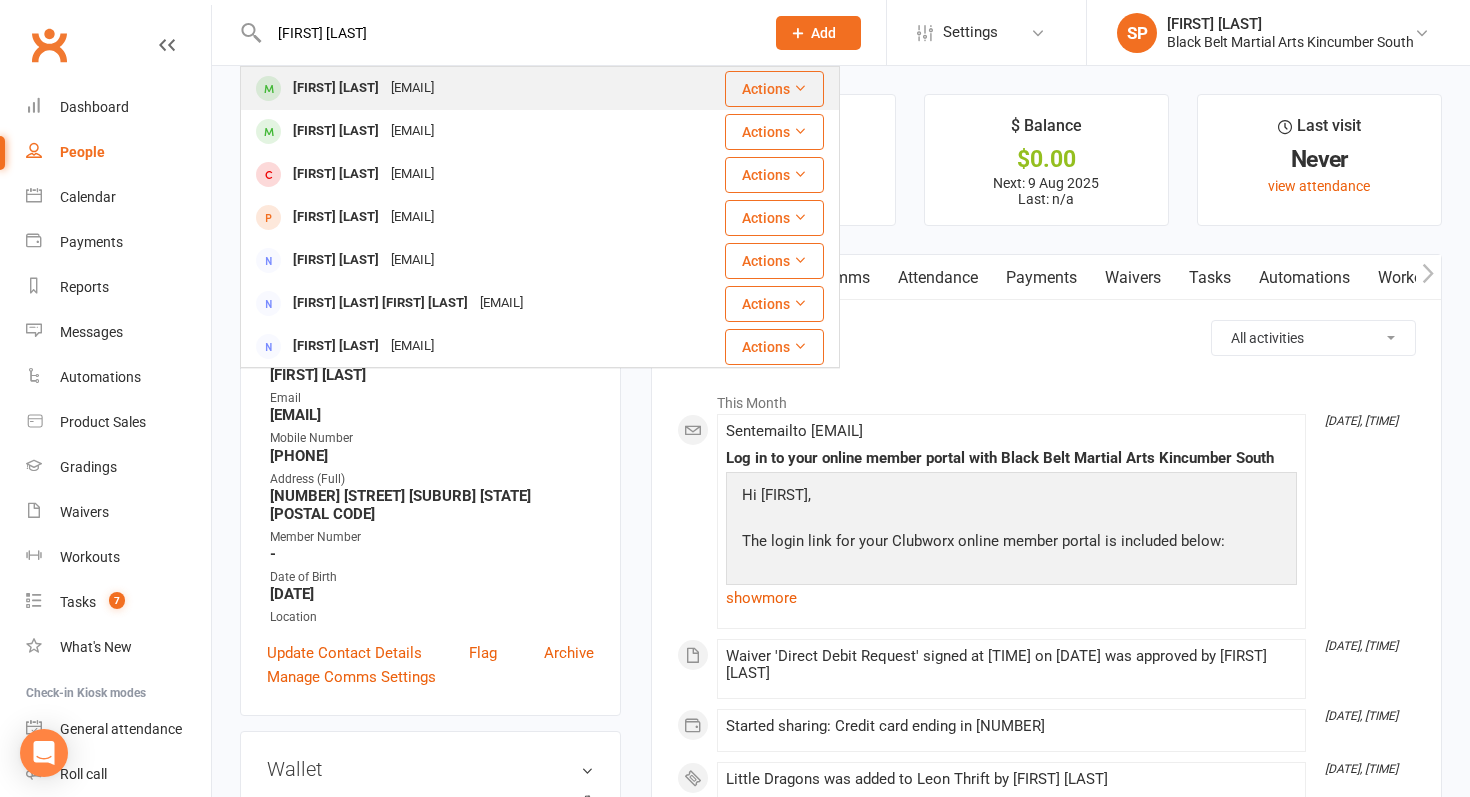 type on "bec wet" 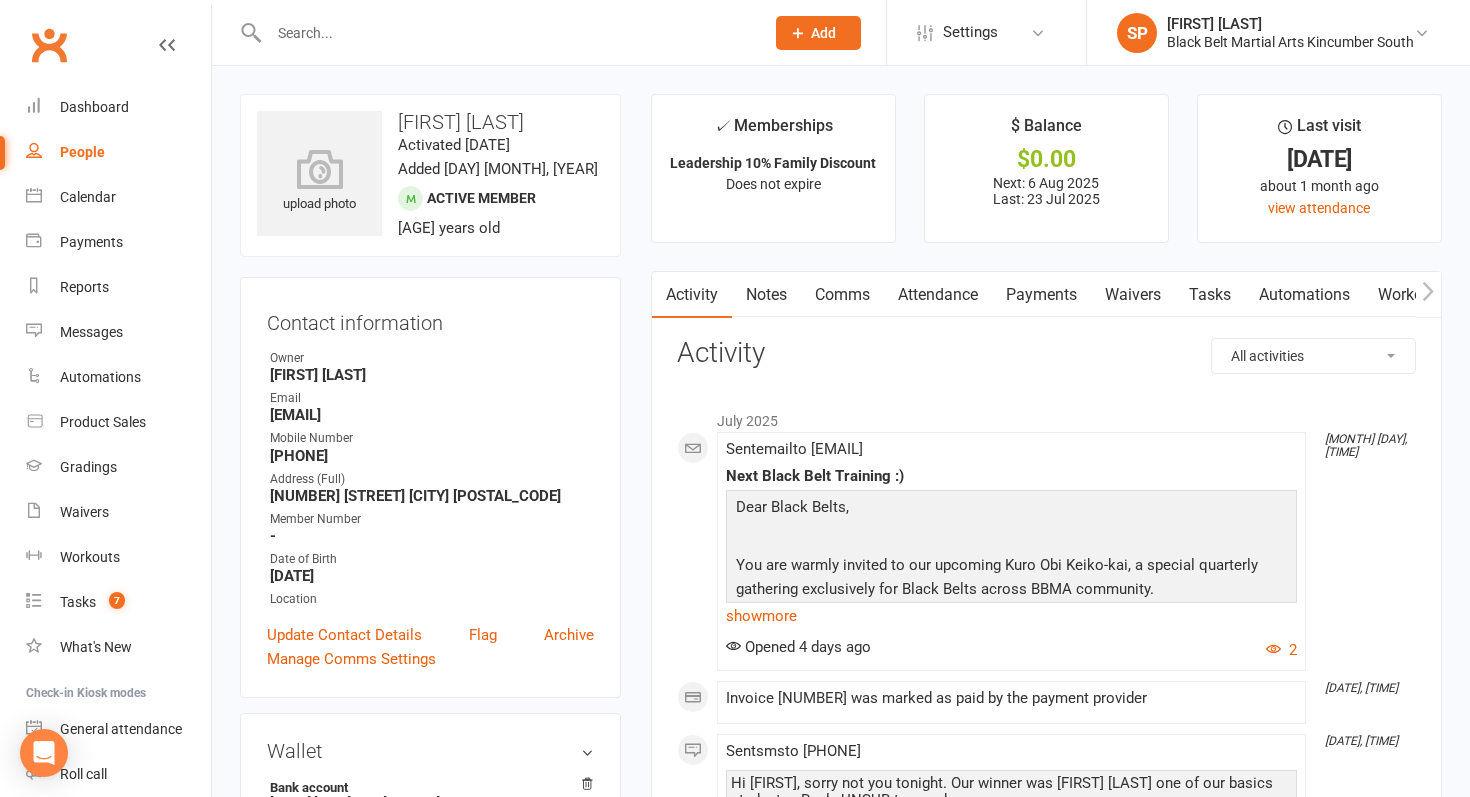 drag, startPoint x: 268, startPoint y: 452, endPoint x: 457, endPoint y: 452, distance: 189 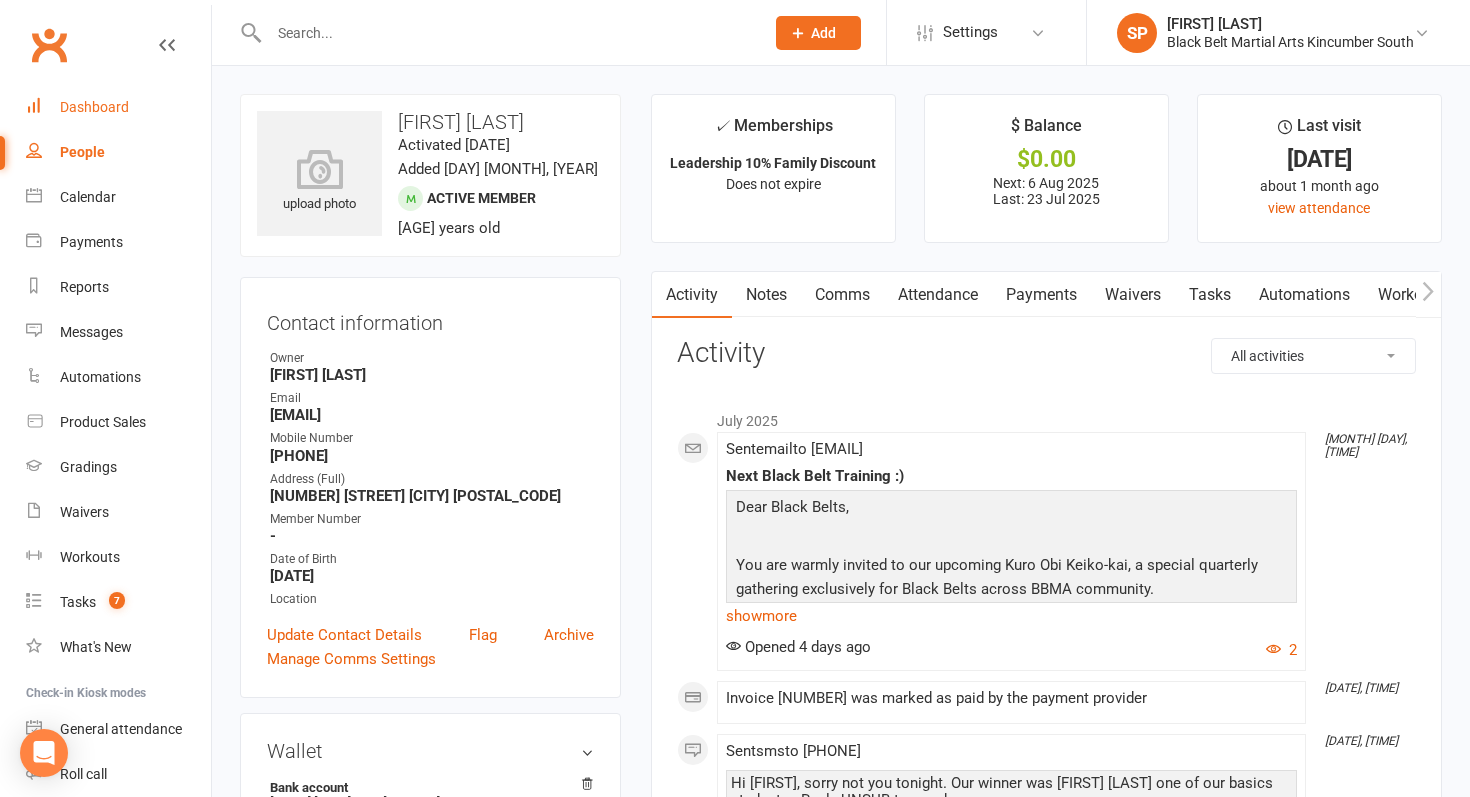 click on "Dashboard" at bounding box center (94, 107) 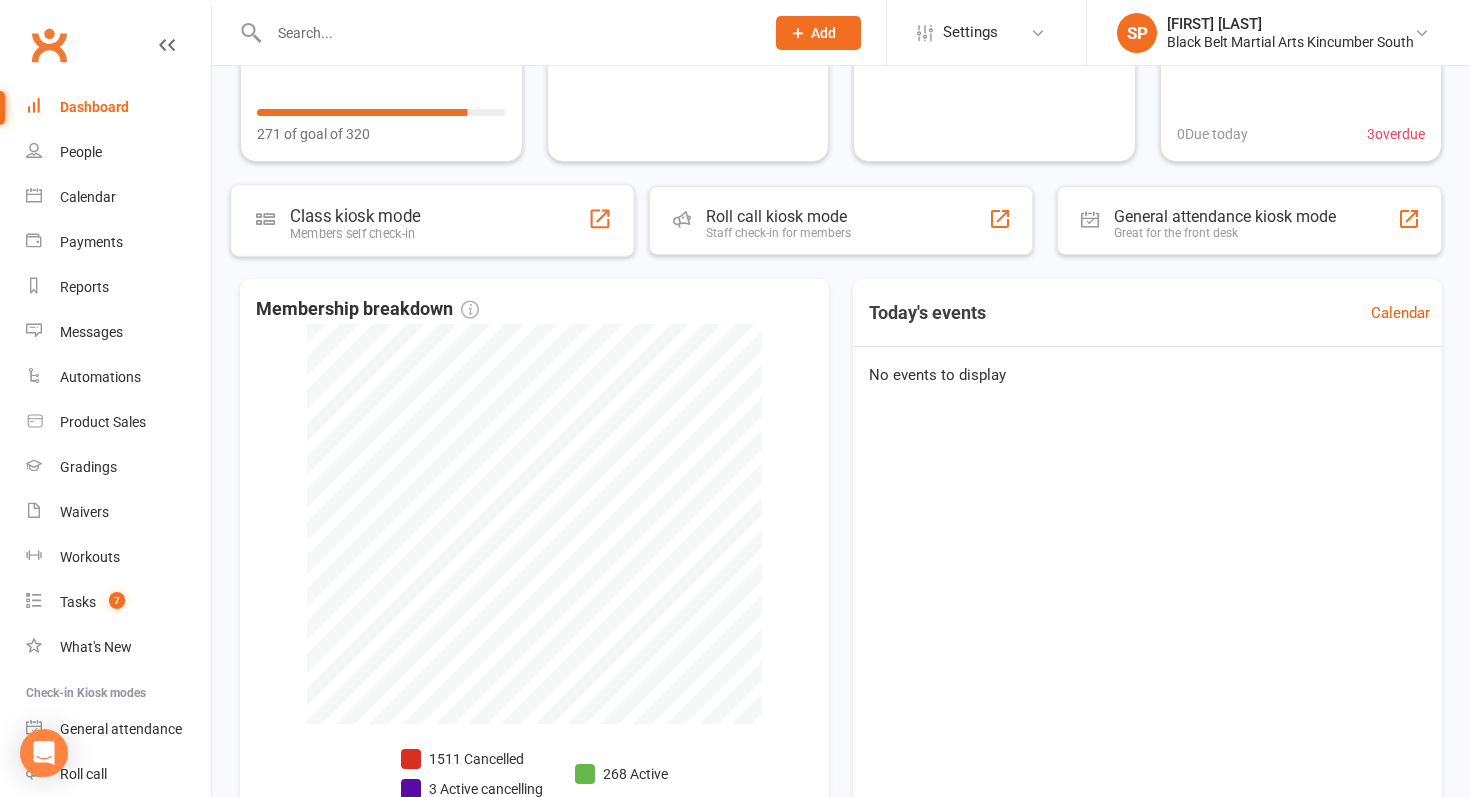 scroll, scrollTop: 384, scrollLeft: 0, axis: vertical 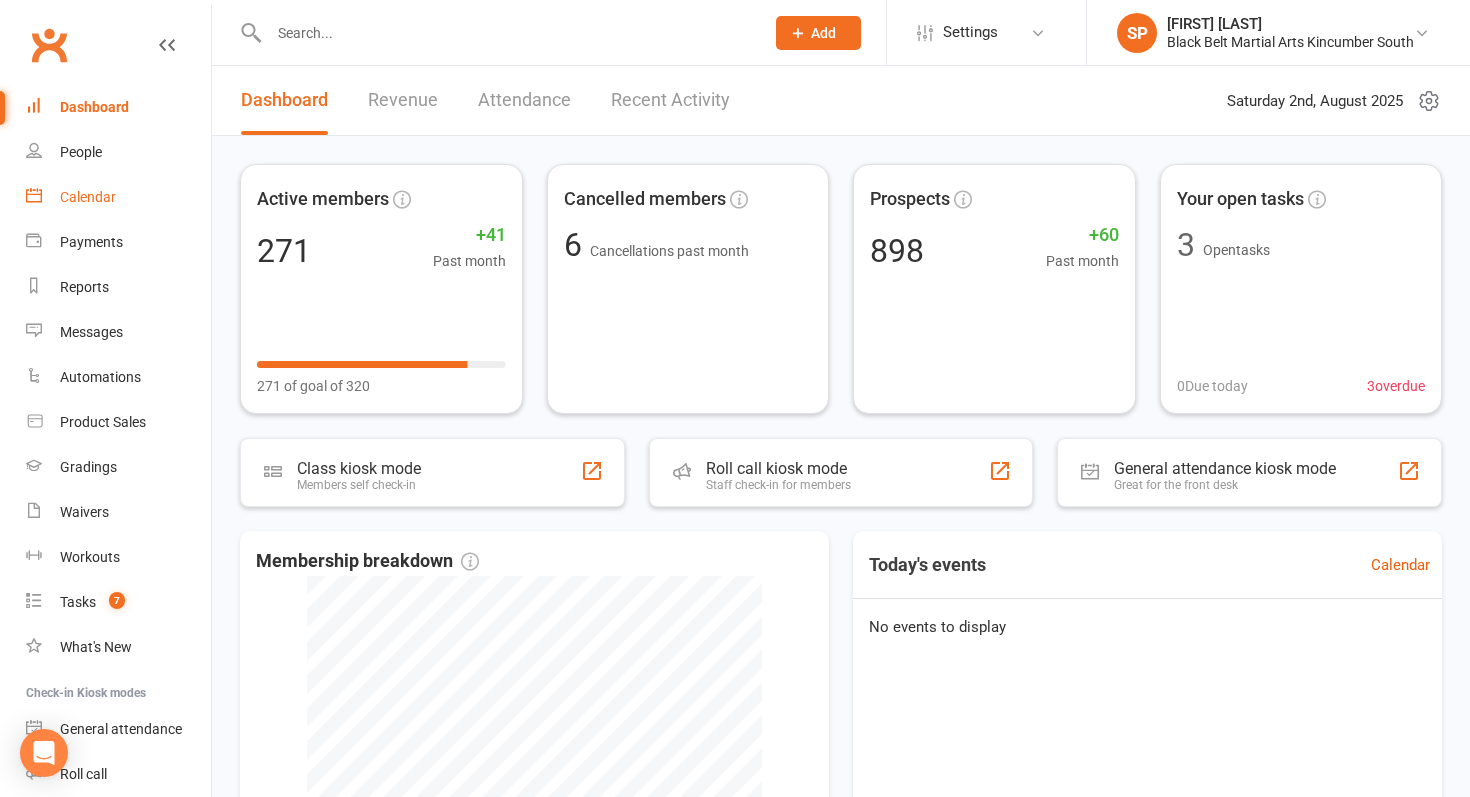 click on "Calendar" at bounding box center [88, 197] 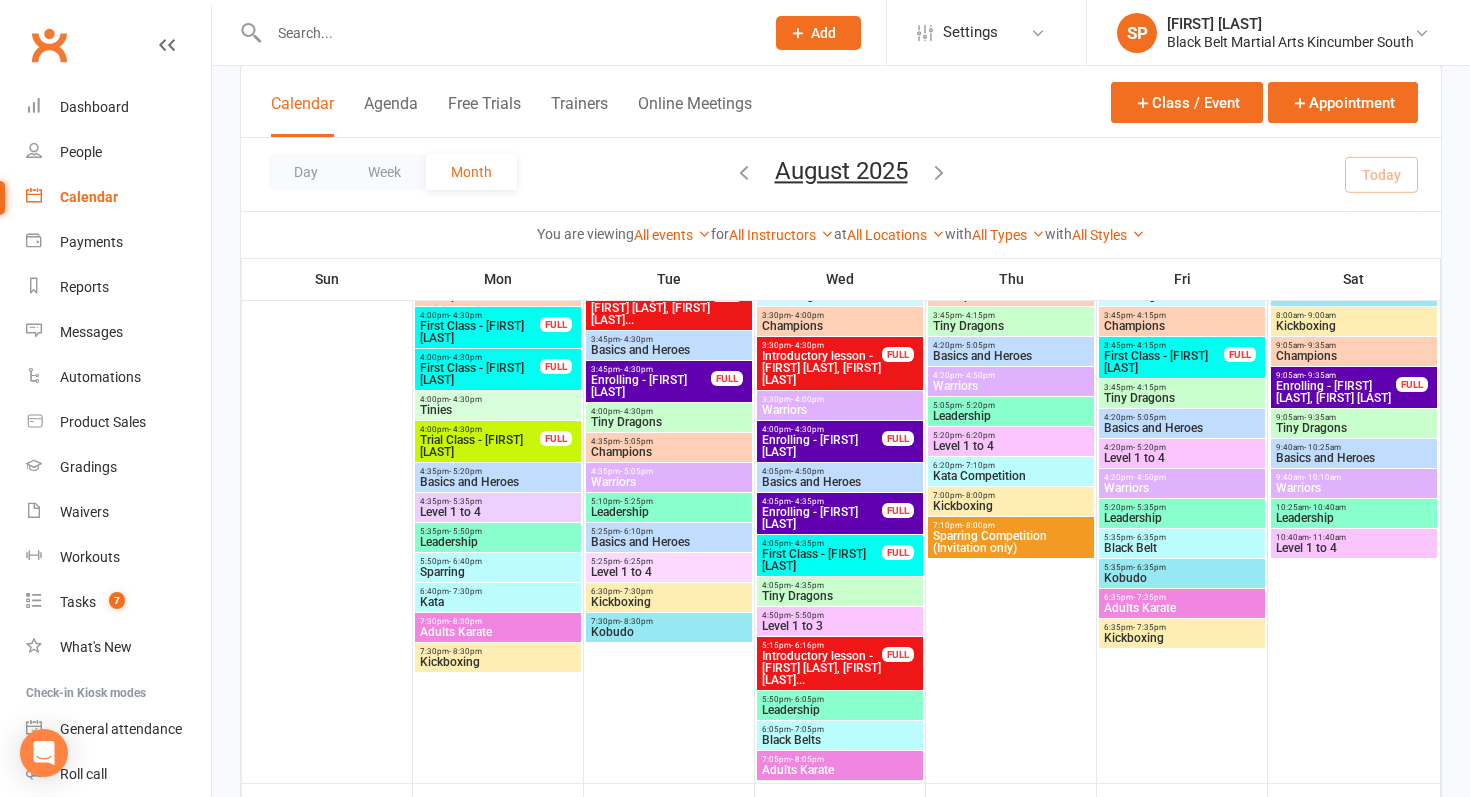 scroll, scrollTop: 717, scrollLeft: 0, axis: vertical 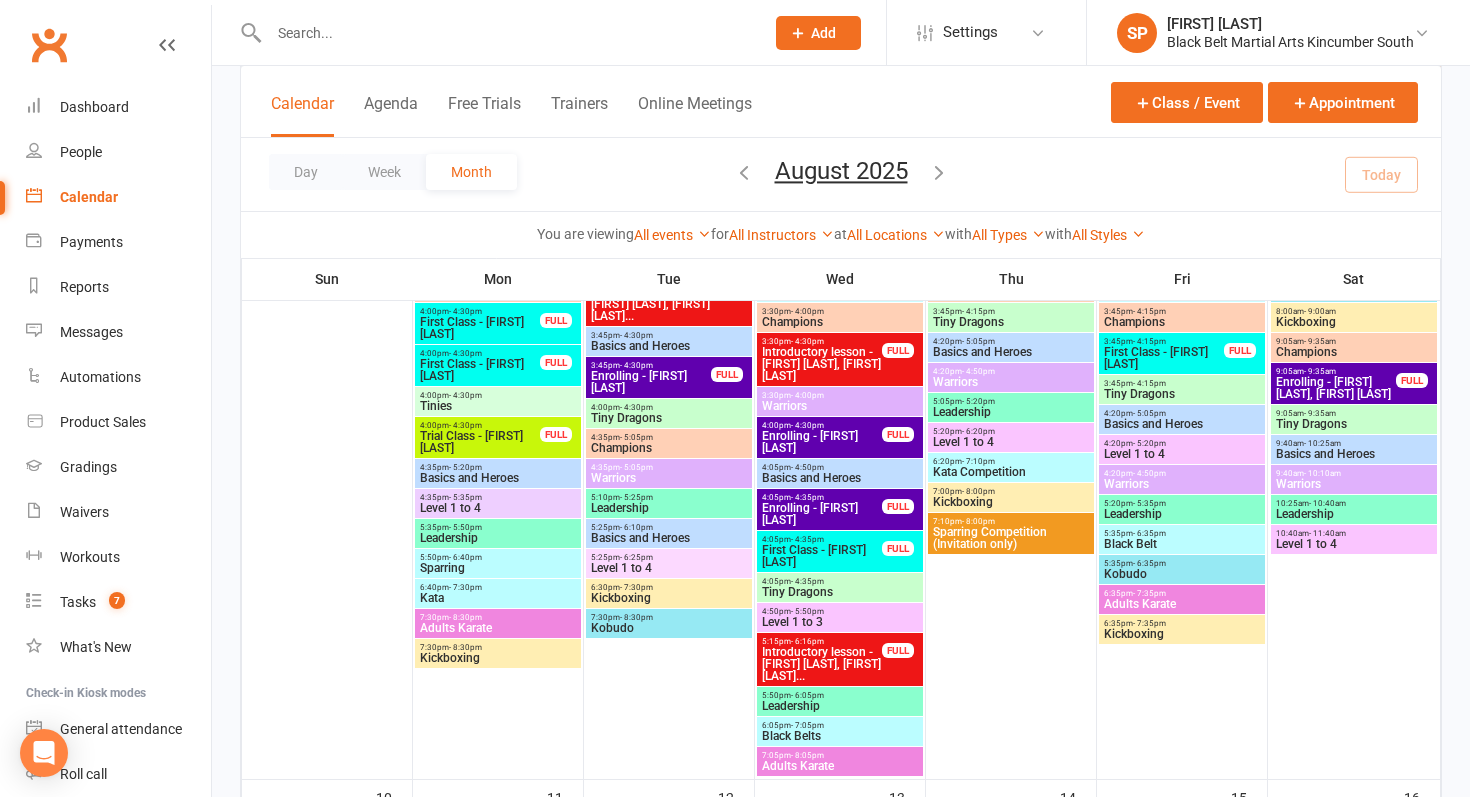 click on "4:00pm  - 4:30pm" at bounding box center (822, 425) 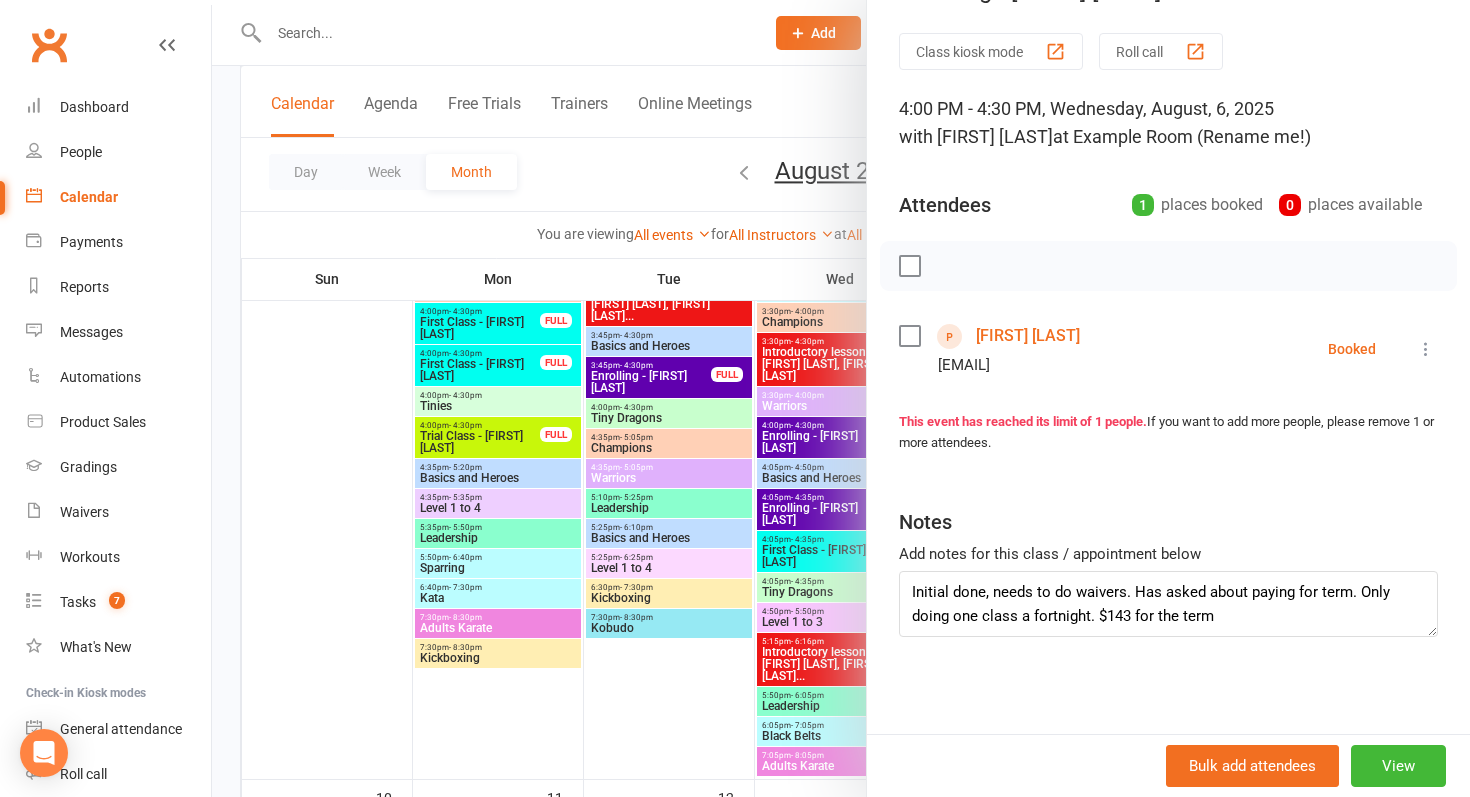 scroll, scrollTop: 54, scrollLeft: 0, axis: vertical 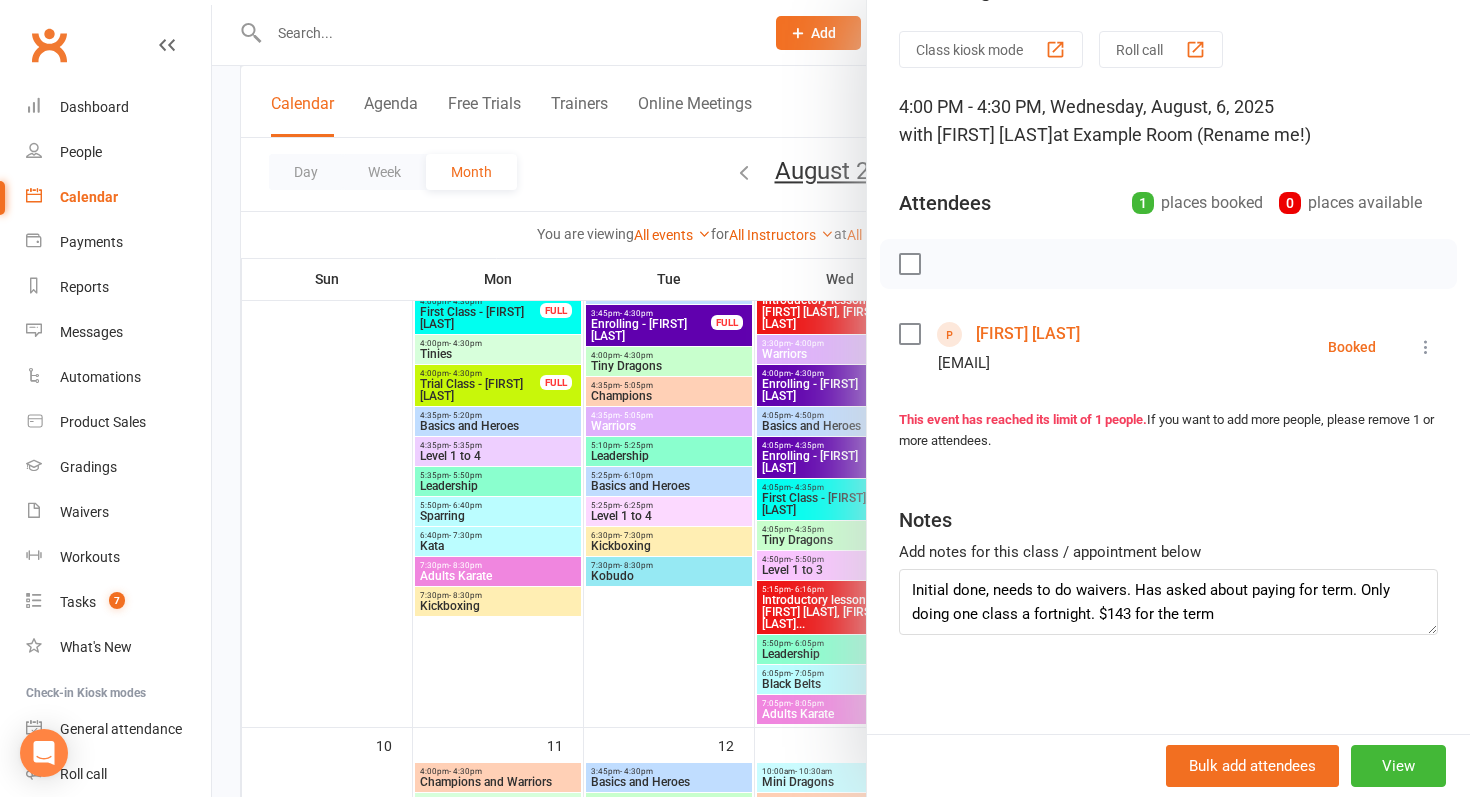 click at bounding box center (841, 398) 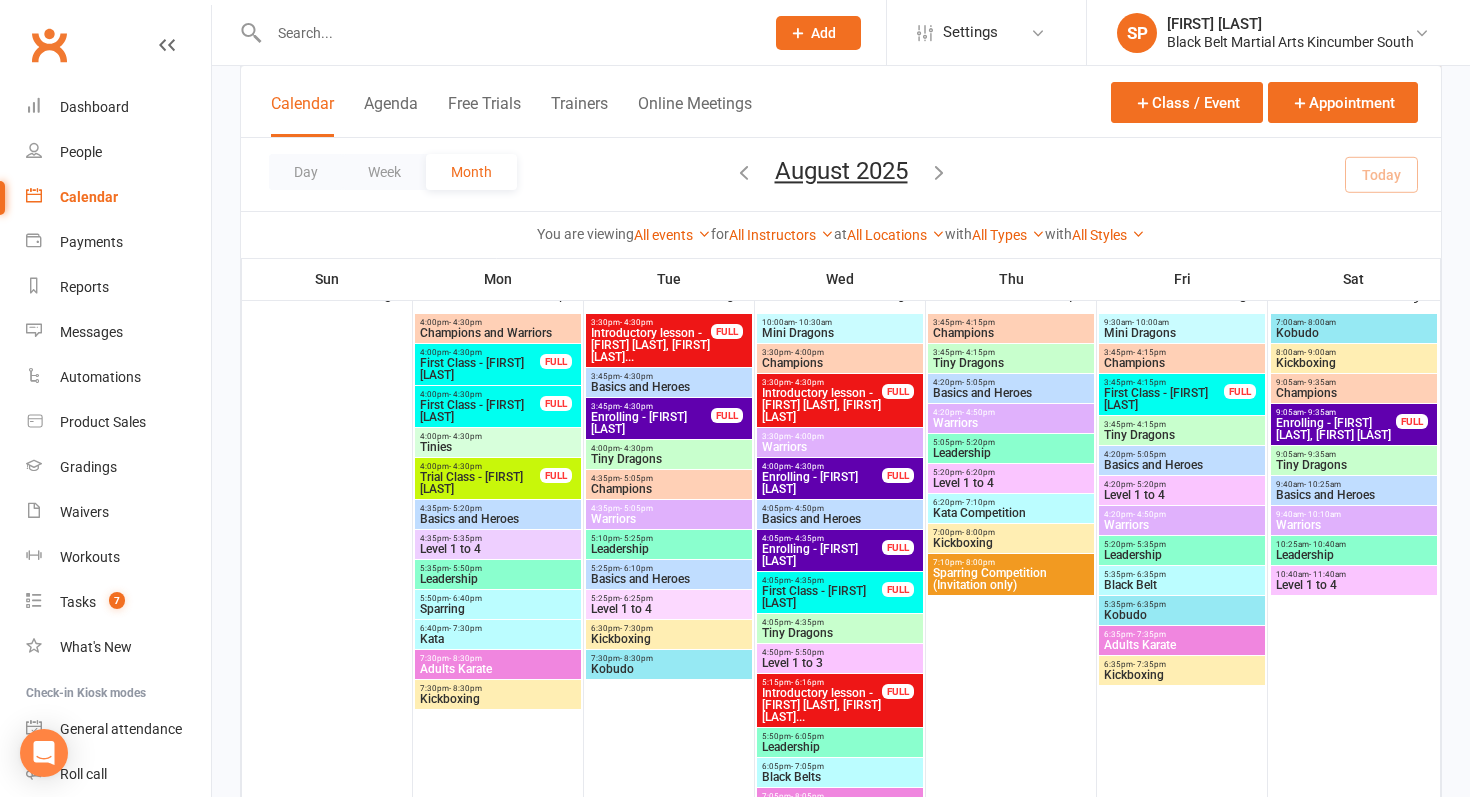 scroll, scrollTop: 677, scrollLeft: 0, axis: vertical 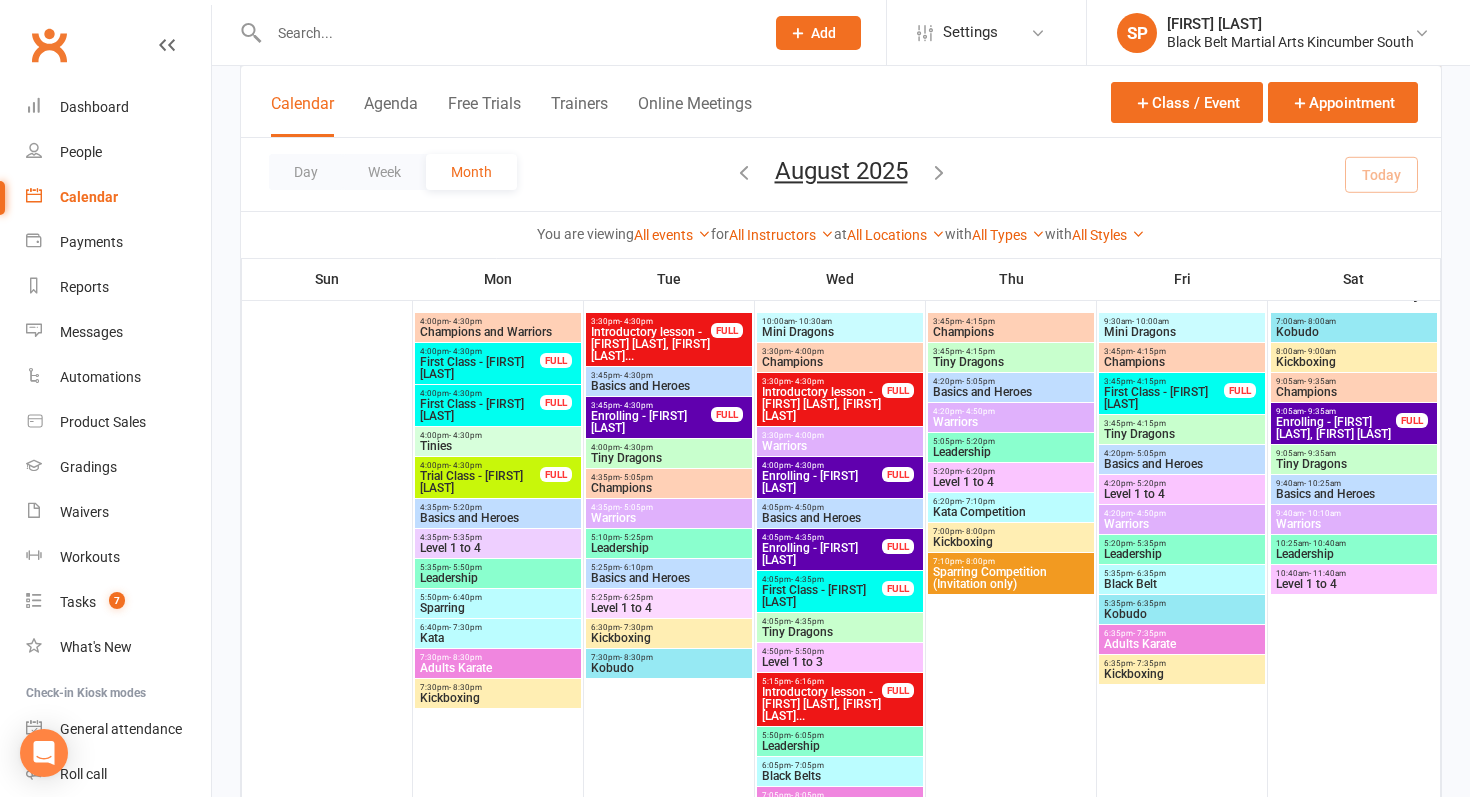 click on "Enrolling - [PERSON]" at bounding box center [822, 554] 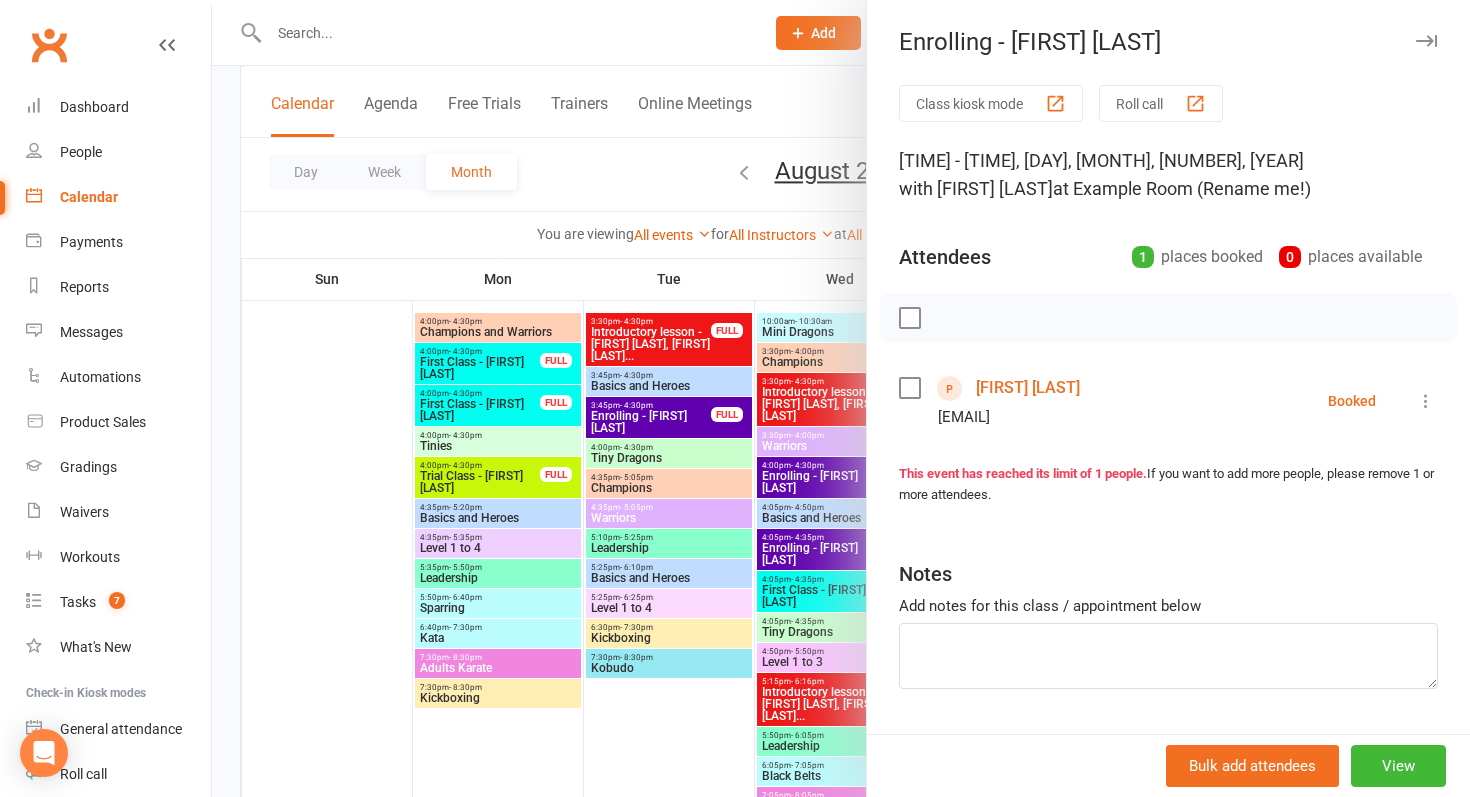 click at bounding box center (841, 398) 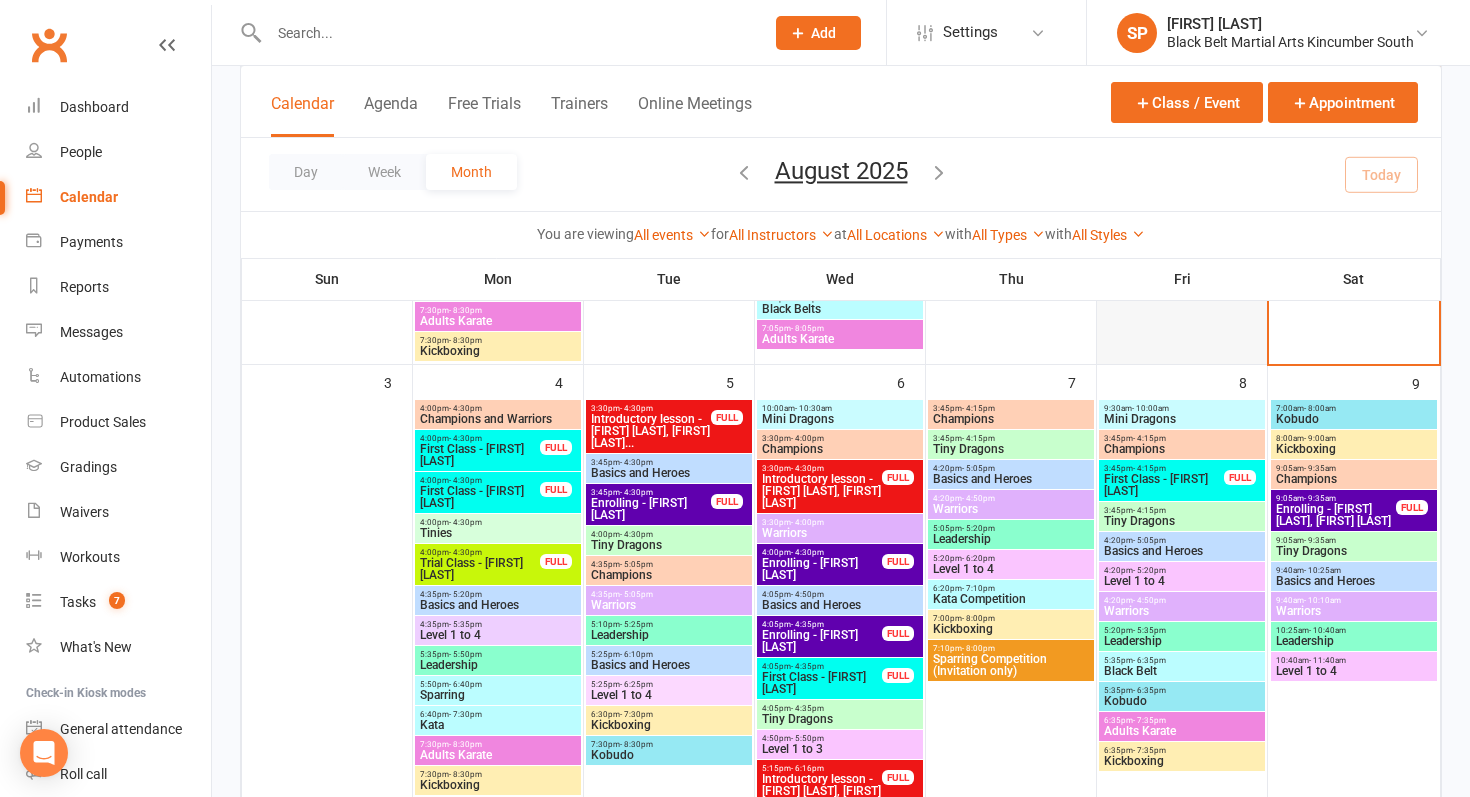 scroll, scrollTop: 598, scrollLeft: 0, axis: vertical 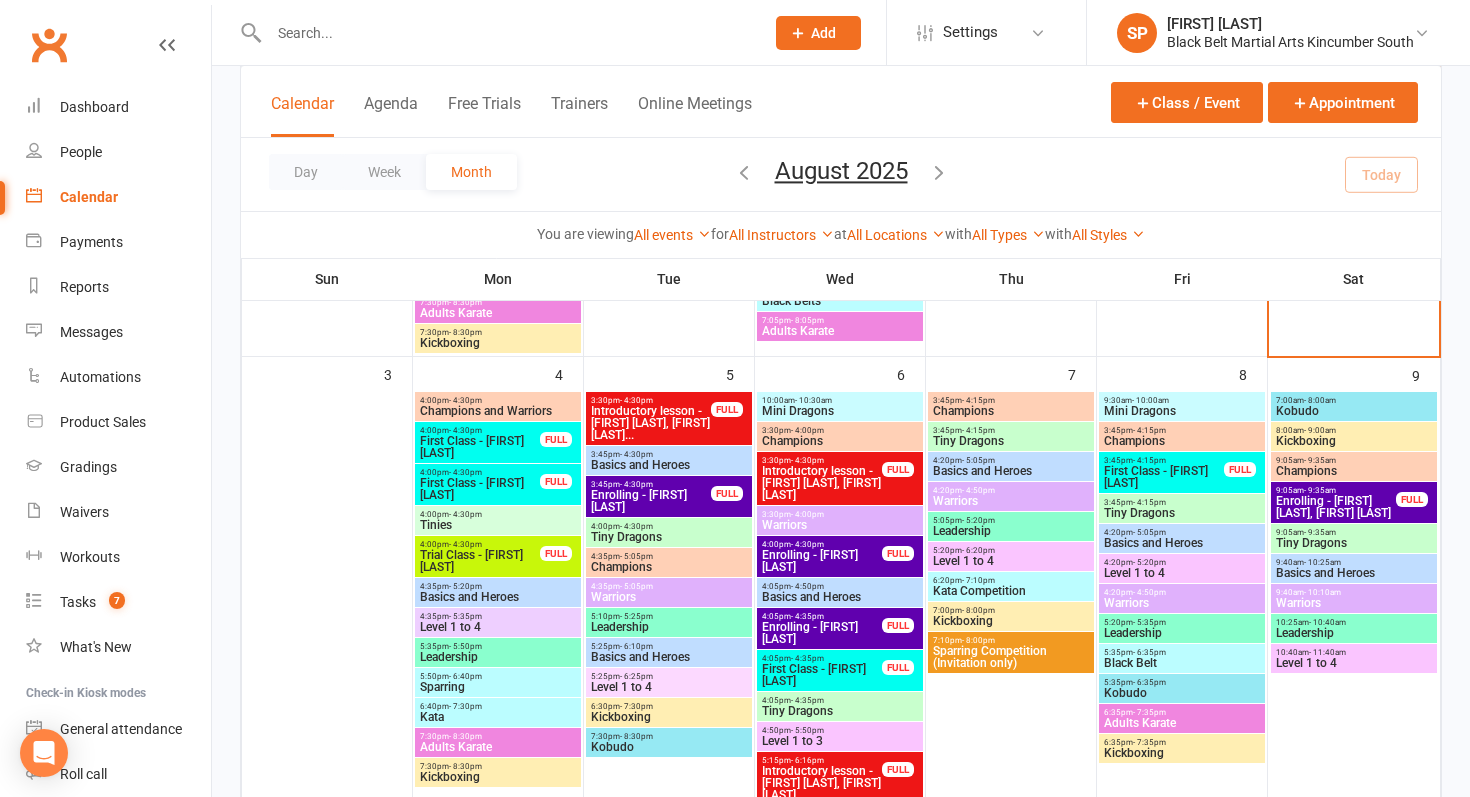 click on "First Class - [NAME] [NAME]" at bounding box center (1164, 477) 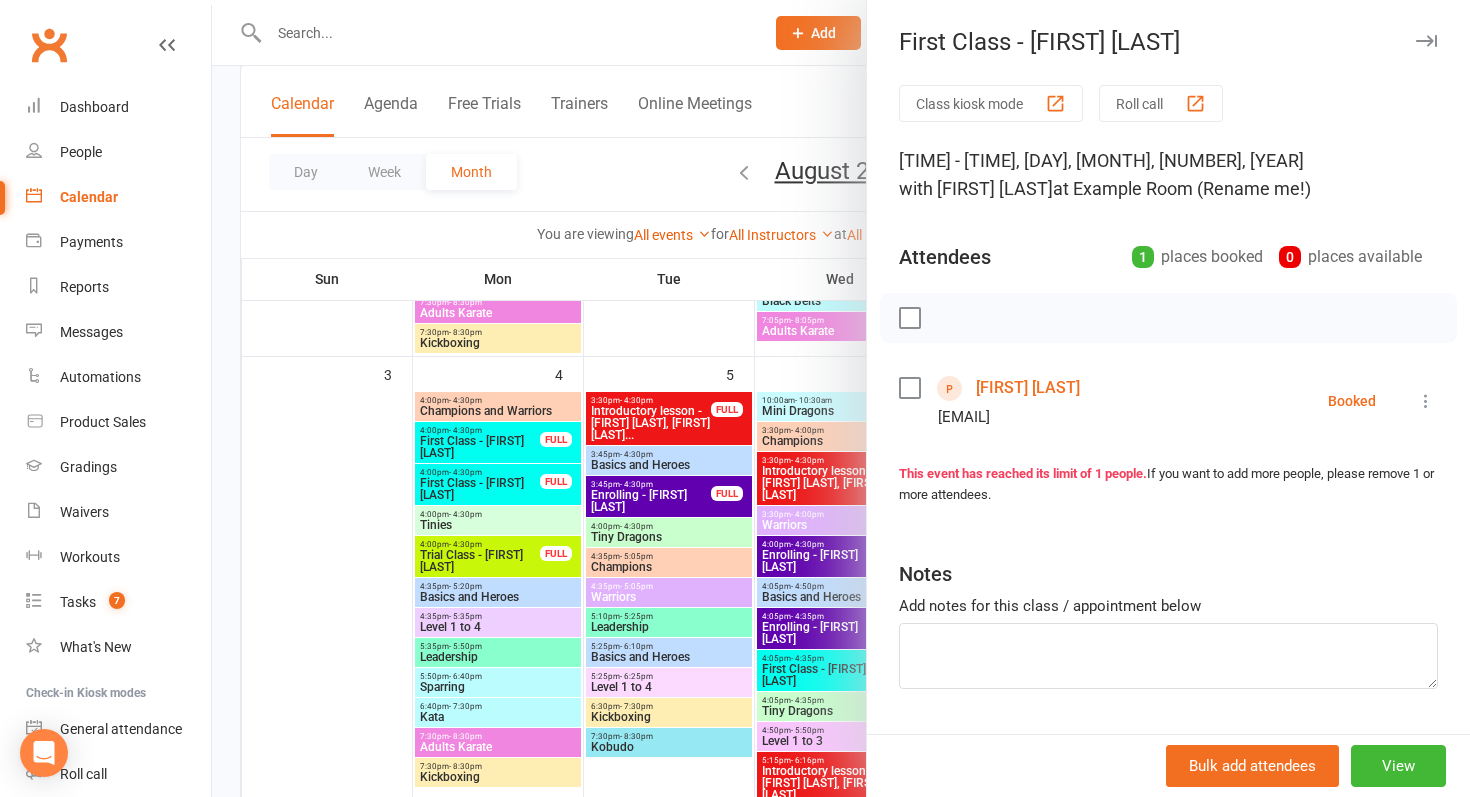 click at bounding box center [841, 398] 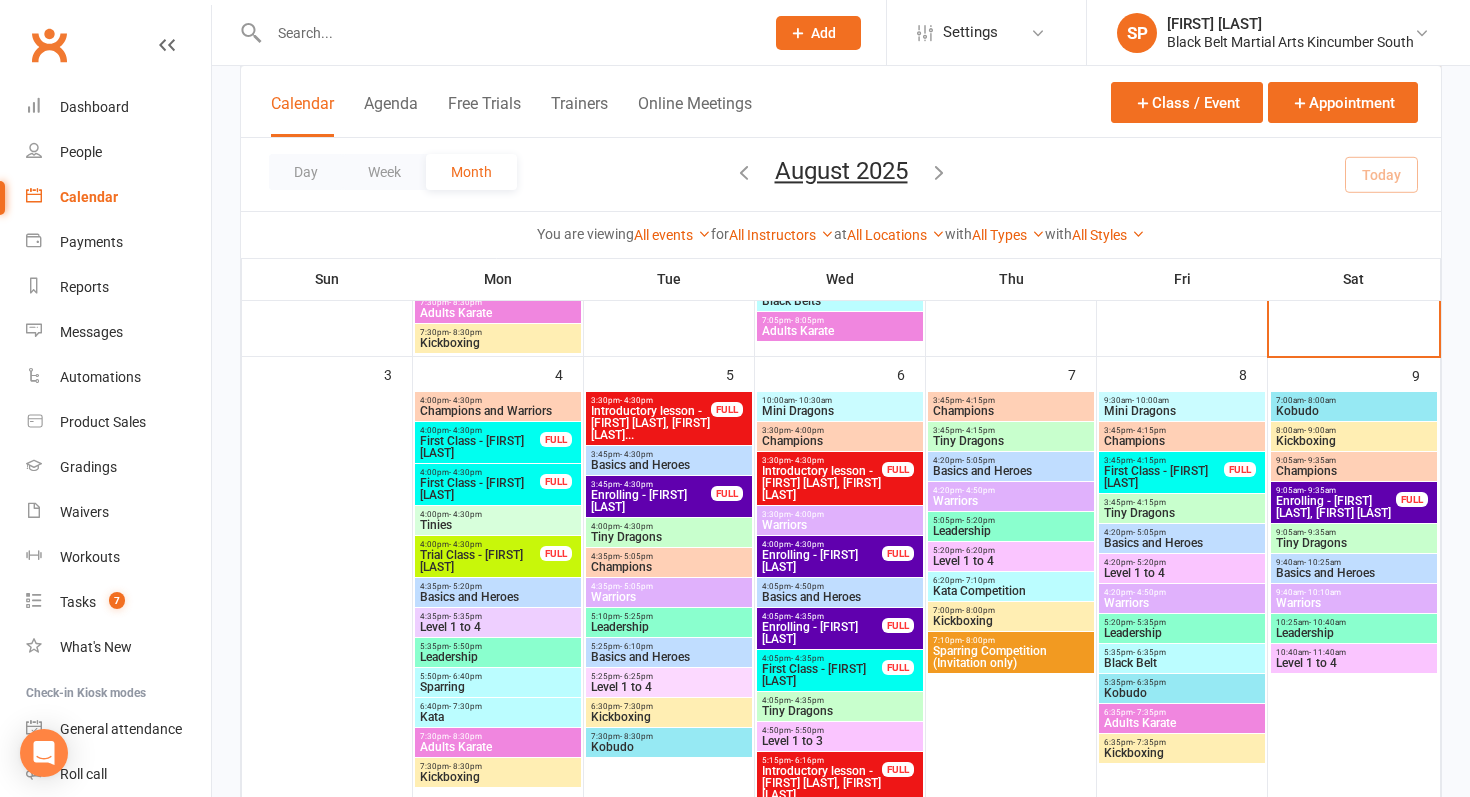 click on "Warriors" at bounding box center [840, 525] 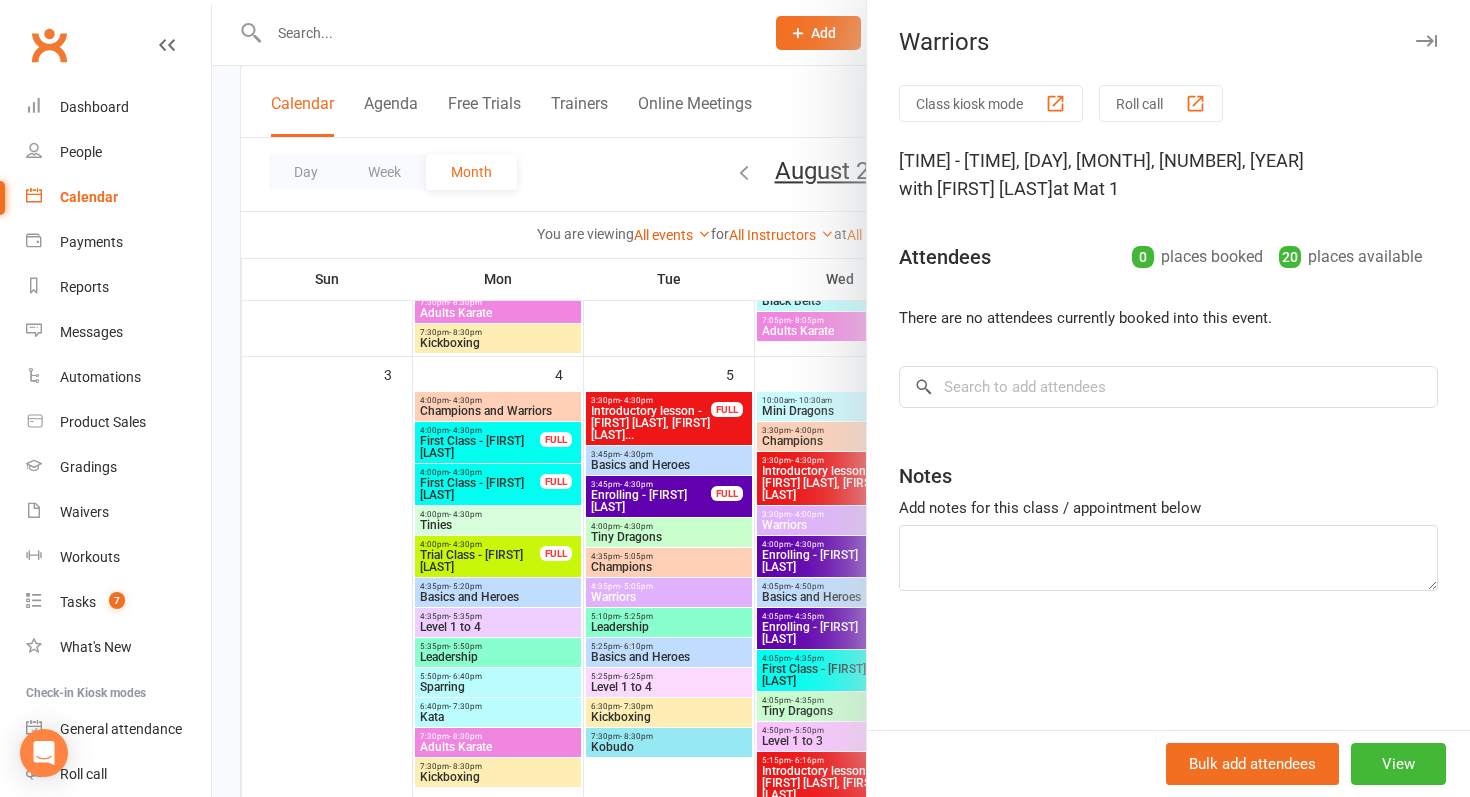 click at bounding box center [841, 398] 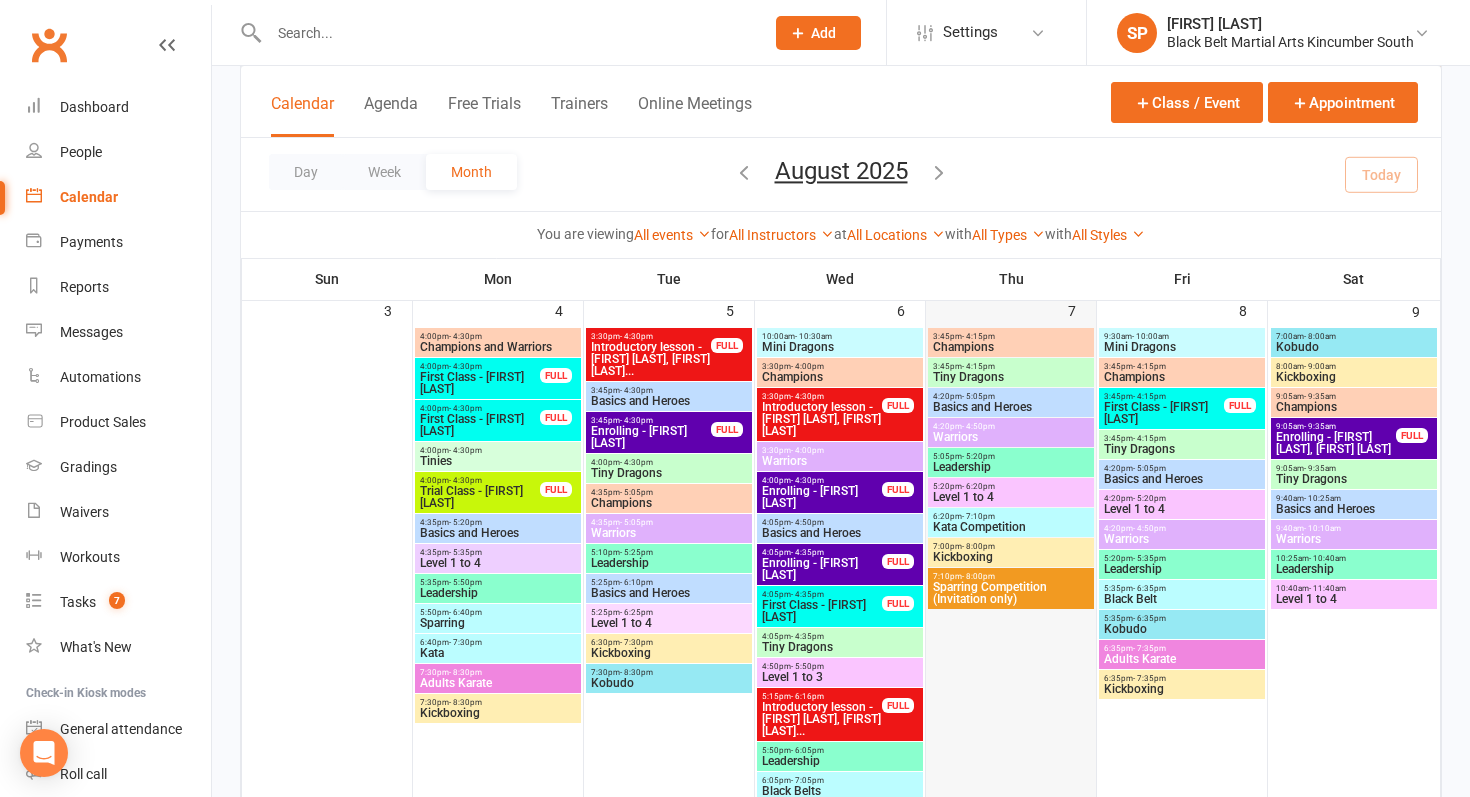 scroll, scrollTop: 658, scrollLeft: 0, axis: vertical 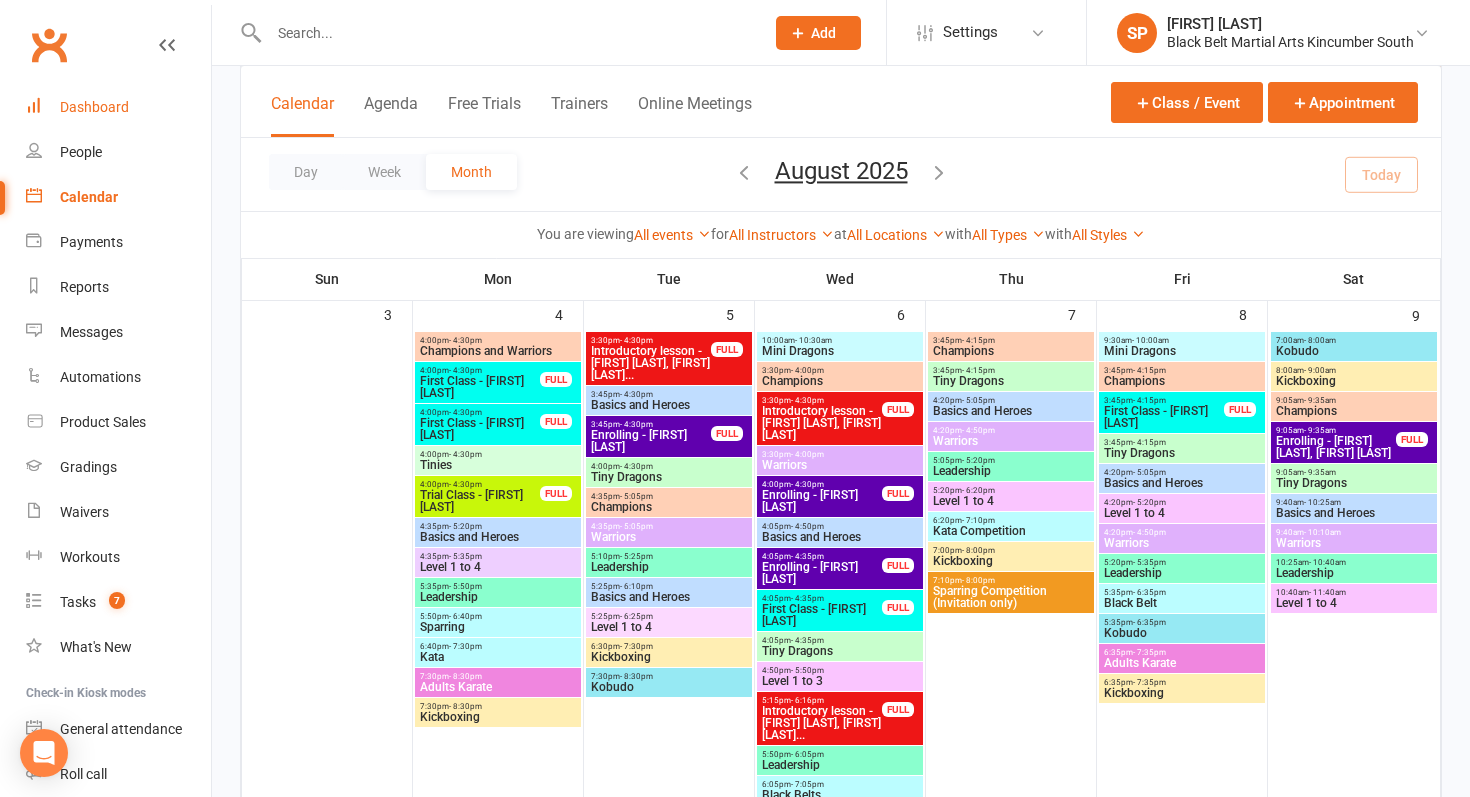 click on "Dashboard" at bounding box center (94, 107) 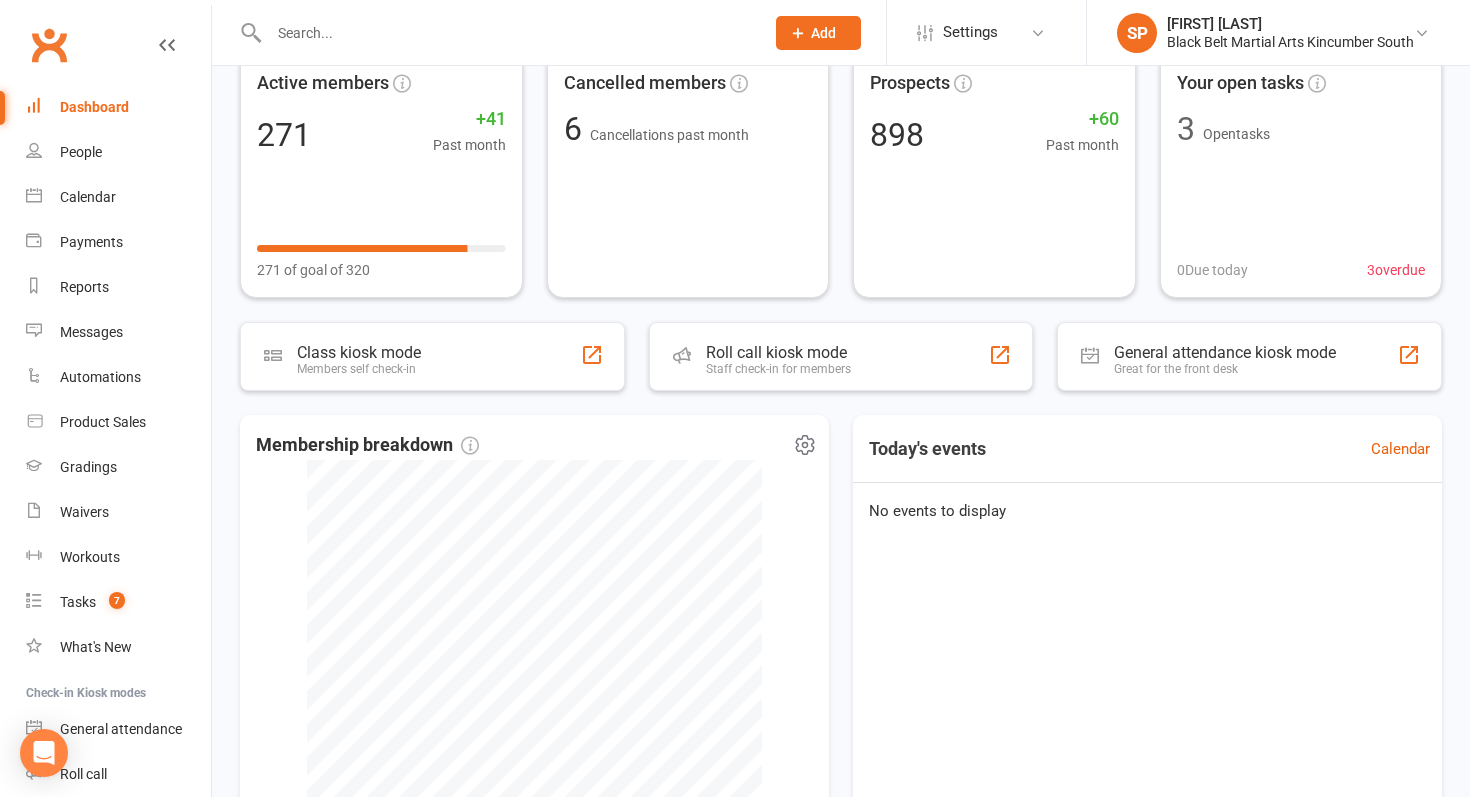scroll, scrollTop: 0, scrollLeft: 0, axis: both 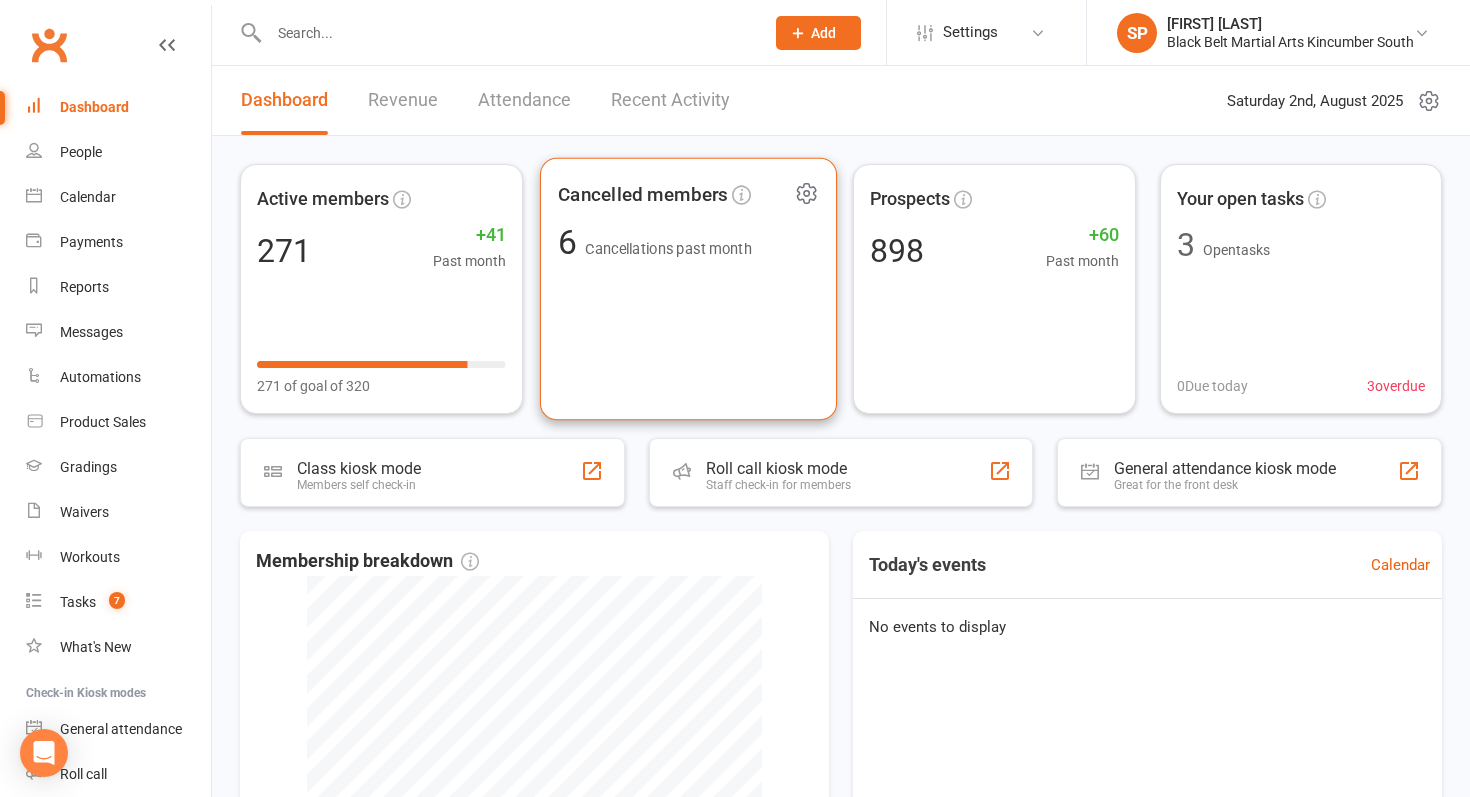 click on "Cancelled members   6   Cancellations past month" at bounding box center [687, 289] 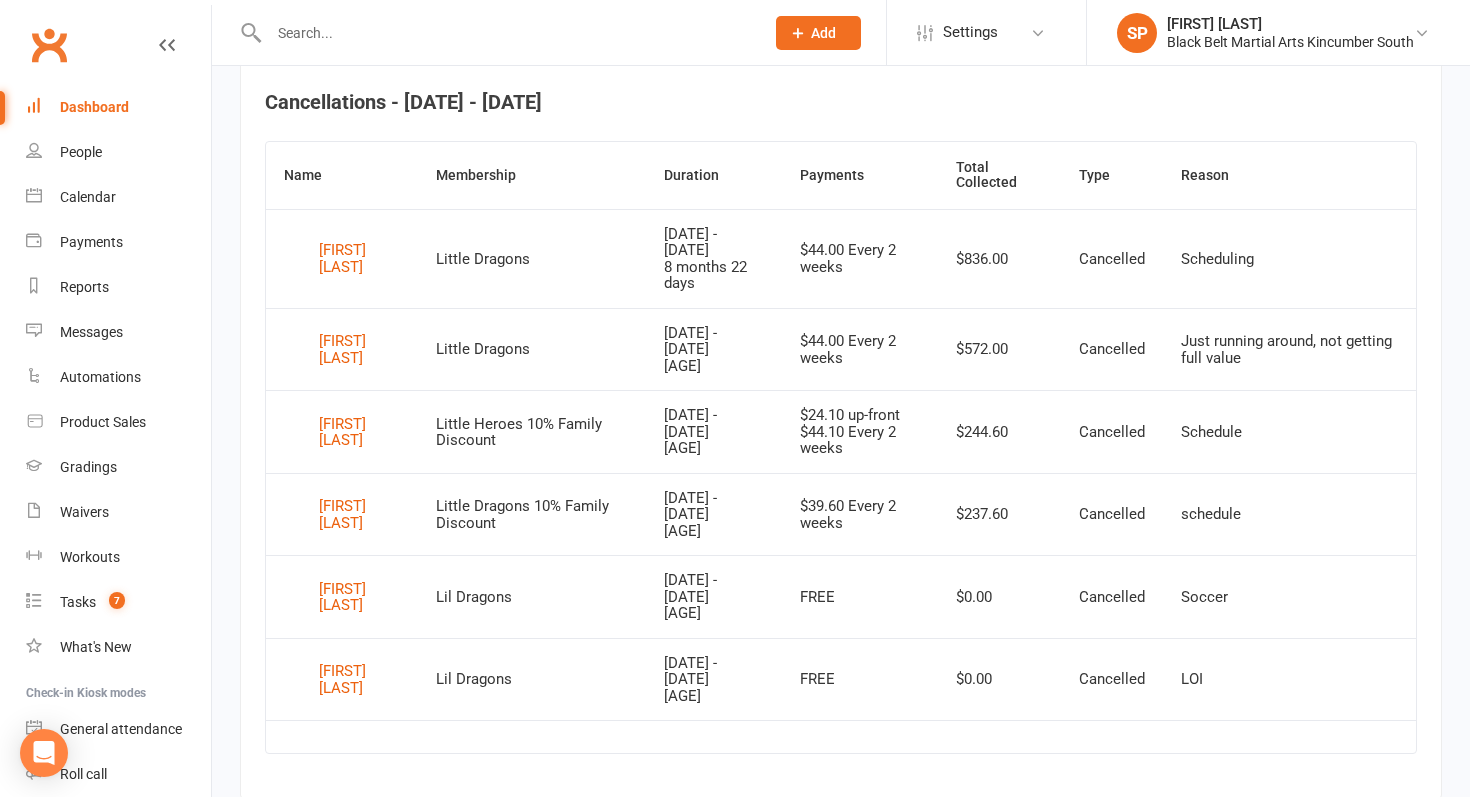 scroll, scrollTop: 774, scrollLeft: 0, axis: vertical 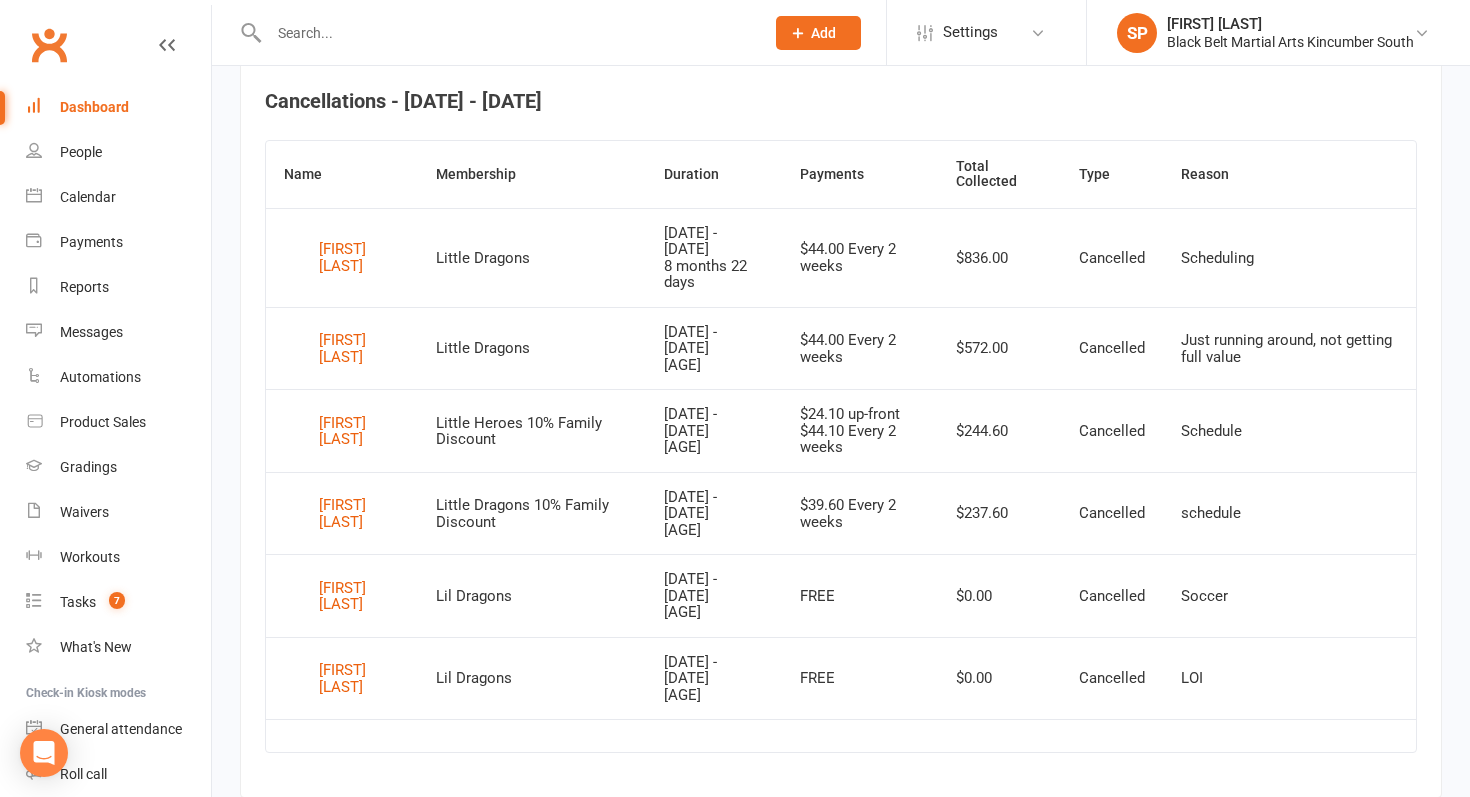 click on "Dashboard" at bounding box center [118, 107] 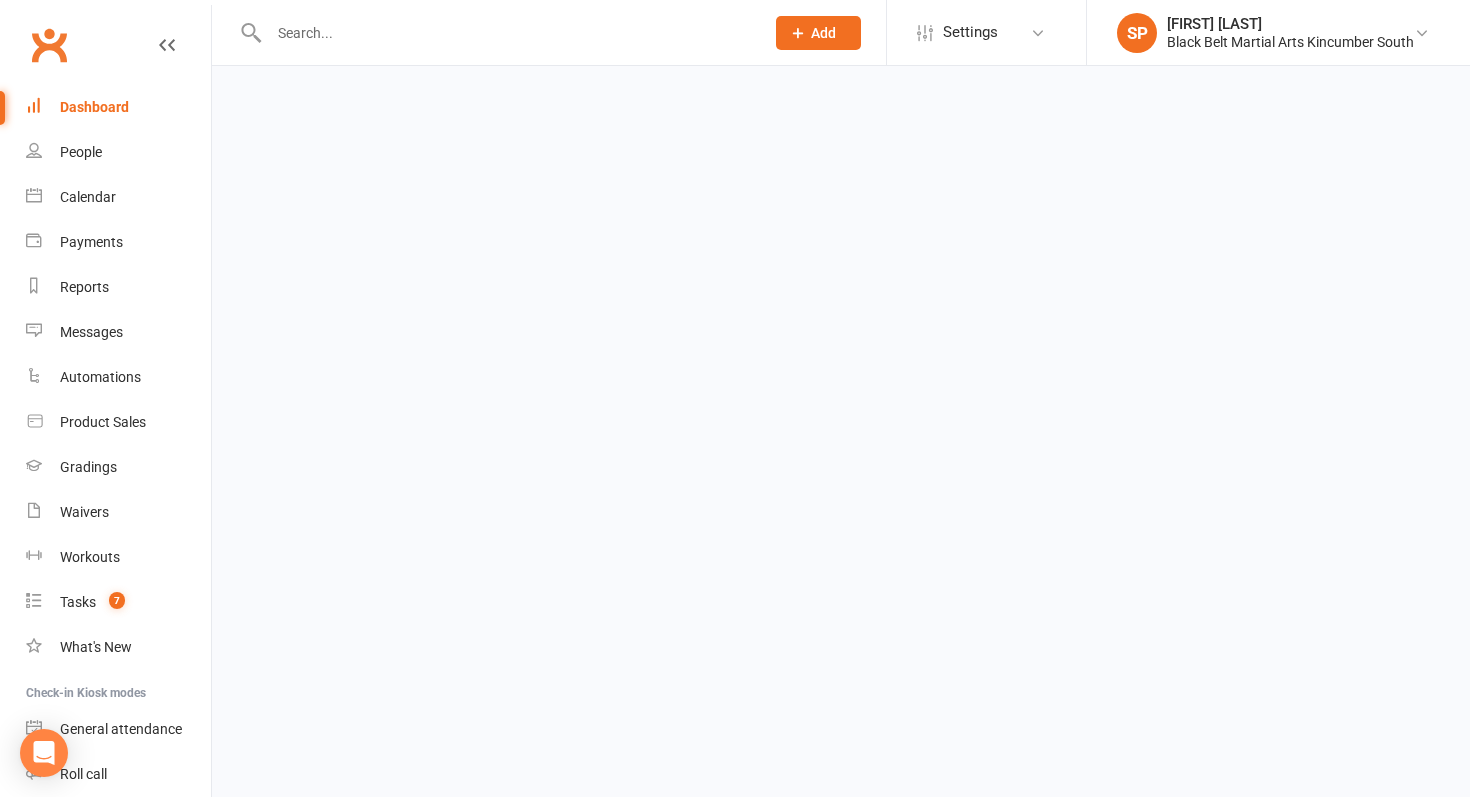scroll, scrollTop: 0, scrollLeft: 0, axis: both 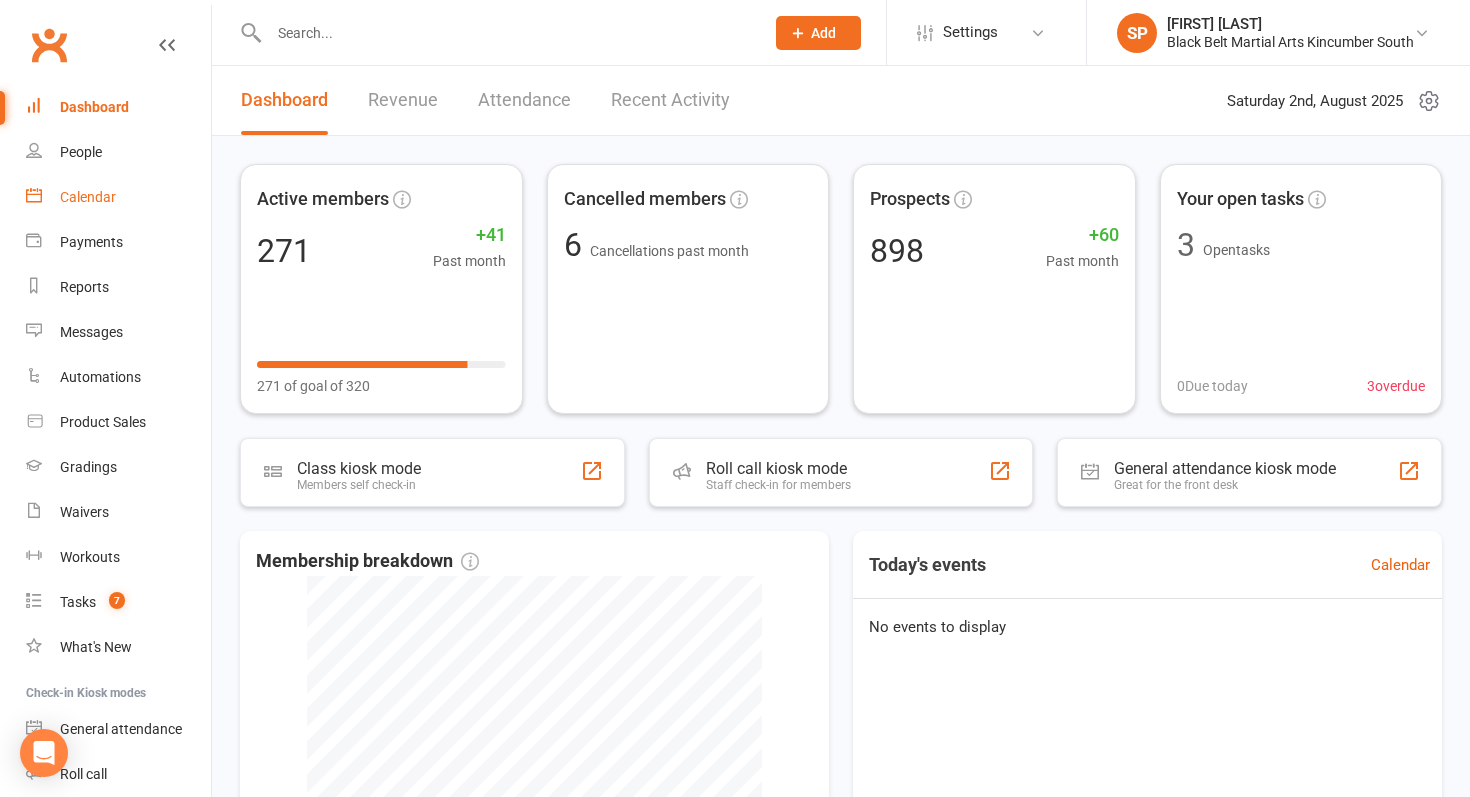 click on "Calendar" at bounding box center (88, 197) 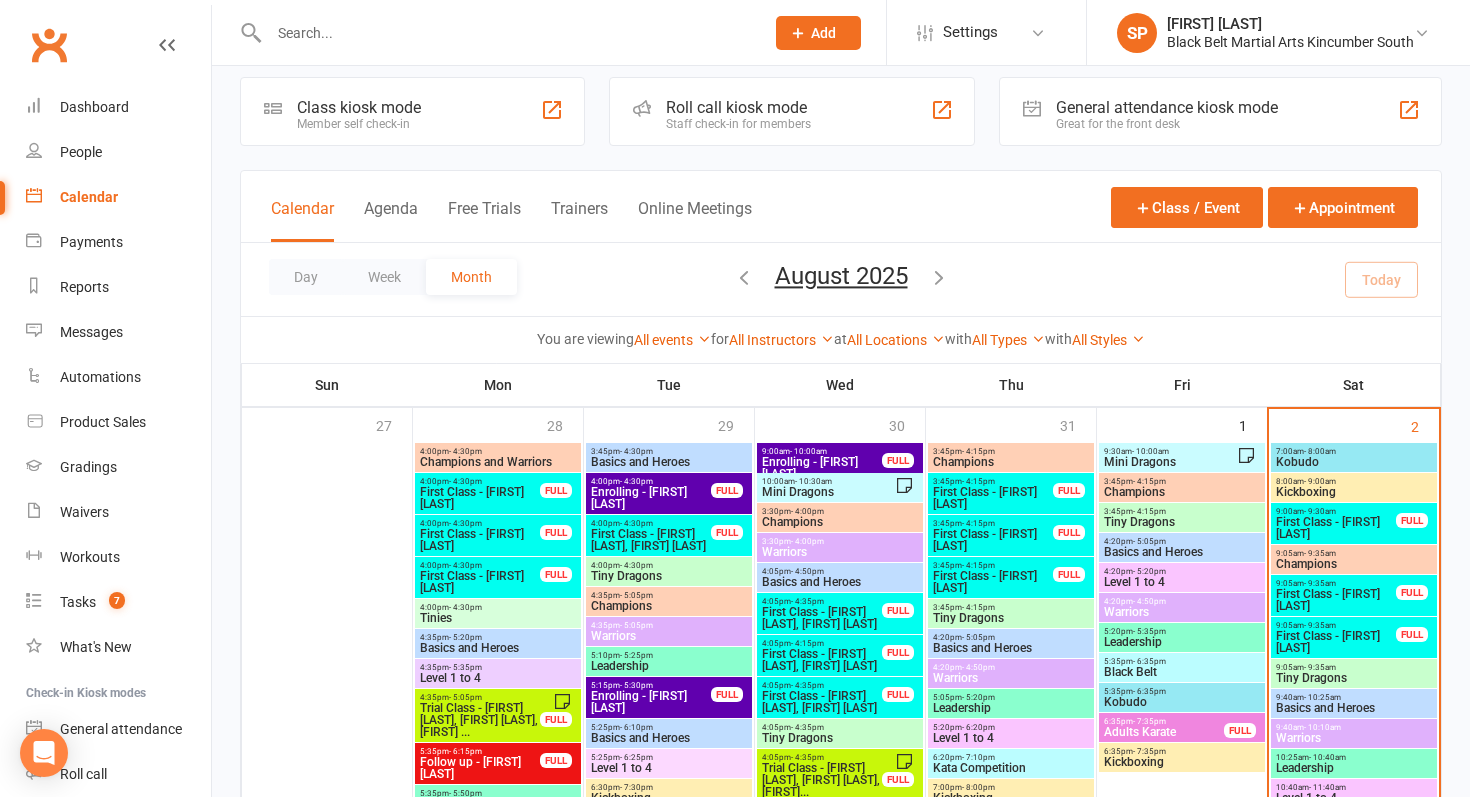 scroll, scrollTop: 10, scrollLeft: 0, axis: vertical 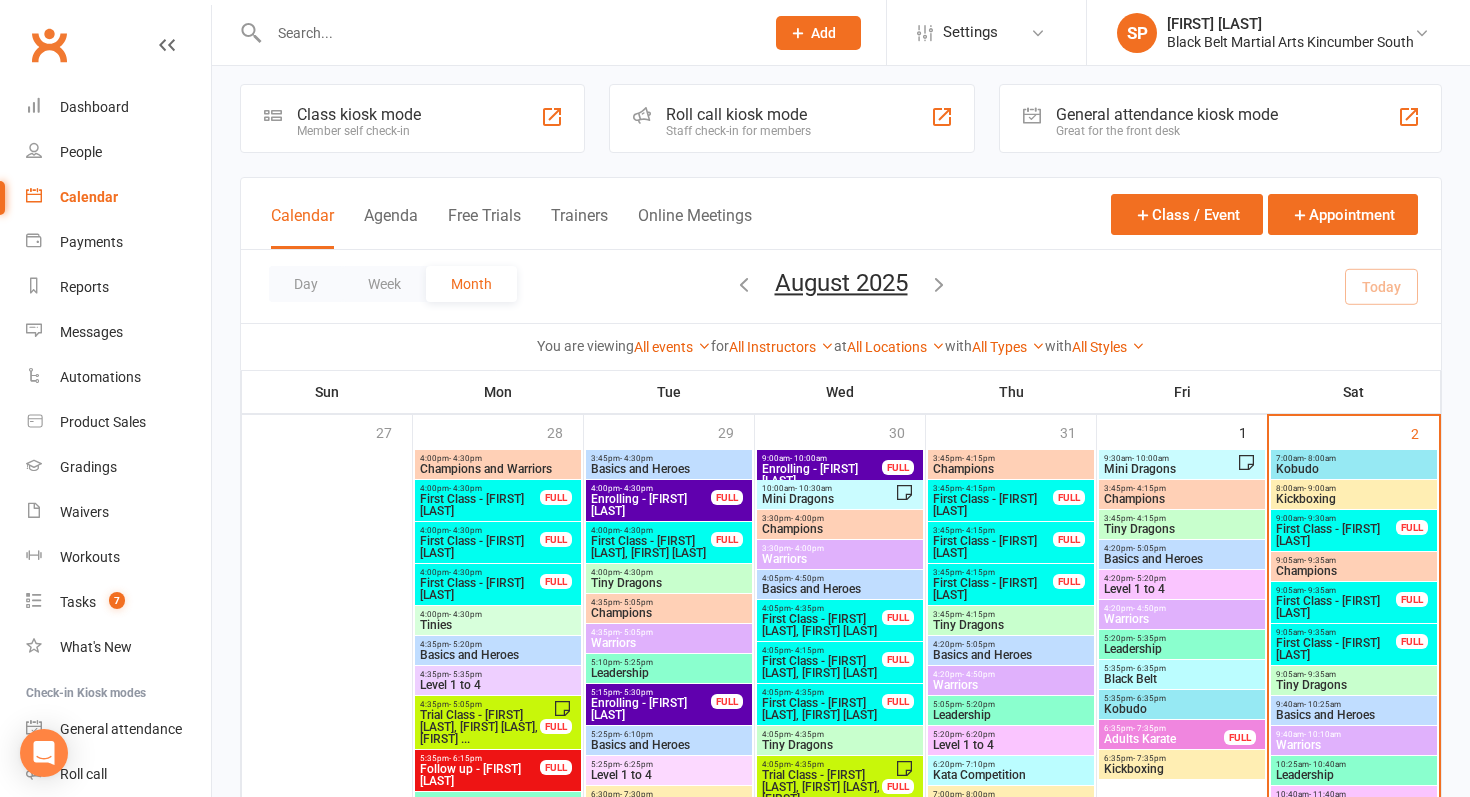 click on "First Class - [NAME] [NAME]" at bounding box center (993, 589) 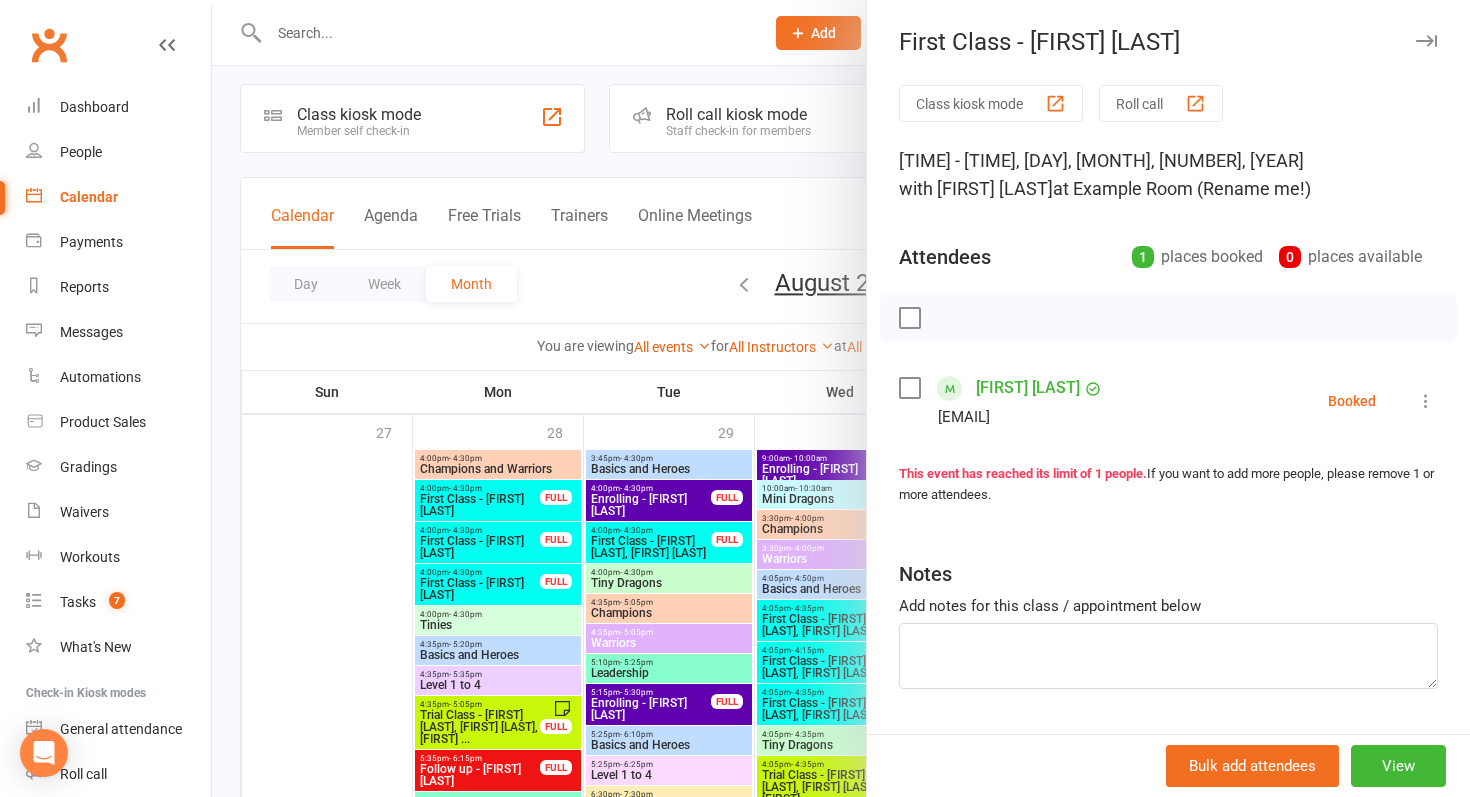 click at bounding box center [841, 398] 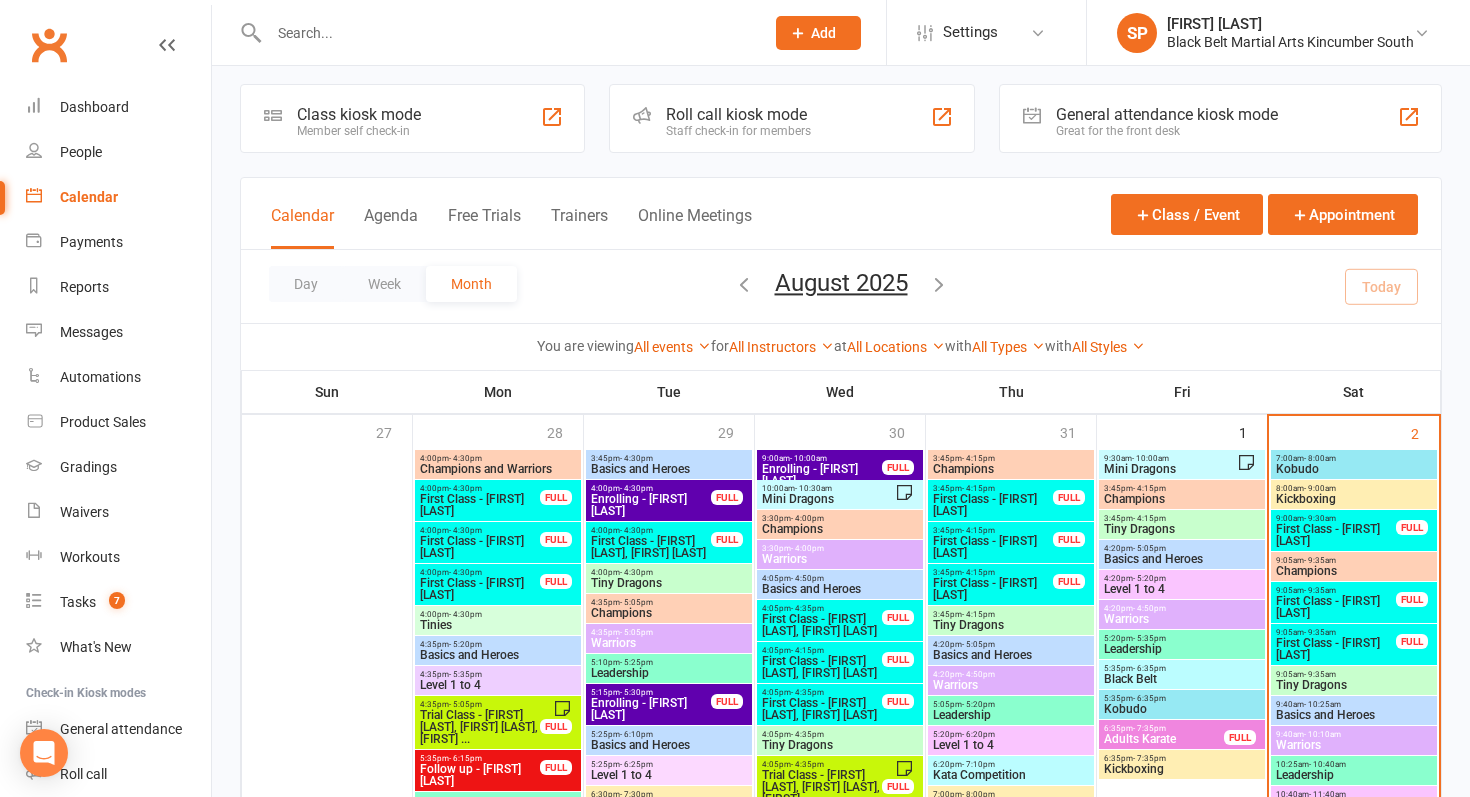 click on "First Class - [NAME]" at bounding box center [993, 505] 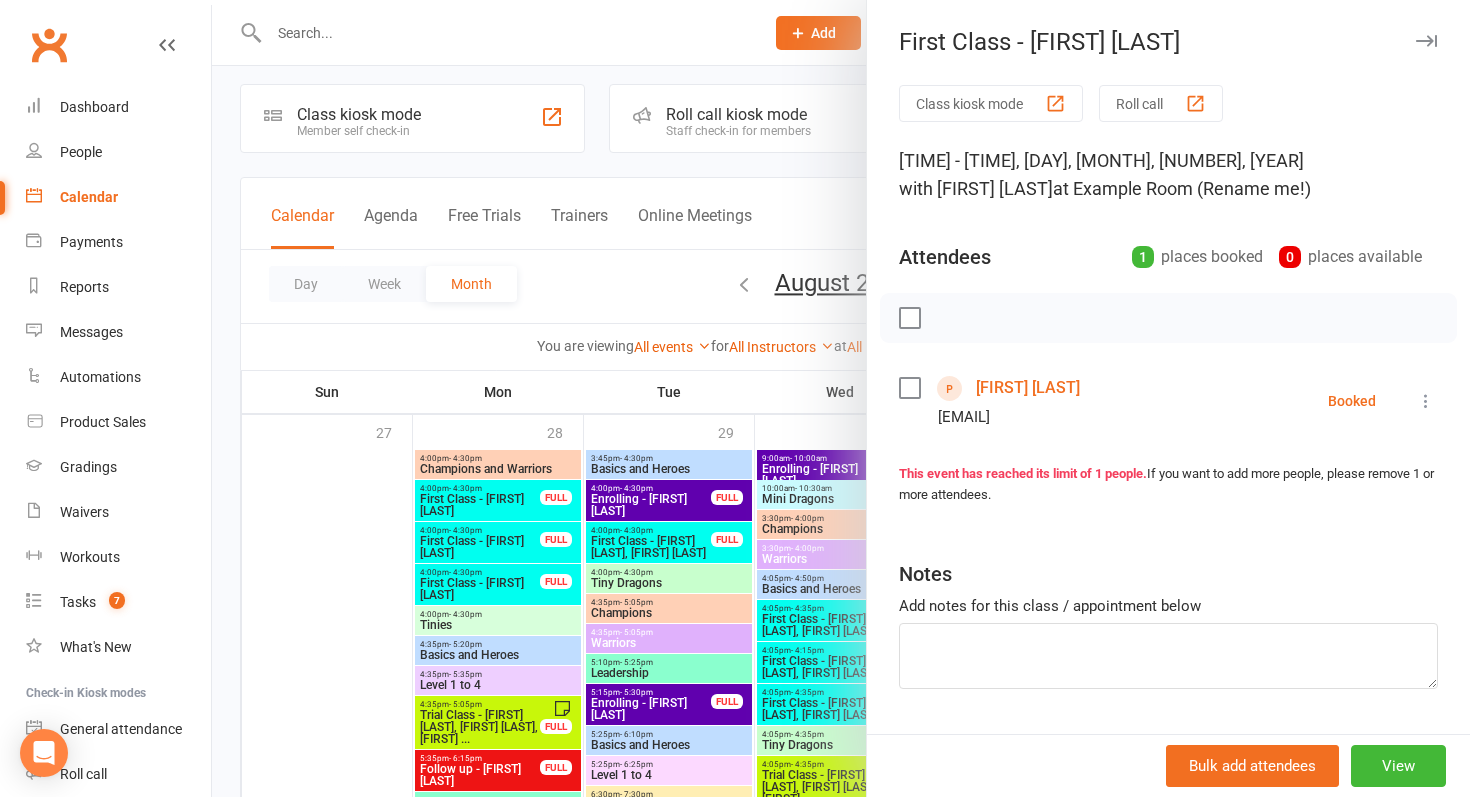 click at bounding box center [841, 398] 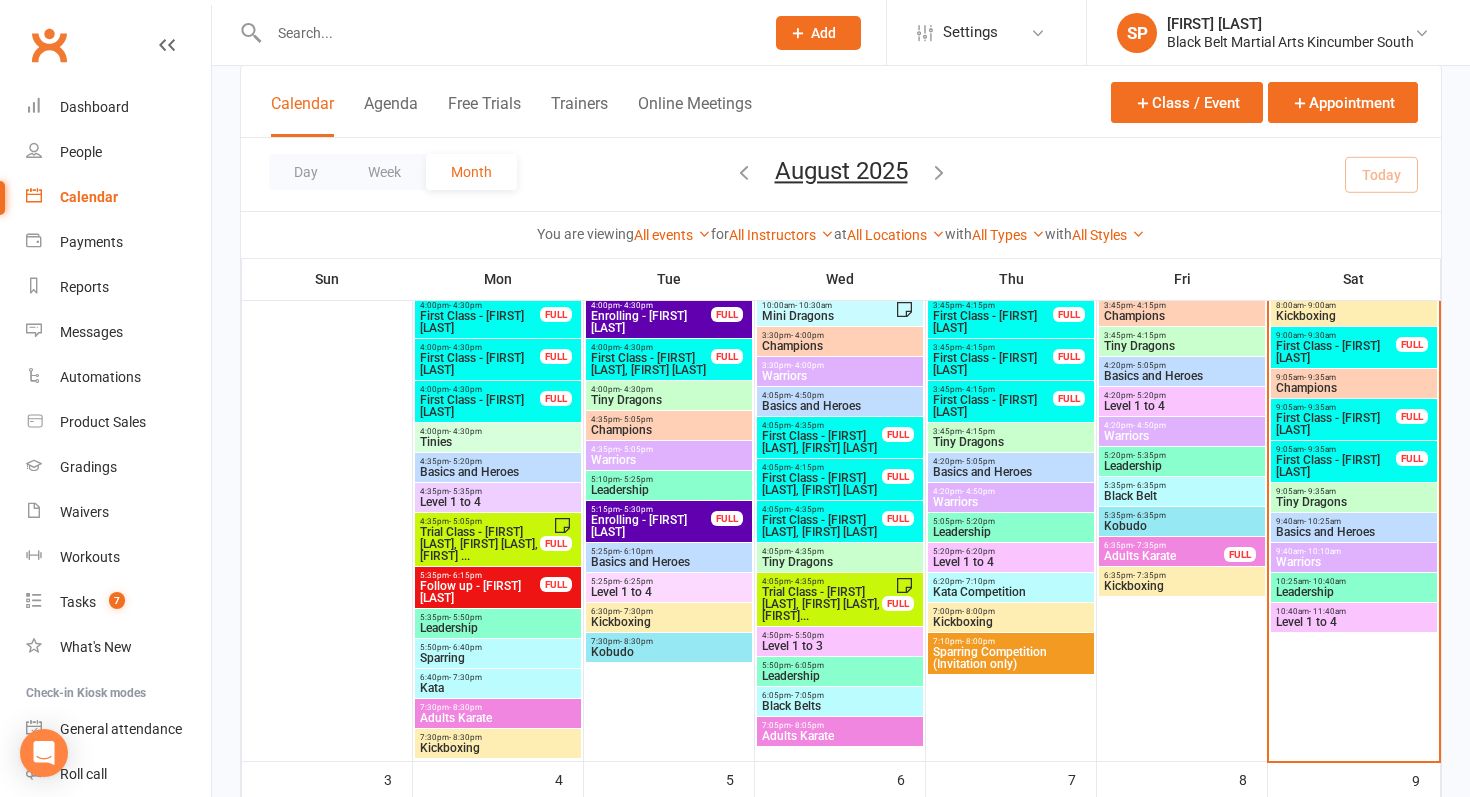 scroll, scrollTop: 186, scrollLeft: 0, axis: vertical 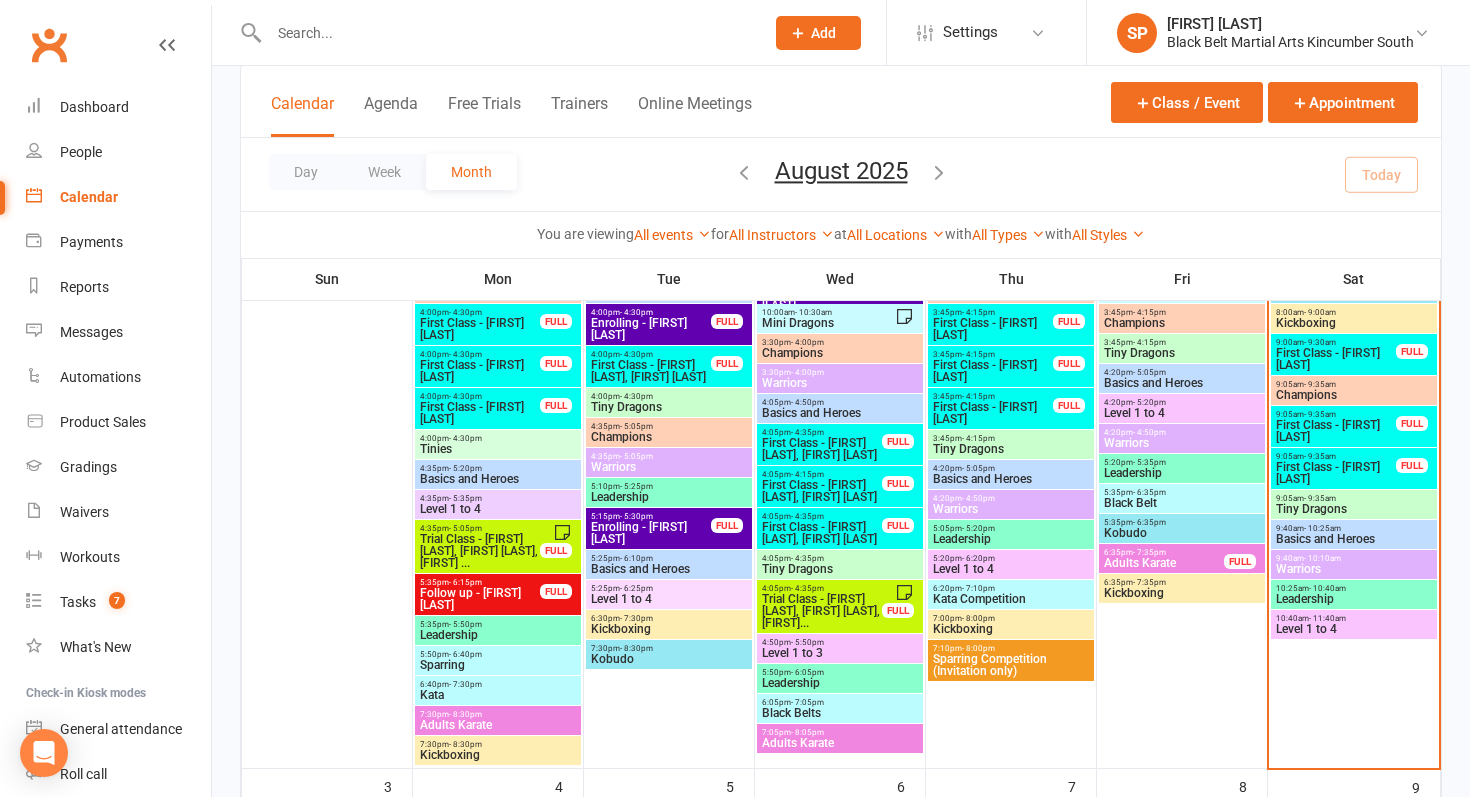 click on "First Class - [NAME]" at bounding box center [993, 329] 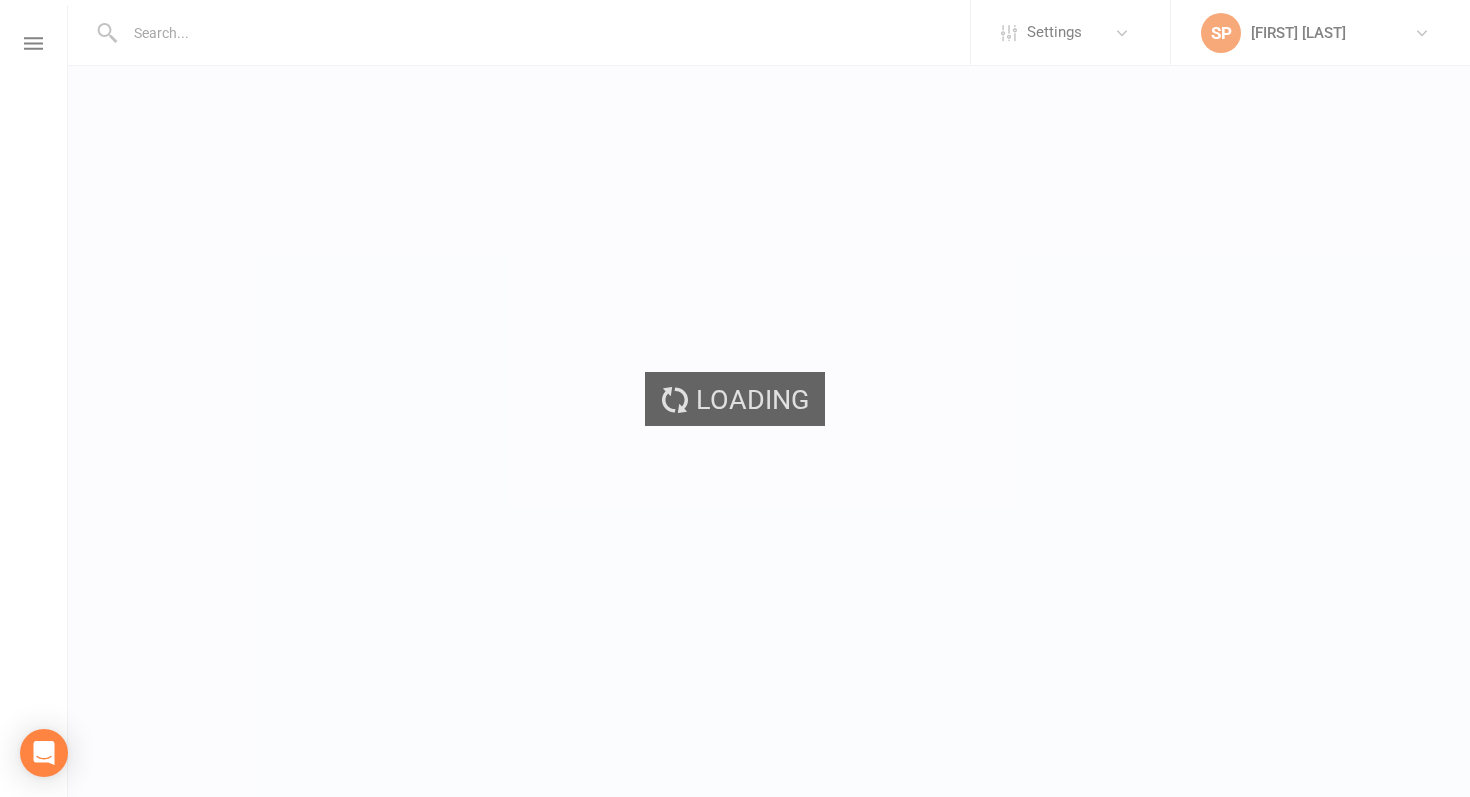 scroll, scrollTop: 0, scrollLeft: 0, axis: both 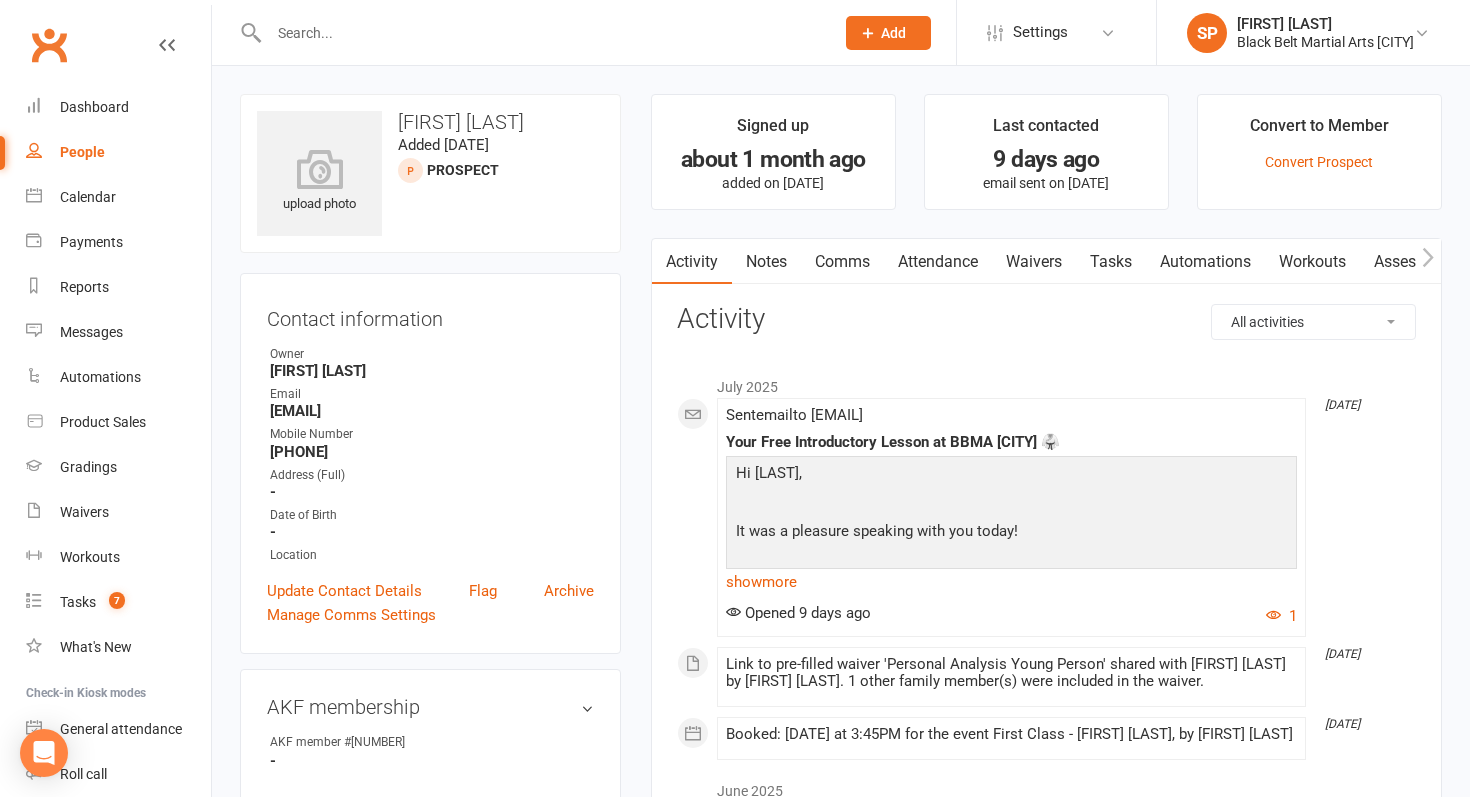 drag, startPoint x: 265, startPoint y: 410, endPoint x: 525, endPoint y: 410, distance: 260 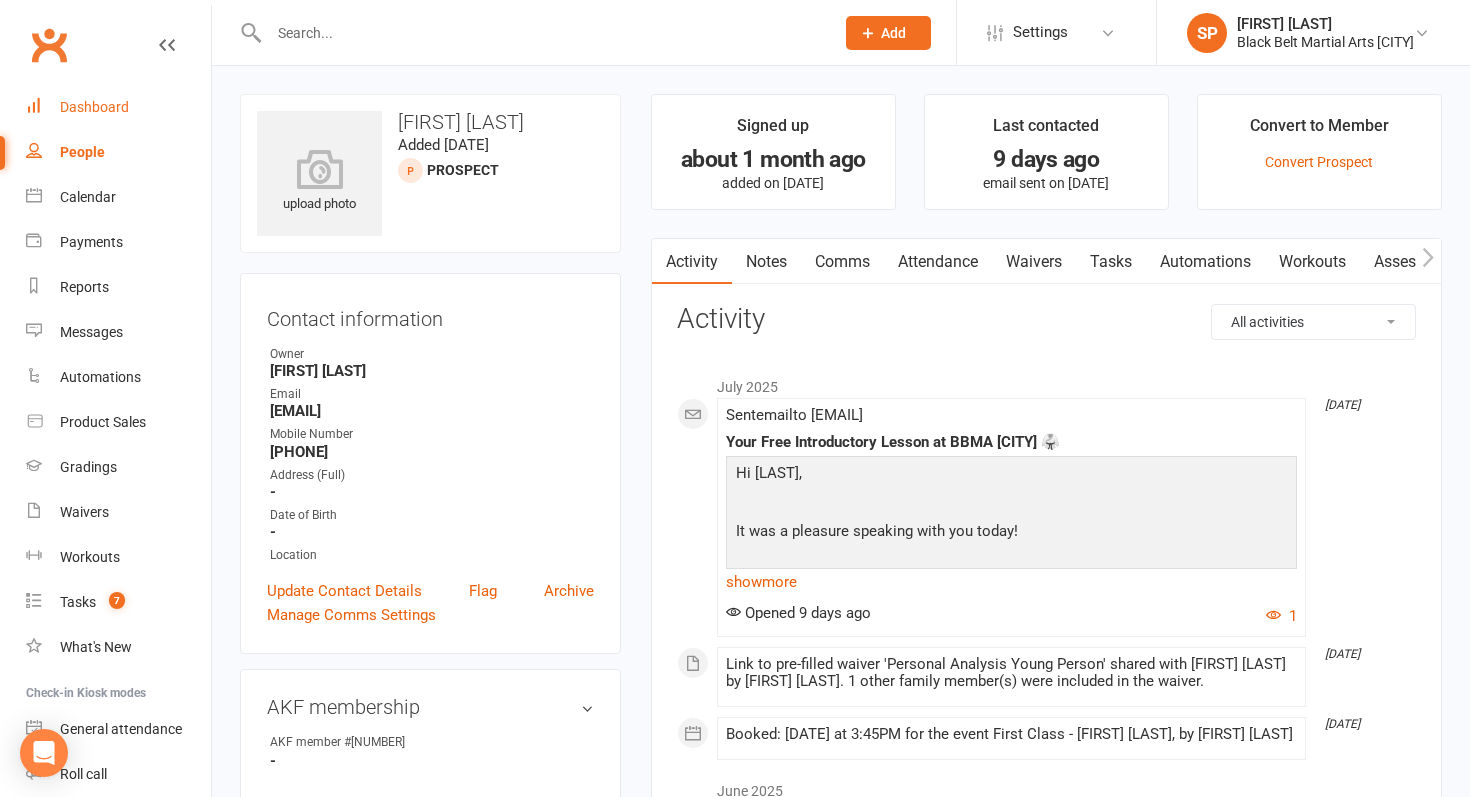 click on "Dashboard" at bounding box center (118, 107) 